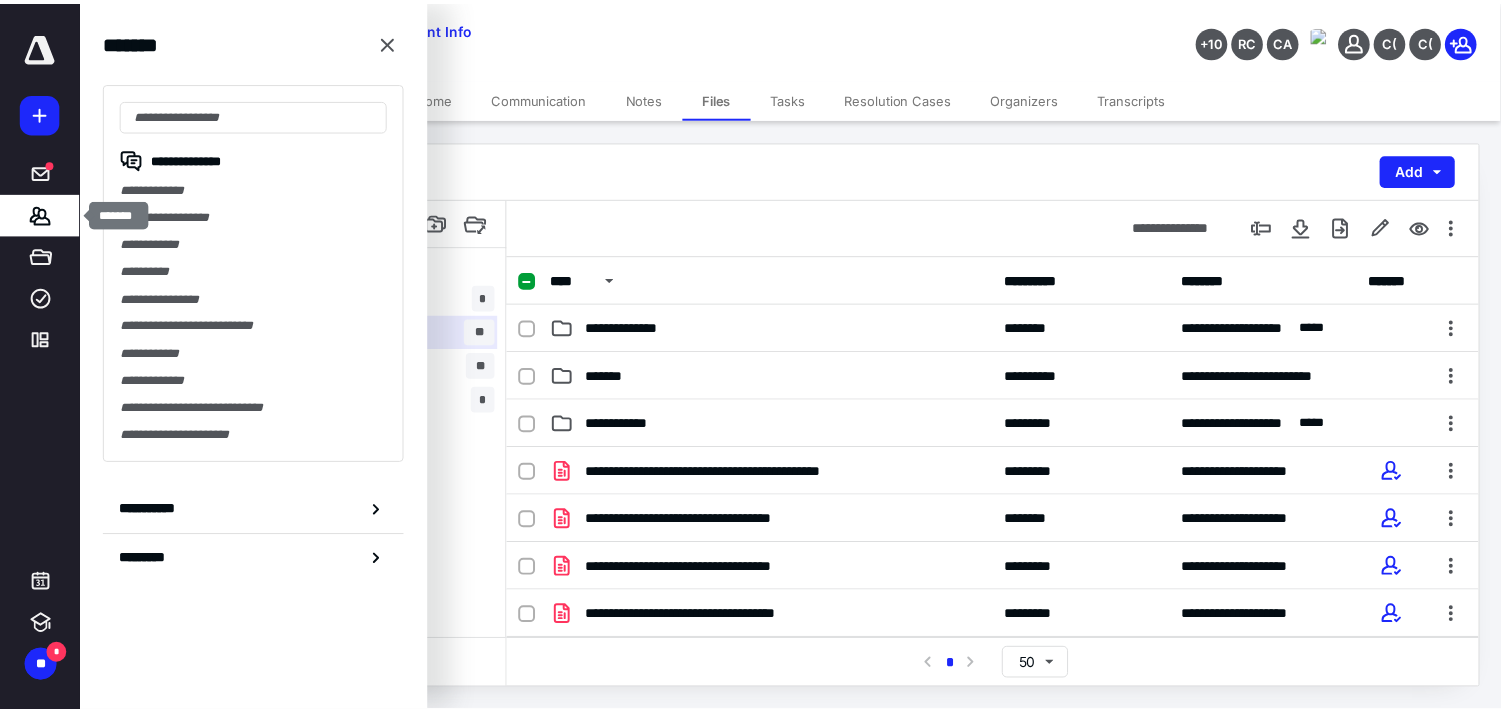 scroll, scrollTop: 0, scrollLeft: 0, axis: both 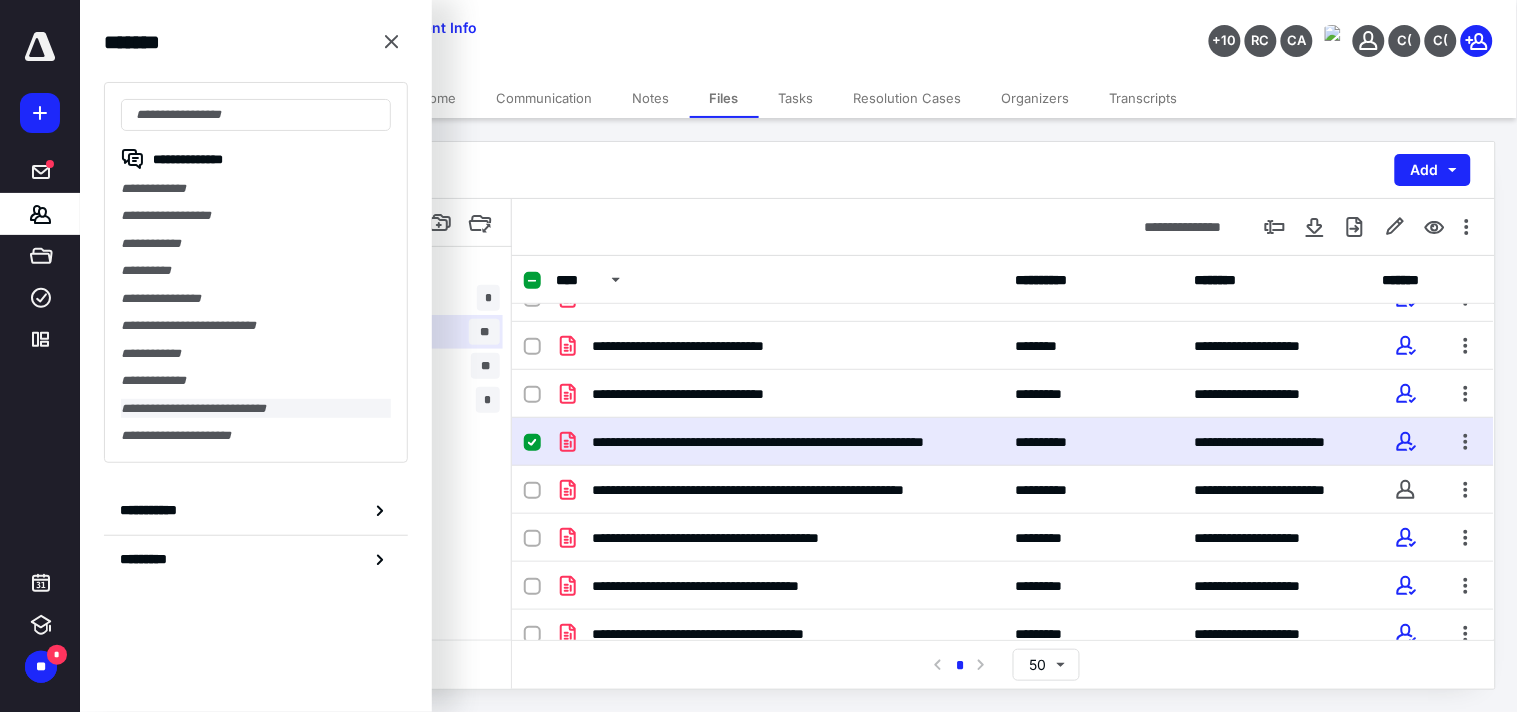 click on "**********" at bounding box center [256, 408] 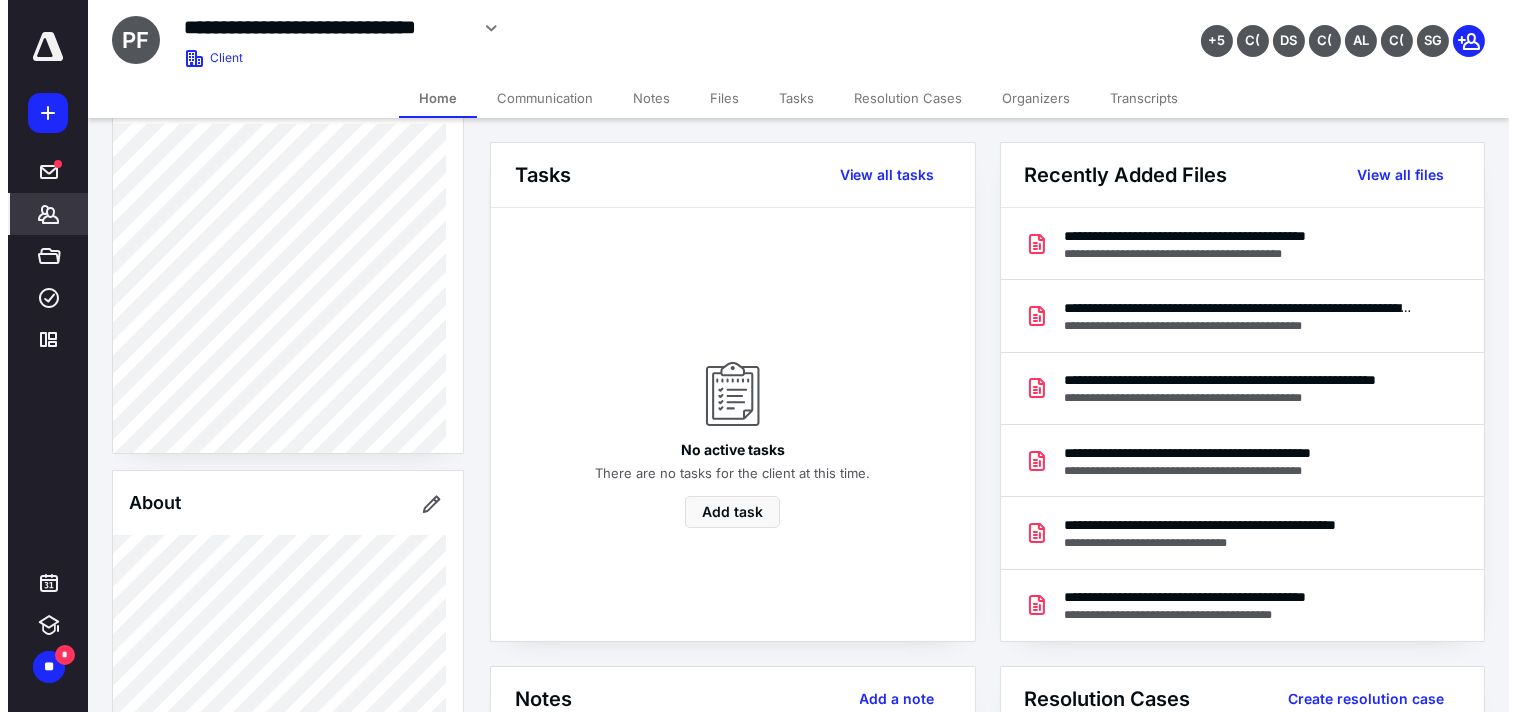 scroll, scrollTop: 444, scrollLeft: 0, axis: vertical 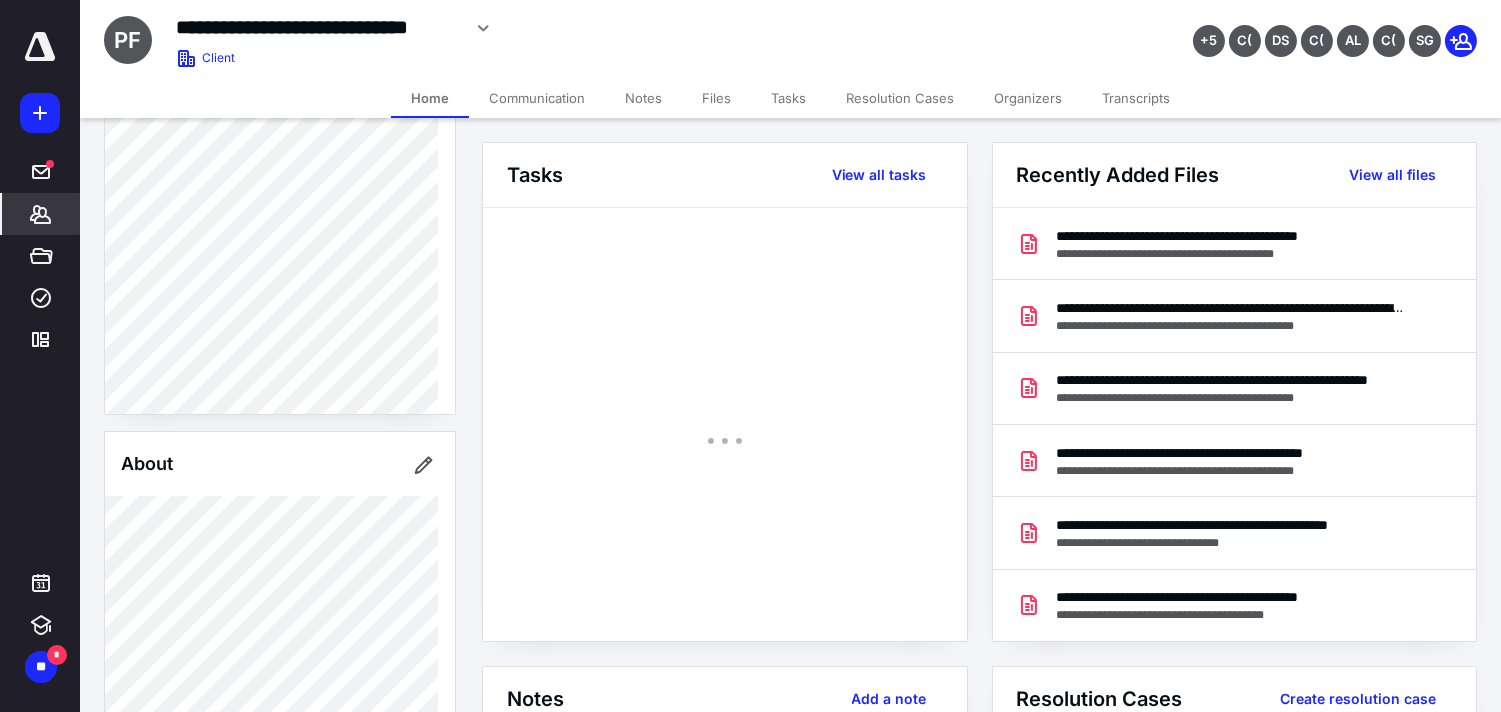 click on "*******" at bounding box center [41, 214] 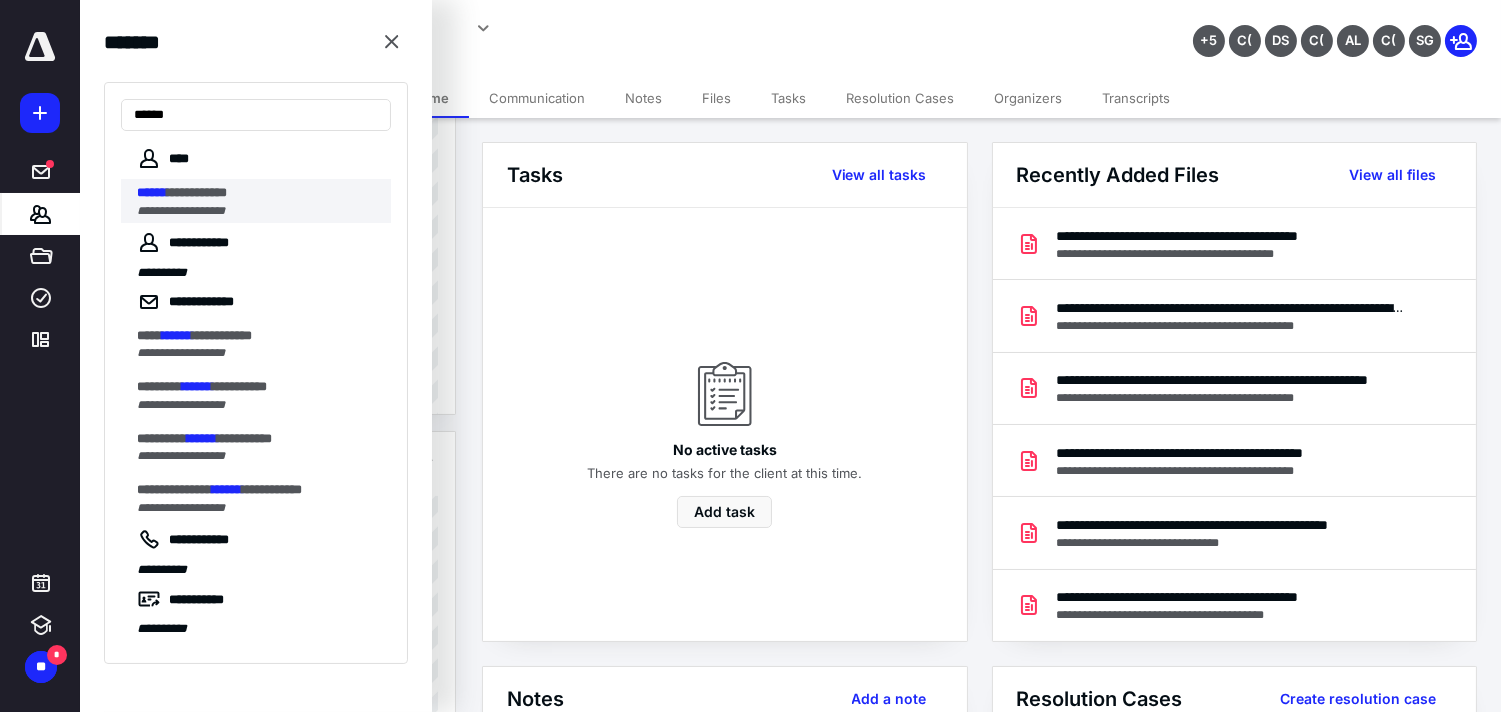 type on "******" 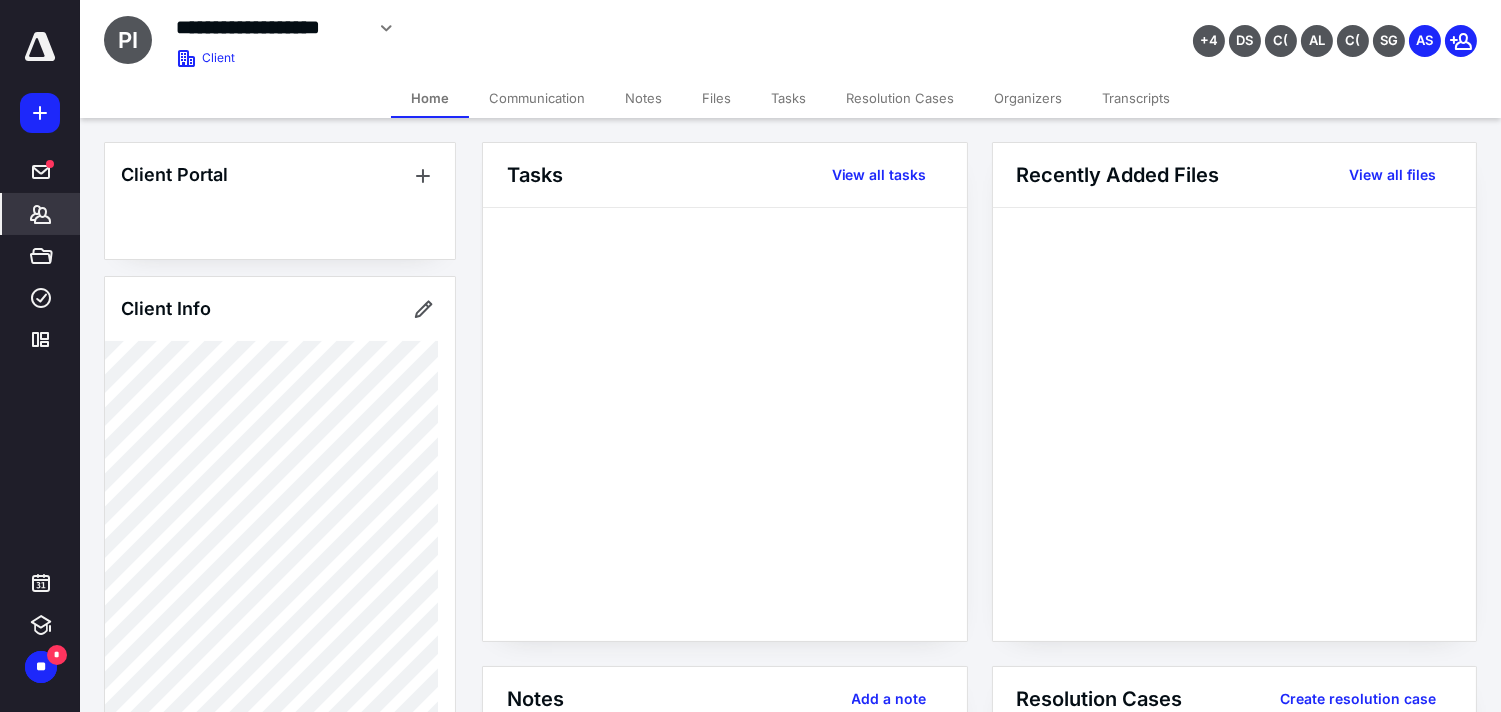 click on "**********" at bounding box center (269, 27) 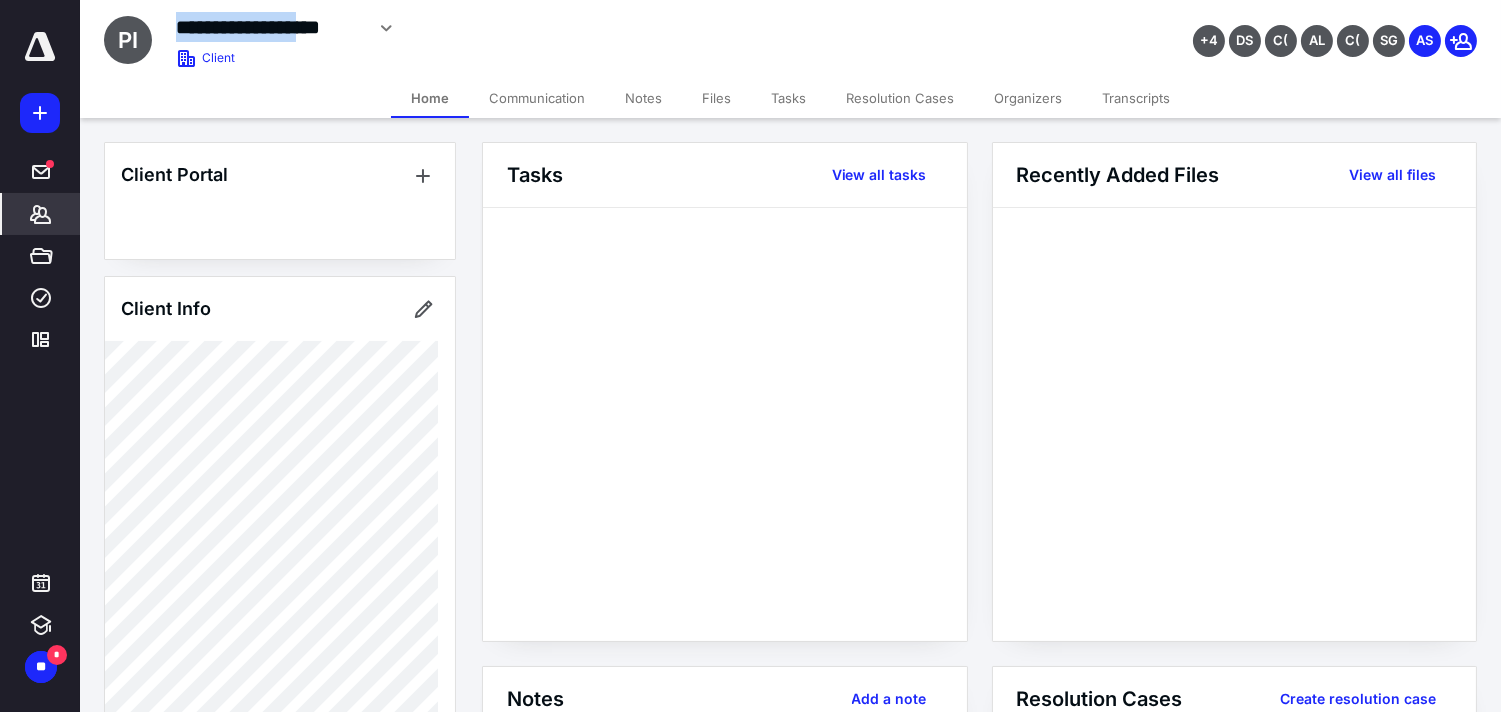 click on "**********" at bounding box center (269, 27) 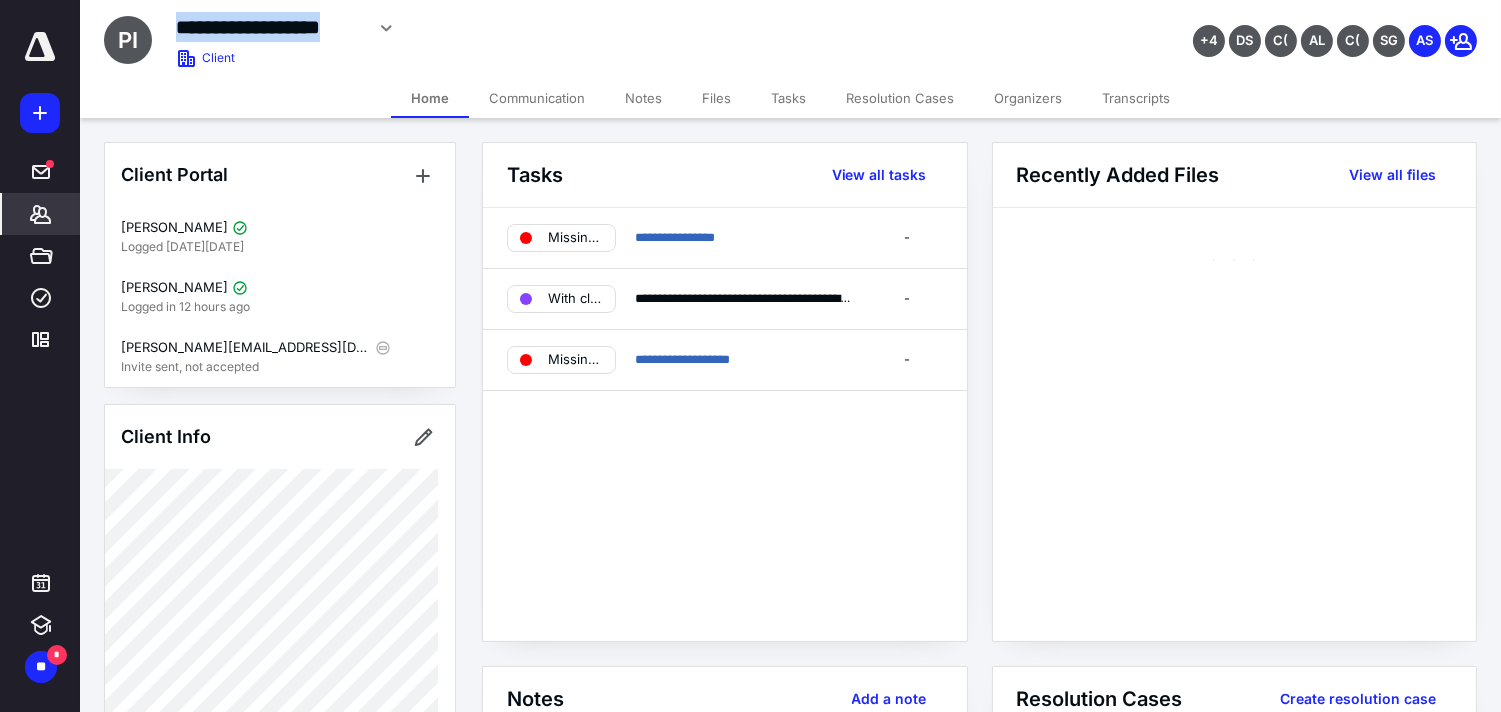 click on "**********" at bounding box center [269, 27] 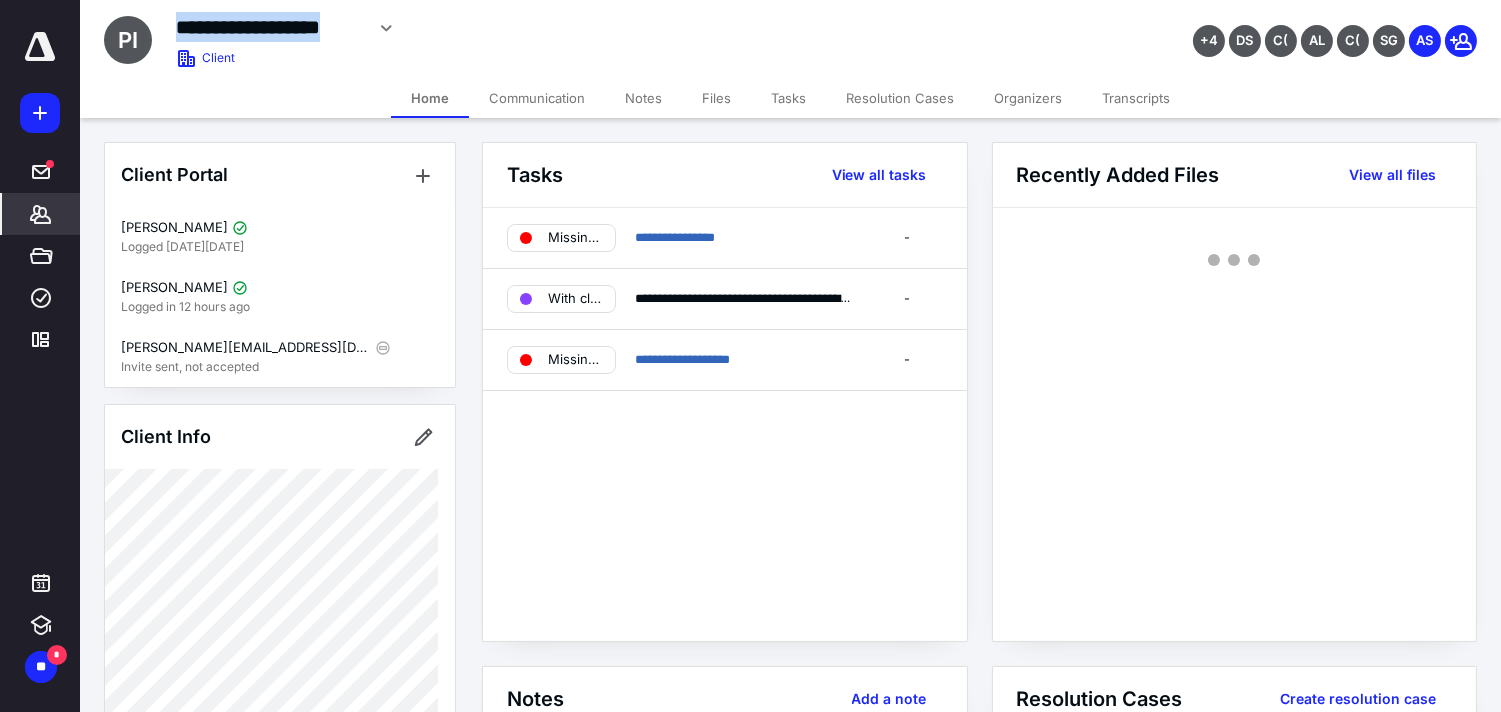copy on "**********" 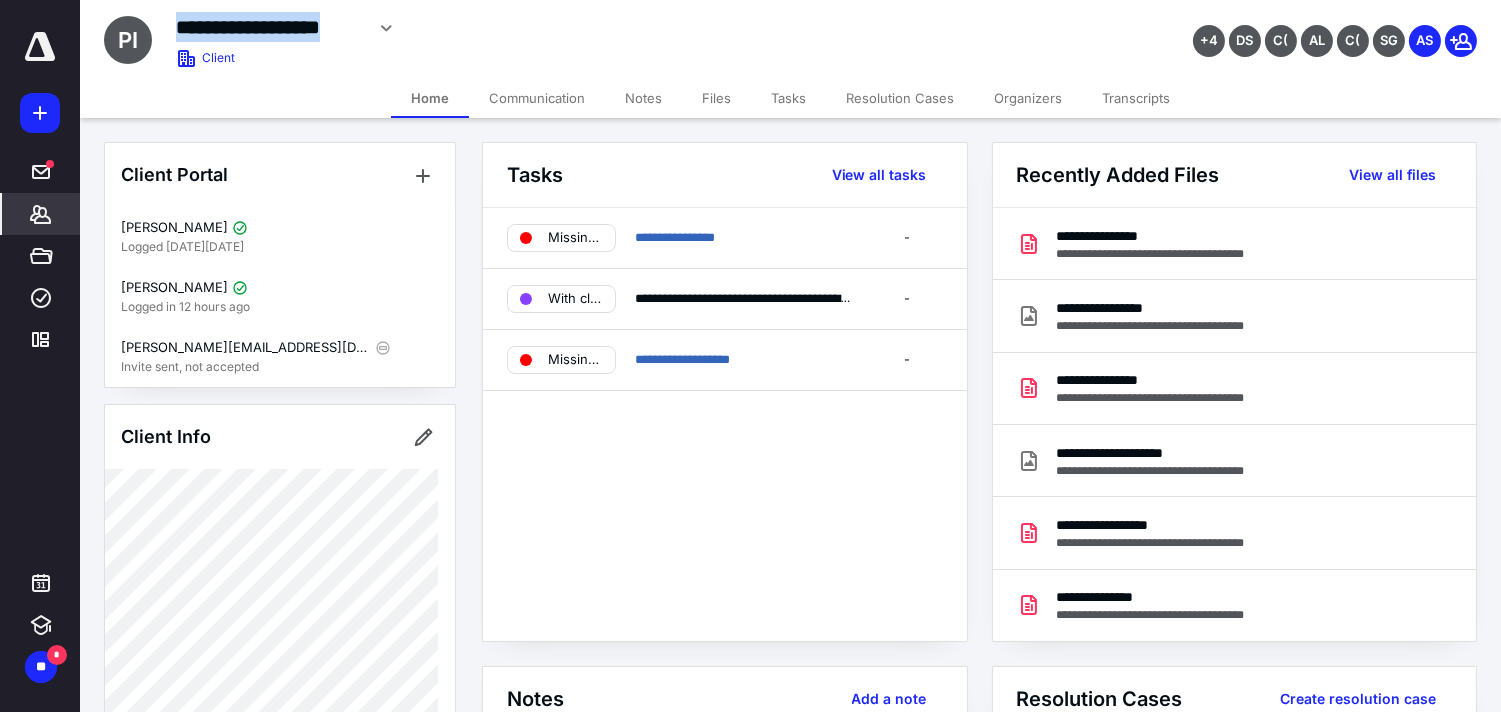 click on "Notes" at bounding box center [643, 98] 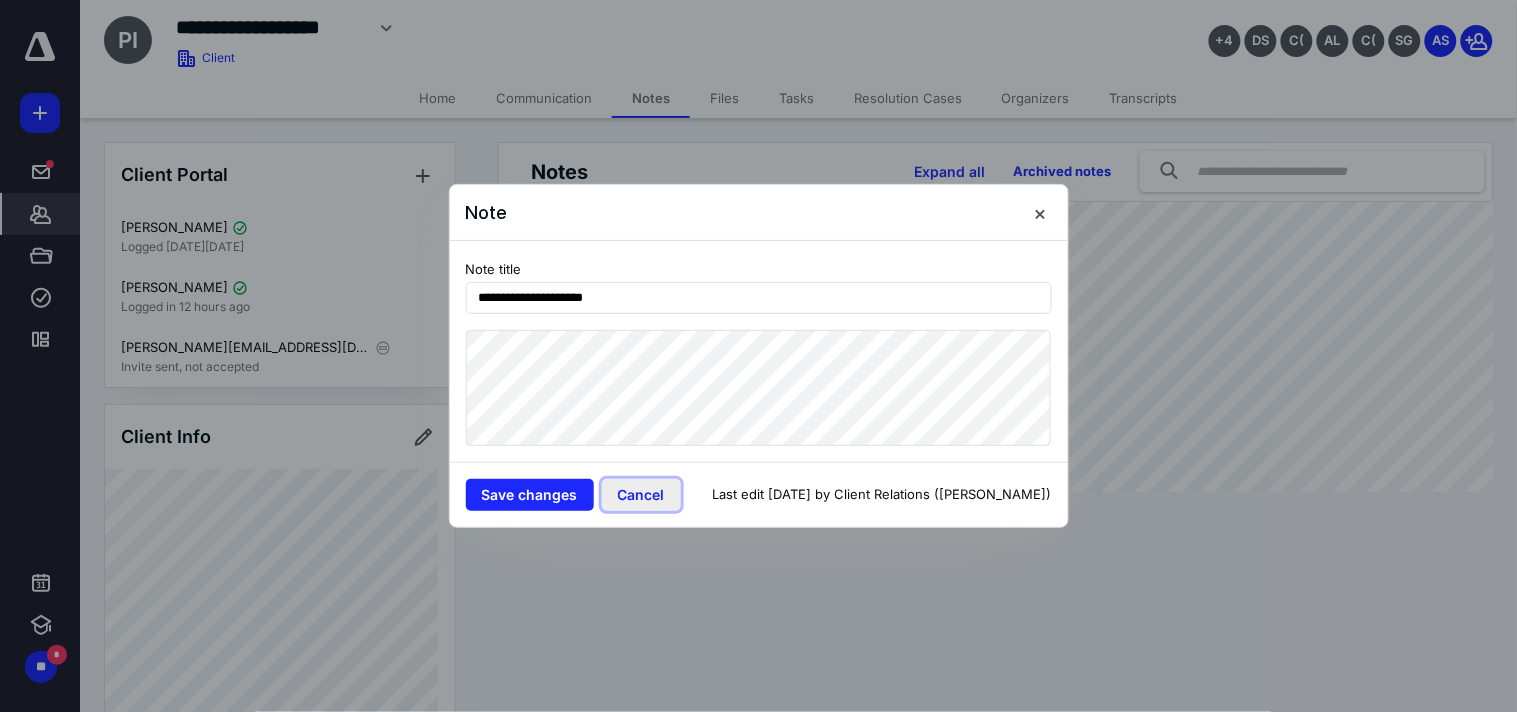 click on "Cancel" at bounding box center (641, 495) 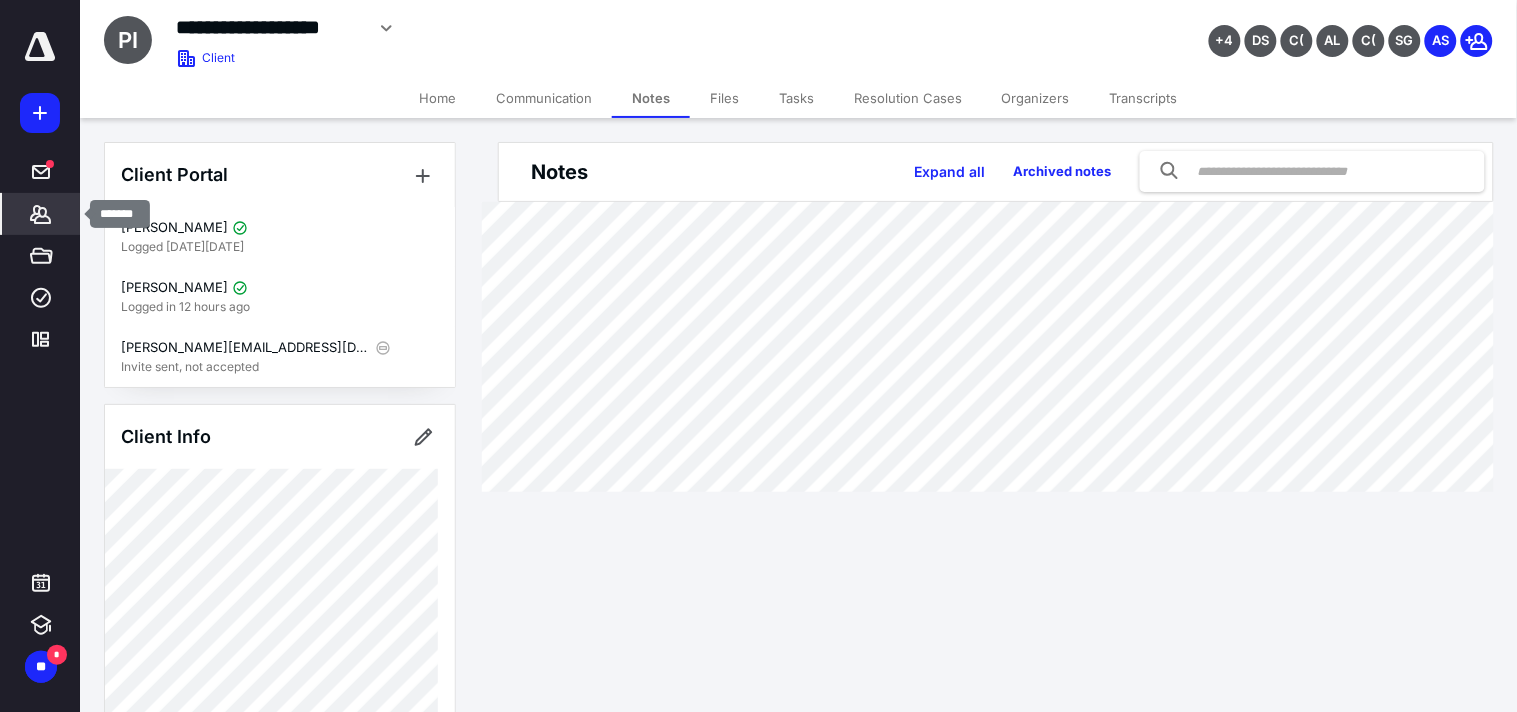 click on "*******" at bounding box center (41, 214) 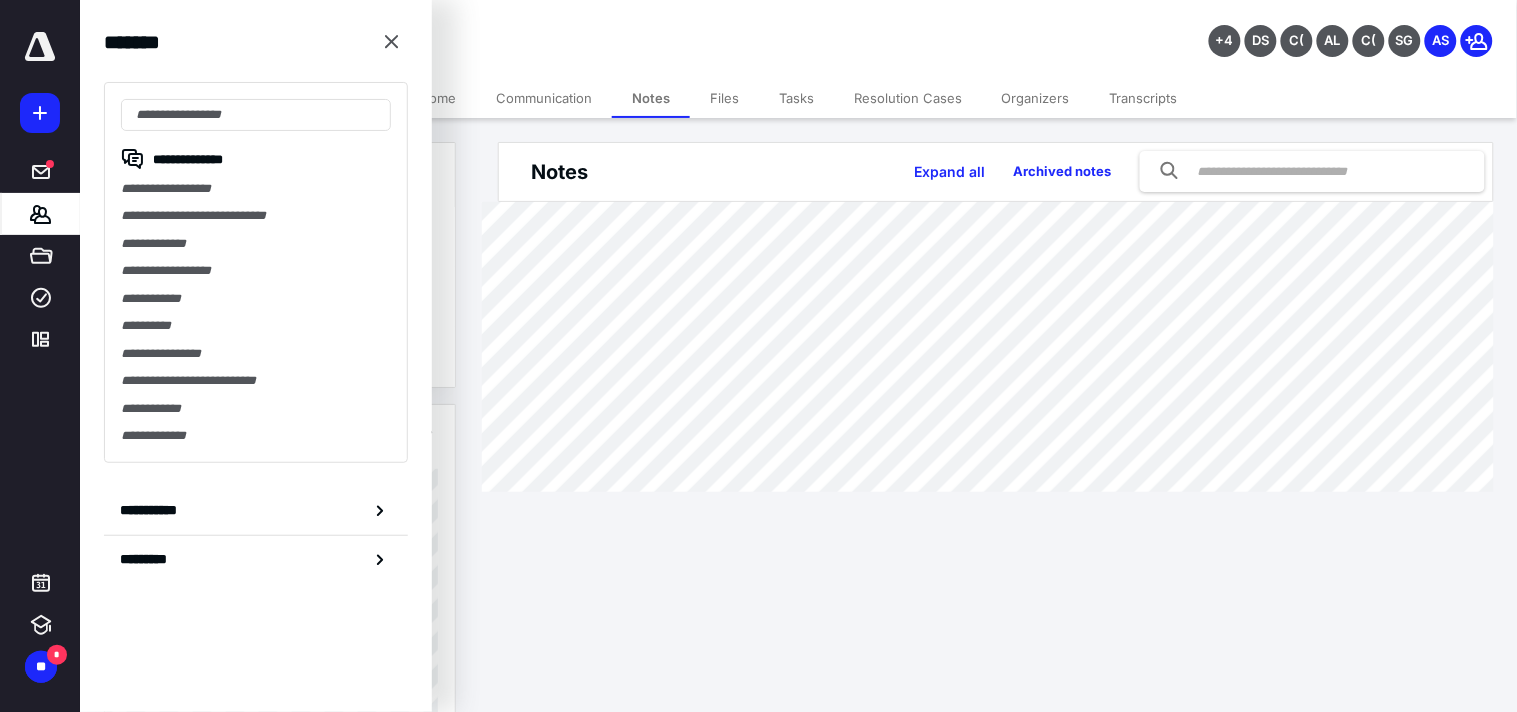 click on "**********" at bounding box center (256, 270) 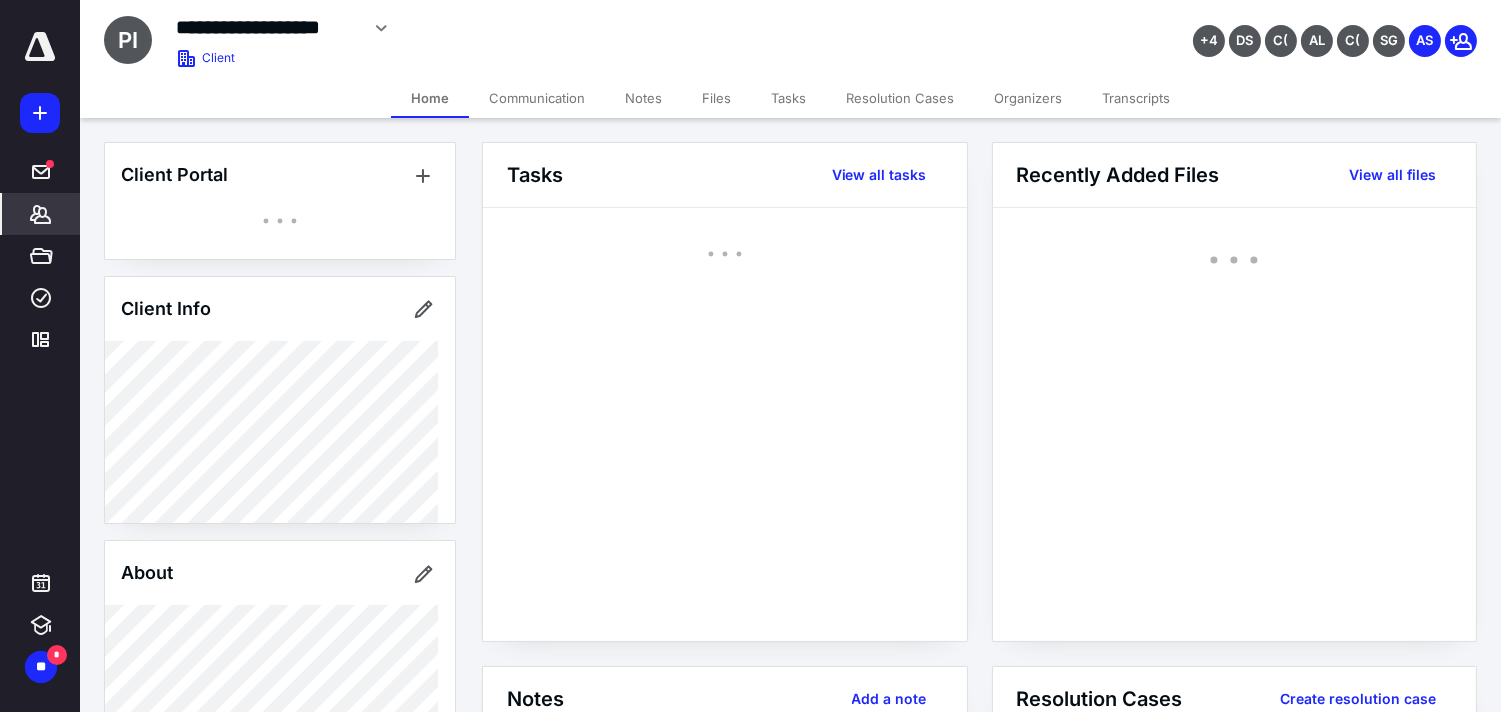 click on "**********" at bounding box center (267, 27) 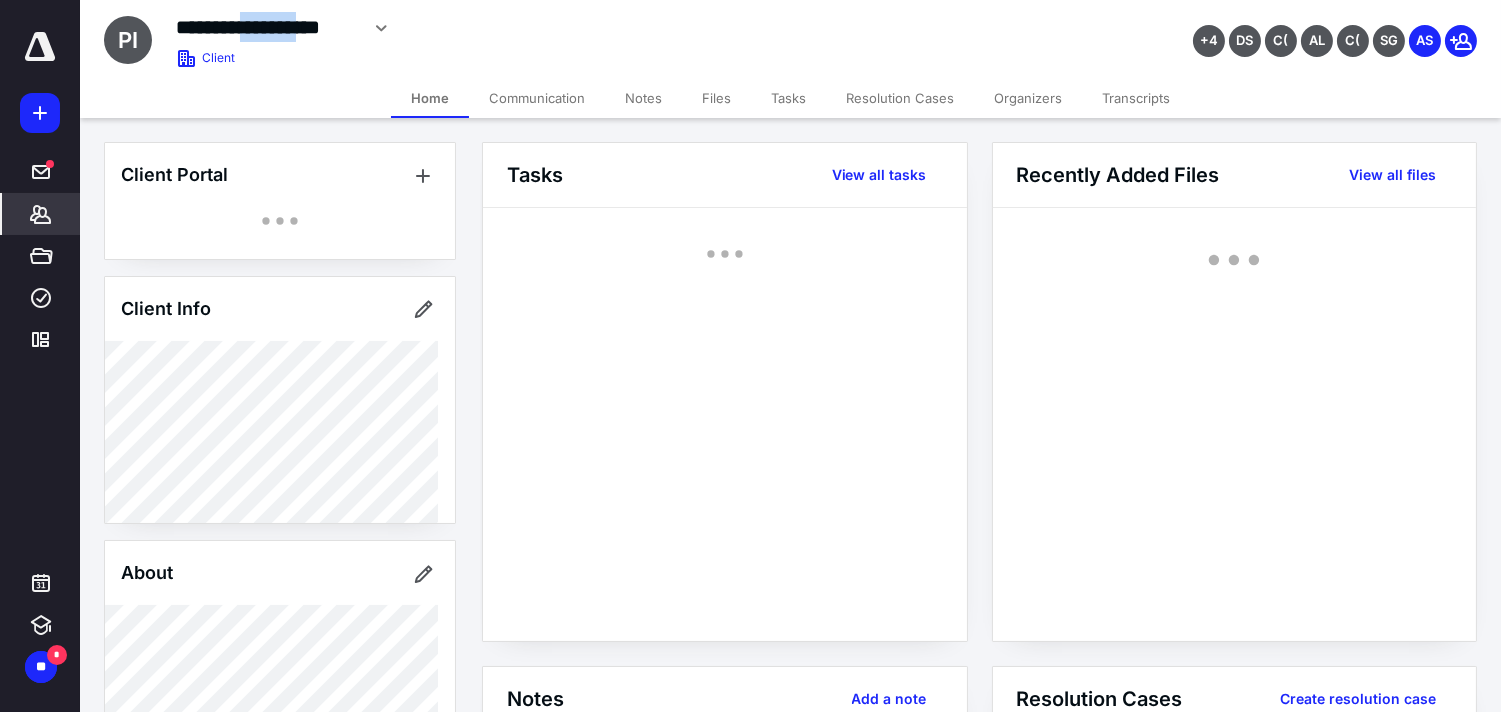 click on "**********" at bounding box center [267, 27] 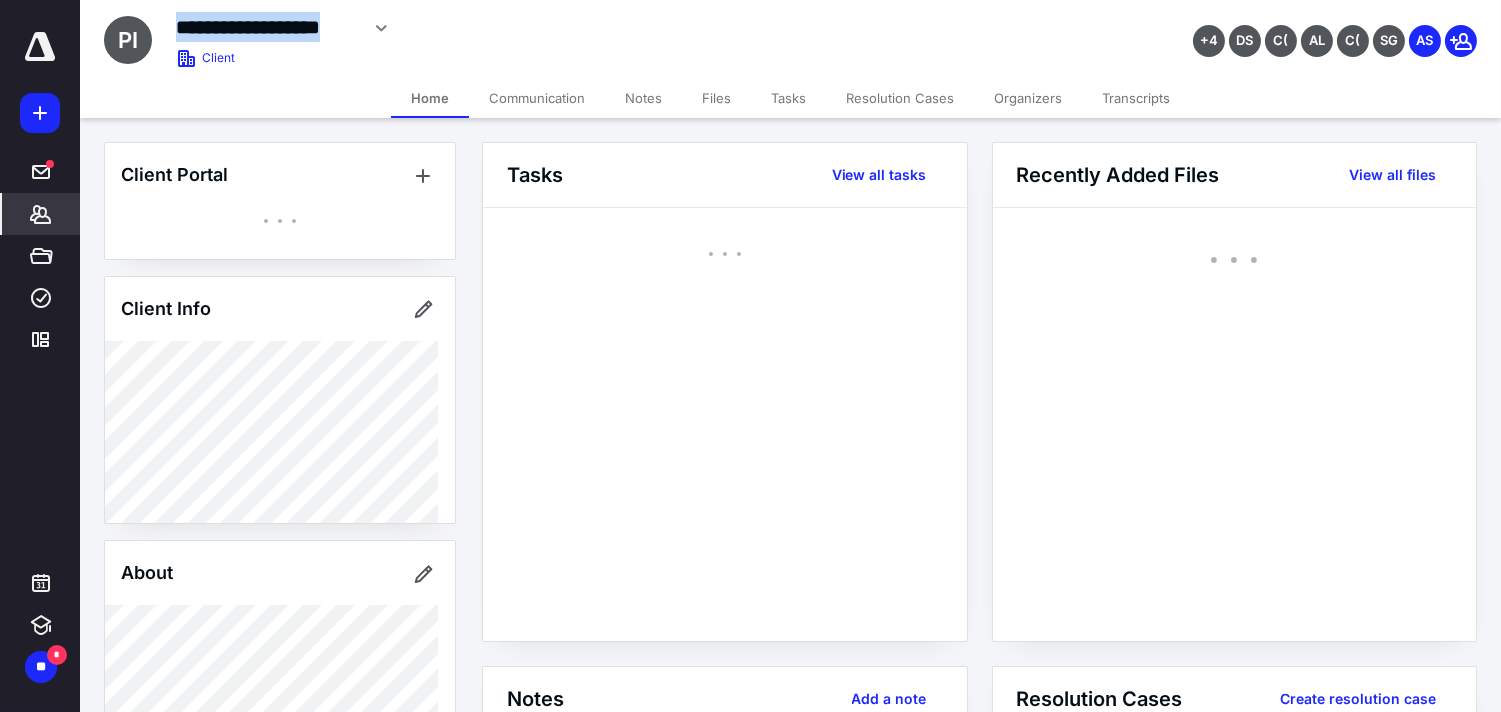 click on "**********" at bounding box center (267, 27) 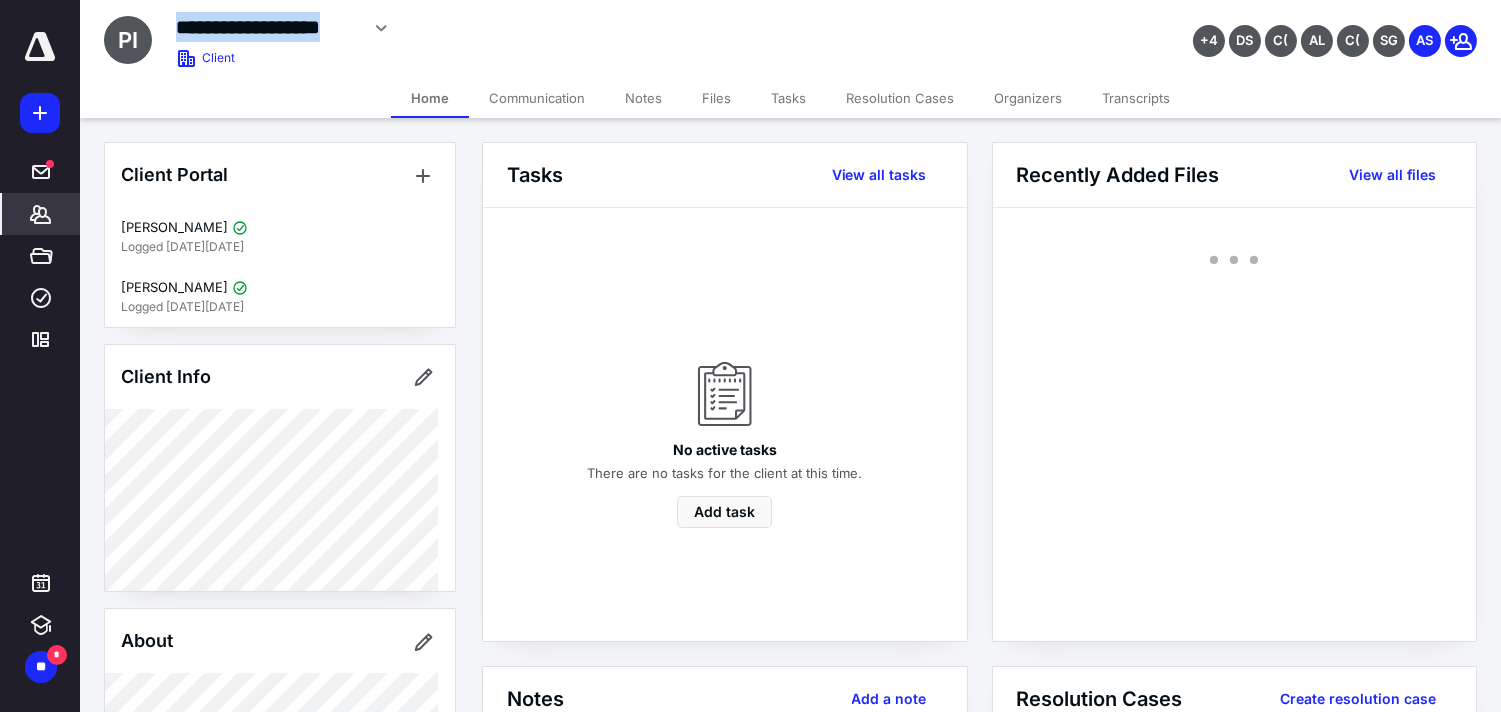 copy on "**********" 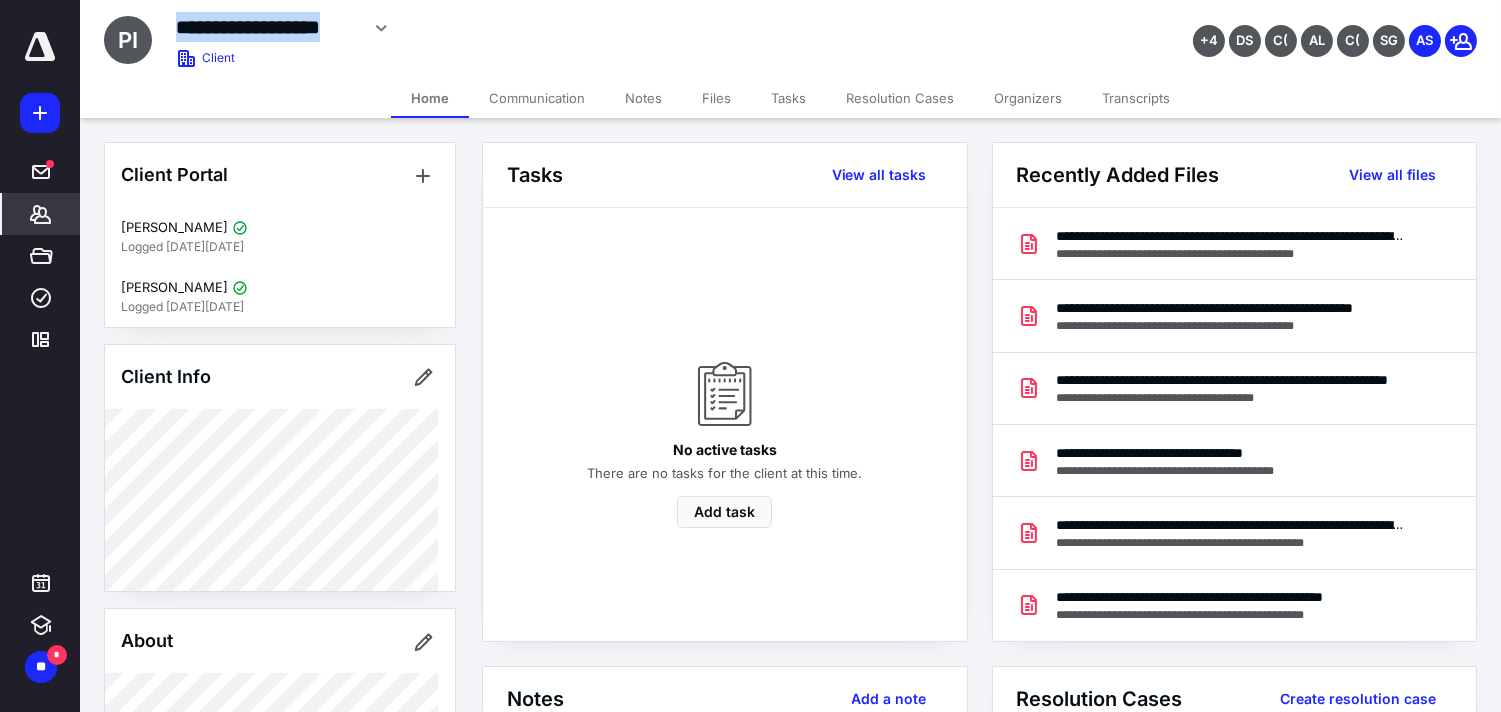 click on "Notes" at bounding box center [643, 98] 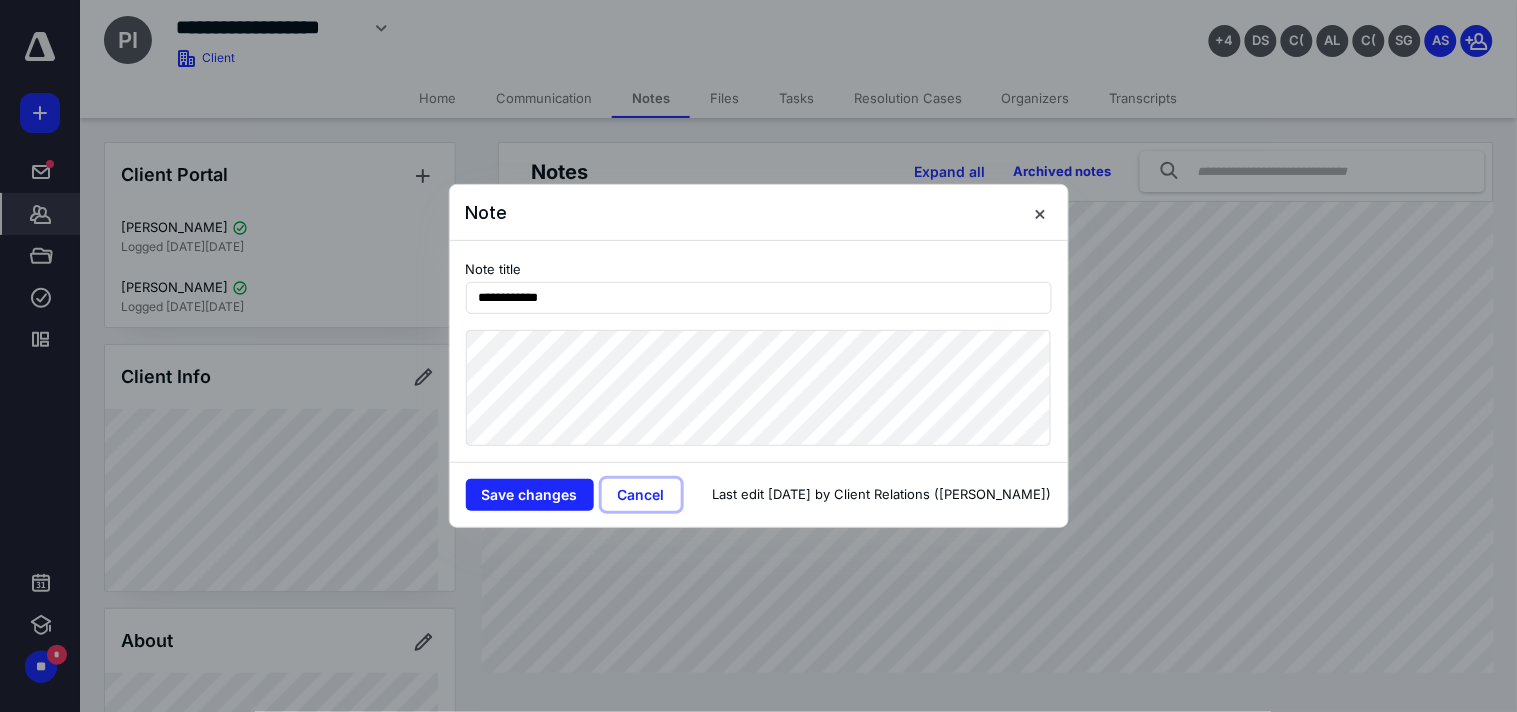 drag, startPoint x: 637, startPoint y: 487, endPoint x: 603, endPoint y: 472, distance: 37.161808 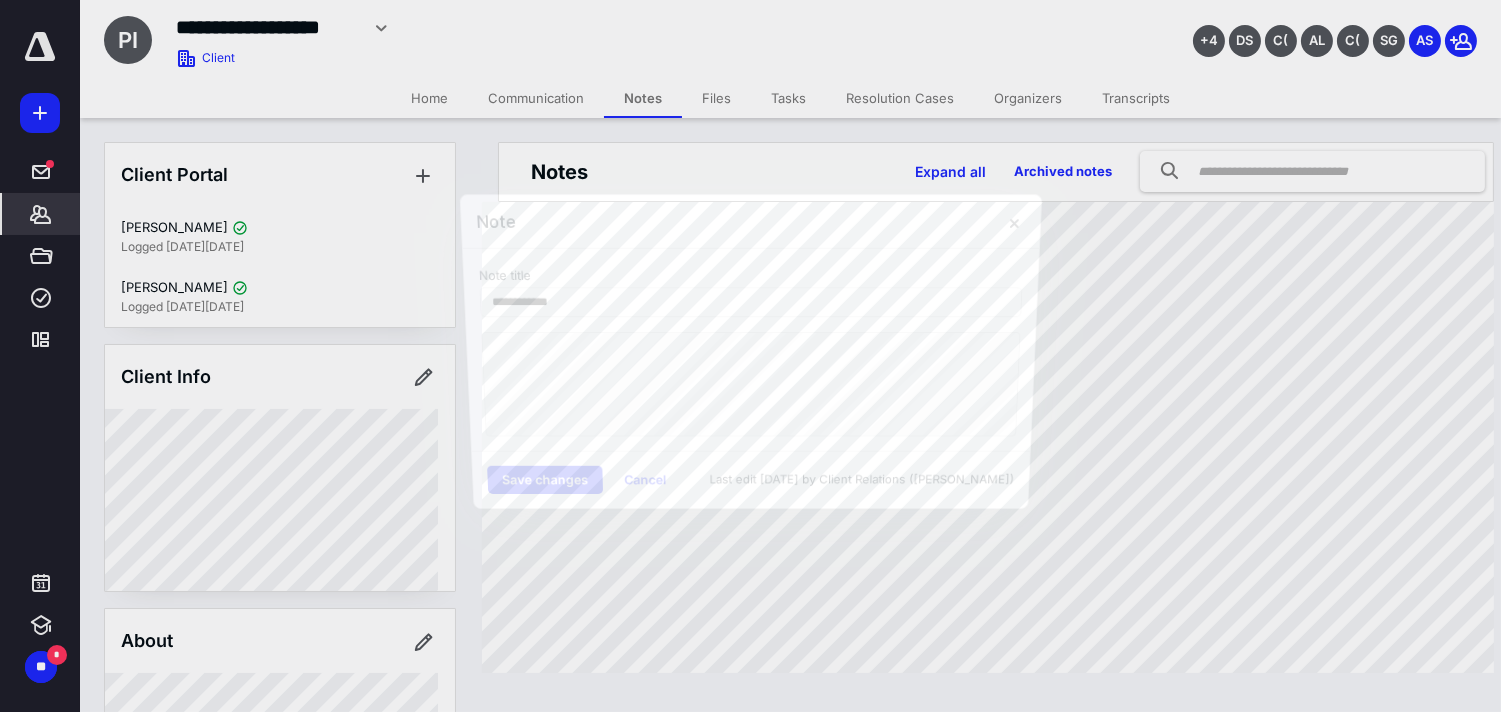 click on "*******" at bounding box center [41, 214] 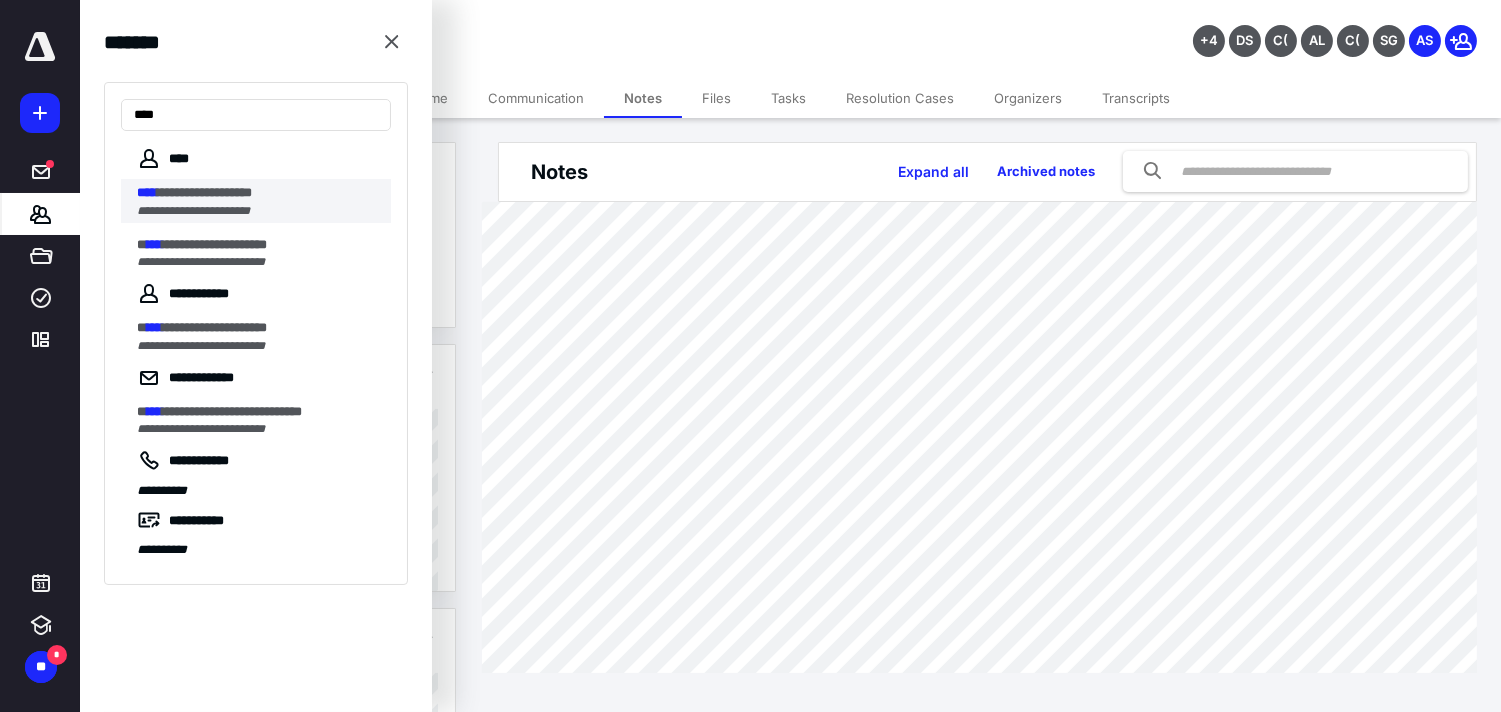 type on "****" 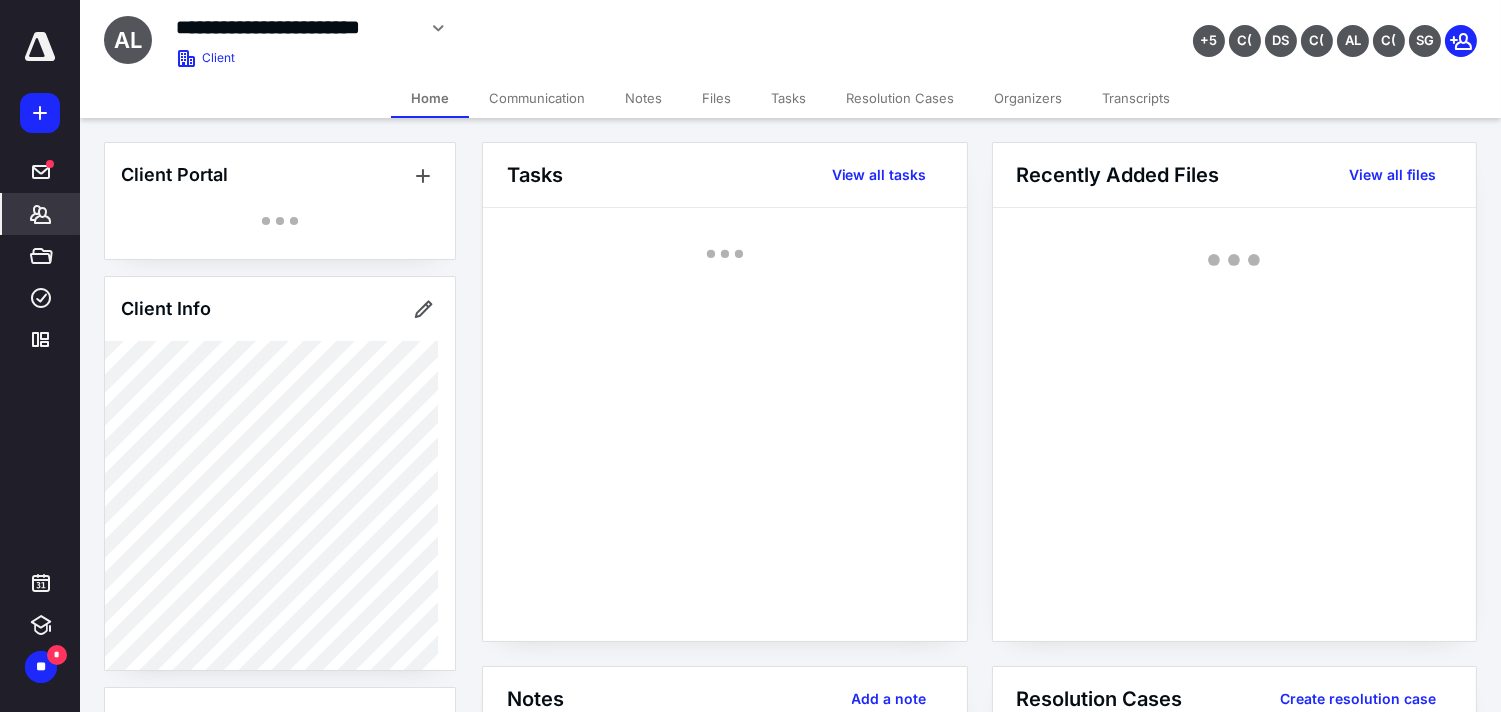click on "**********" at bounding box center (295, 27) 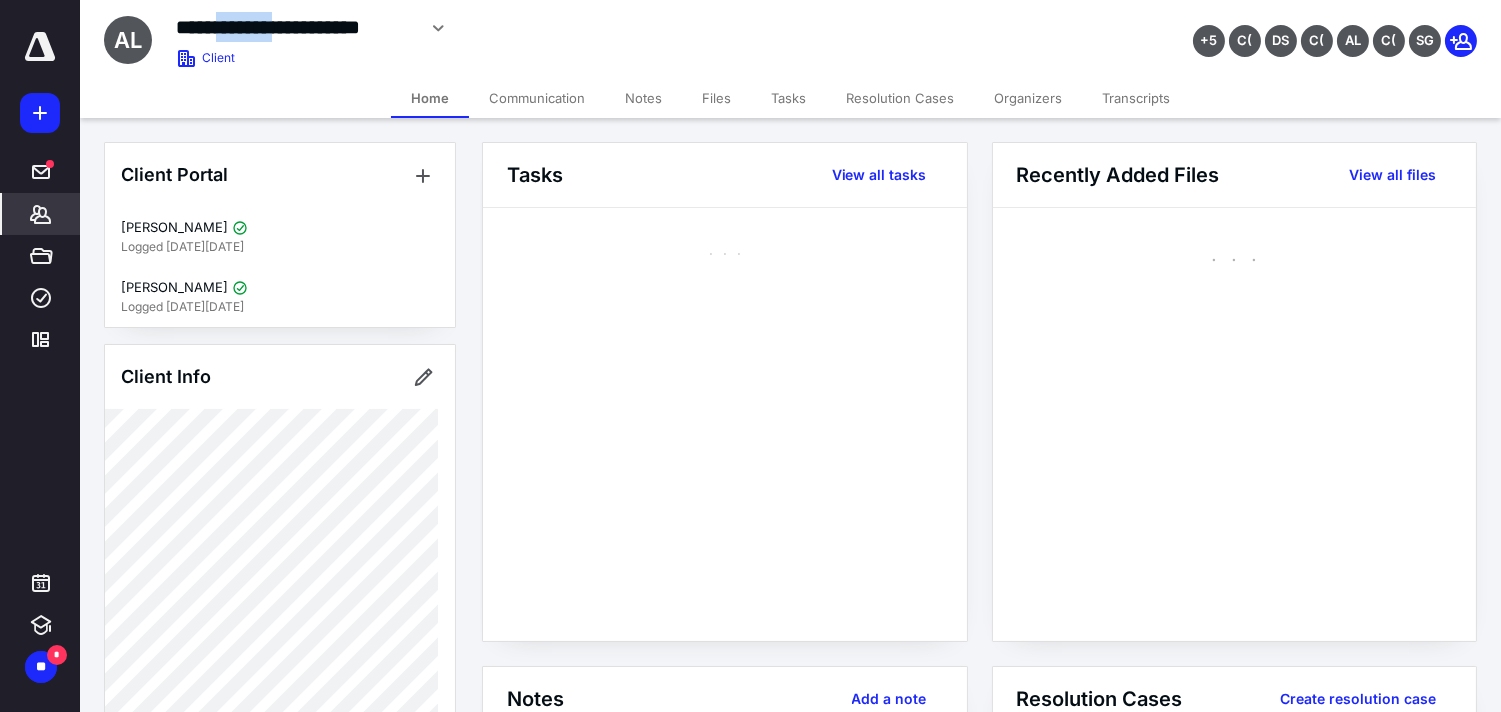 click on "**********" at bounding box center (295, 27) 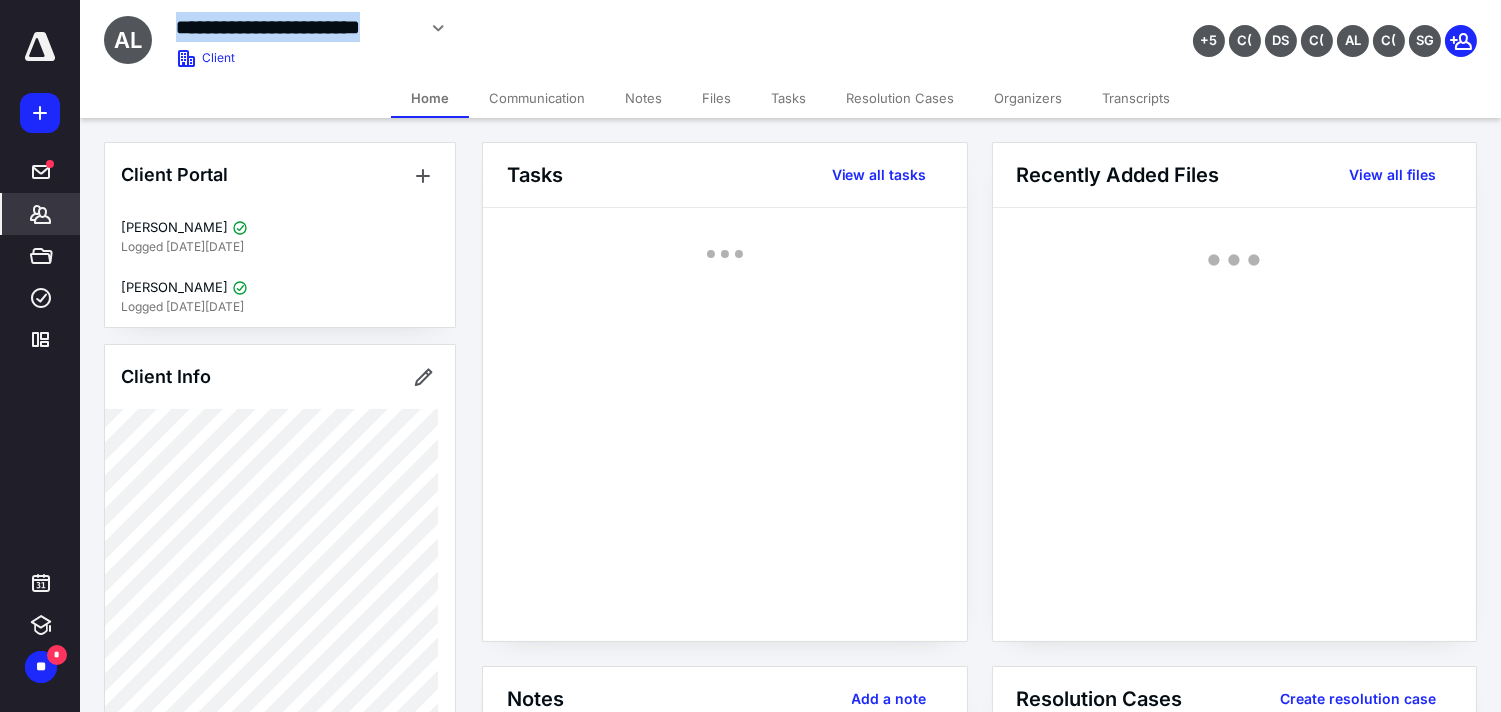 click on "**********" at bounding box center [295, 27] 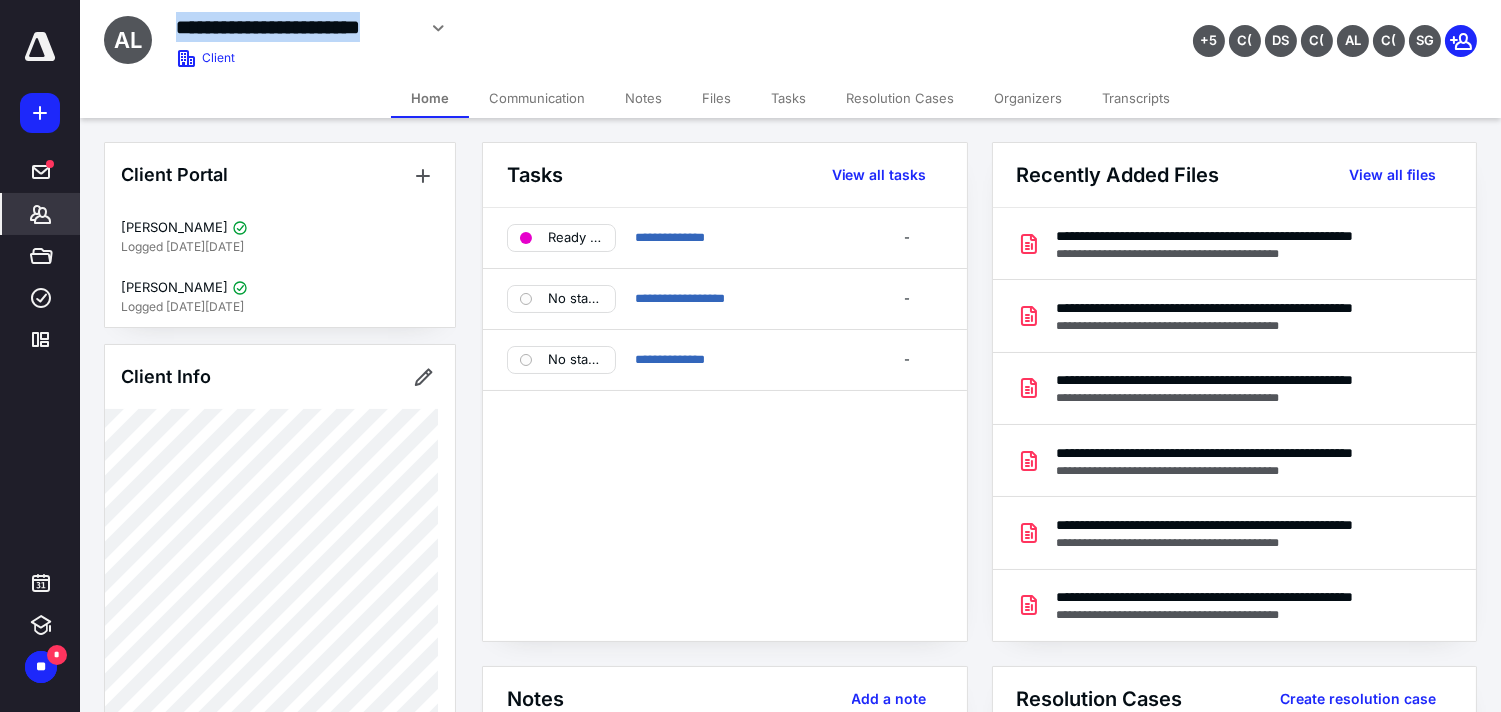 copy on "**********" 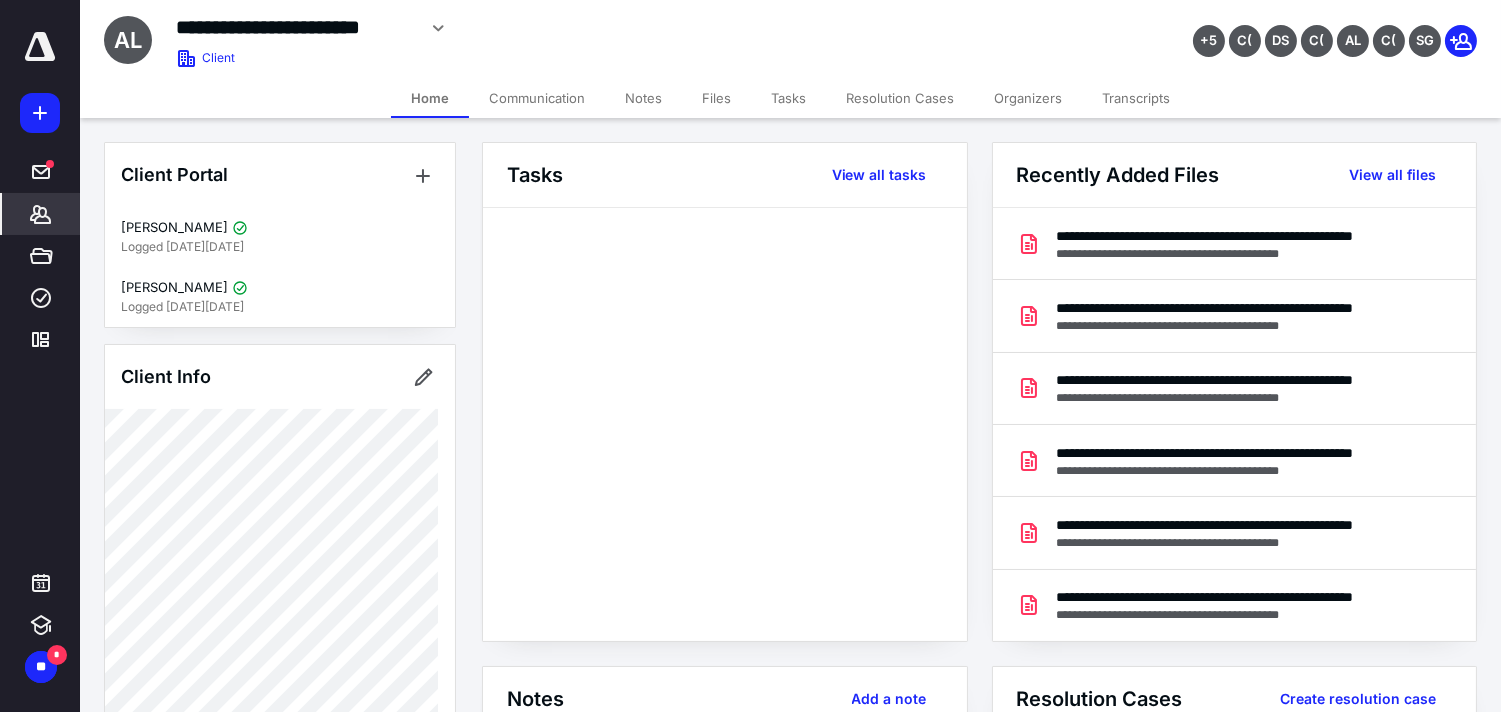 click on "*******" at bounding box center [41, 214] 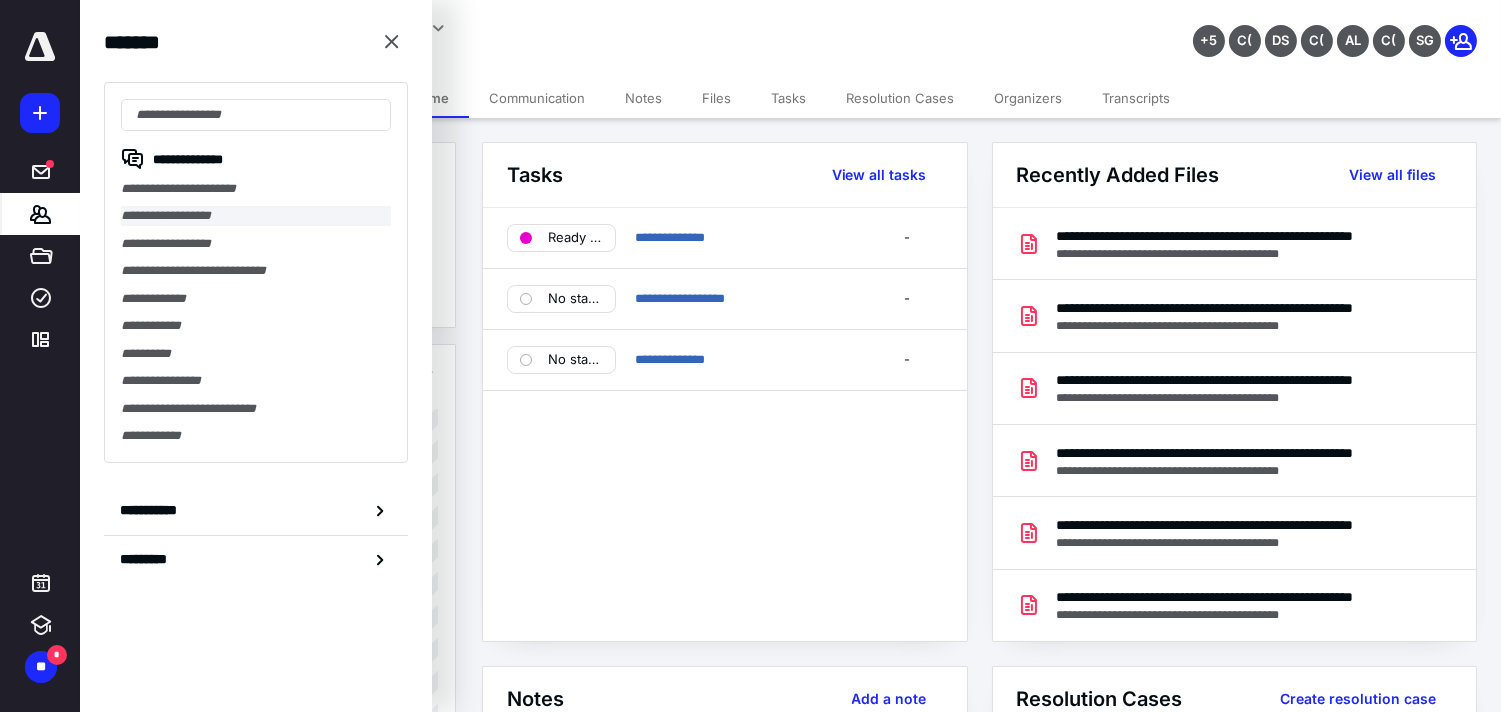 click on "**********" at bounding box center (256, 215) 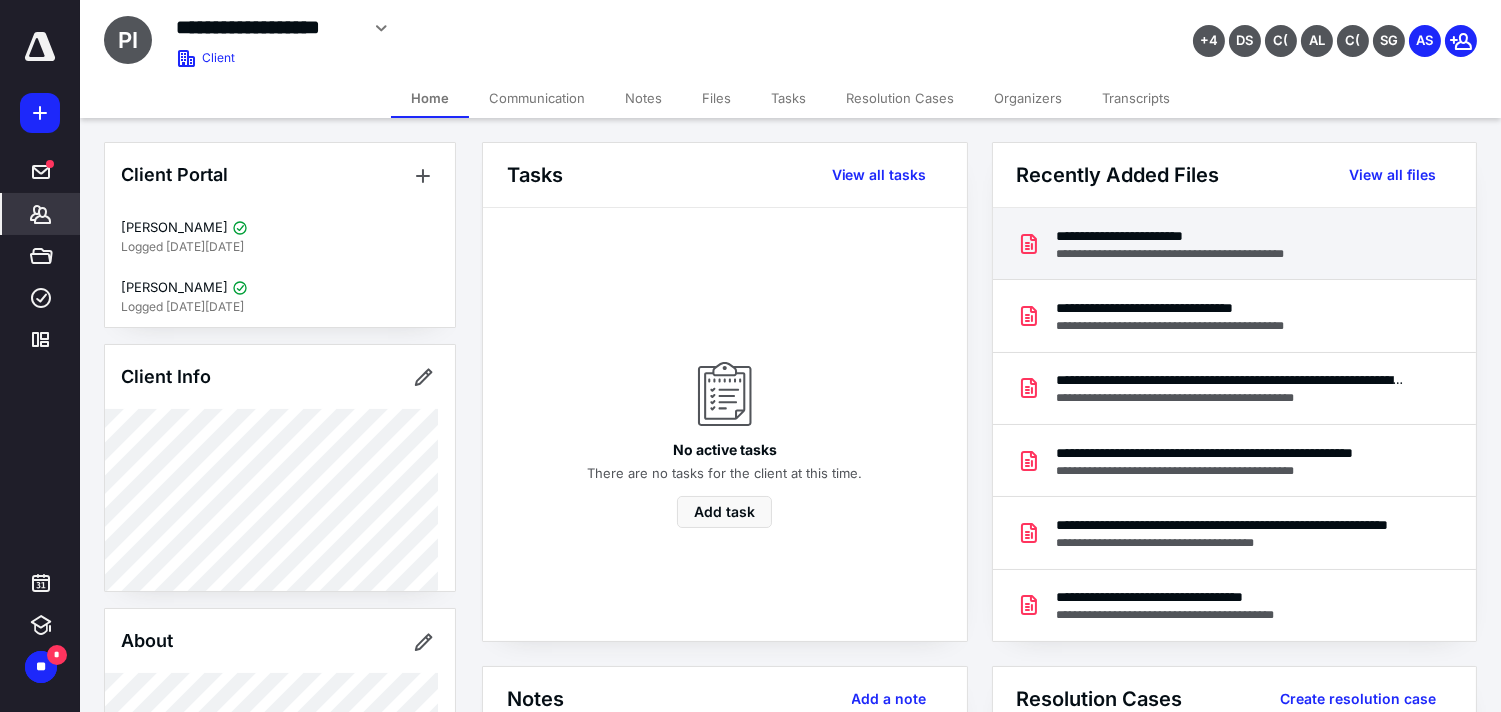 click on "**********" at bounding box center (1201, 236) 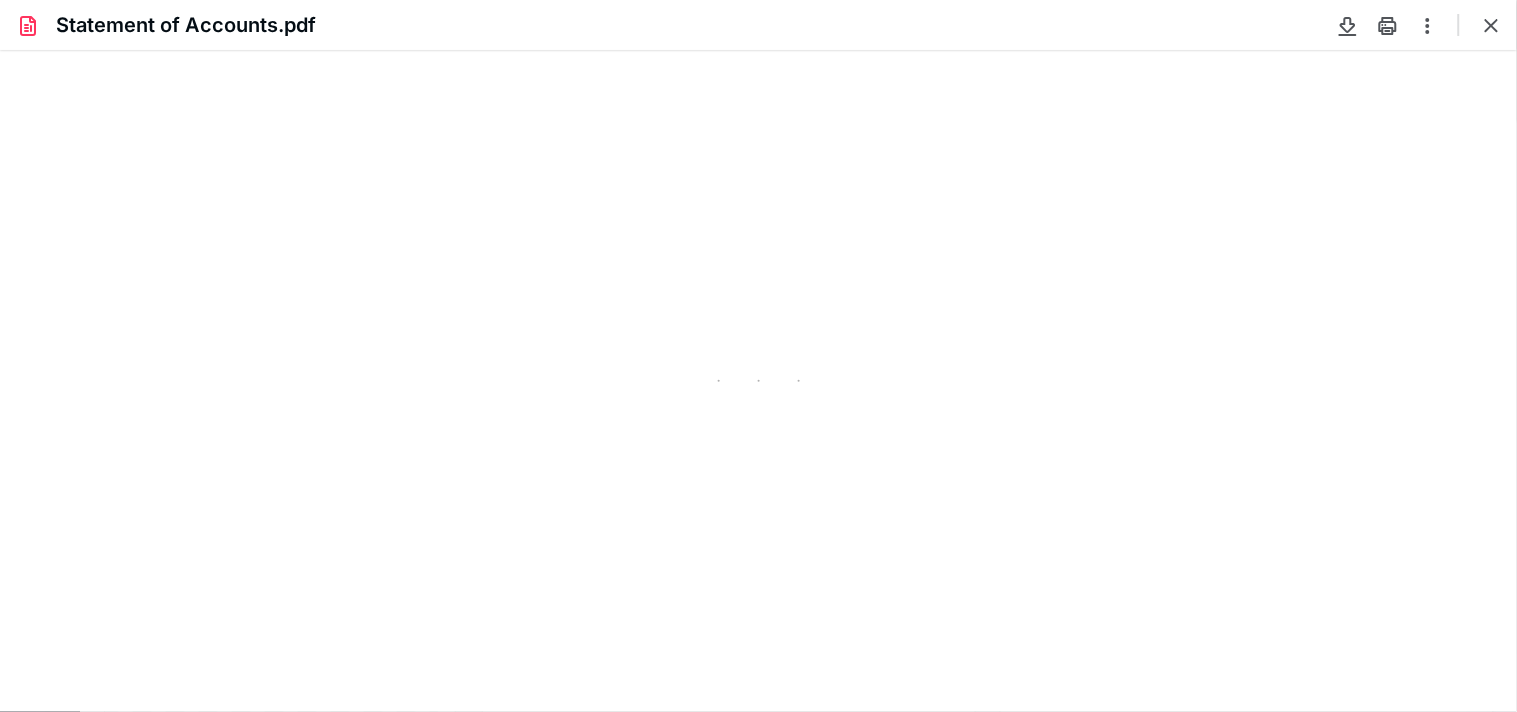 scroll, scrollTop: 0, scrollLeft: 0, axis: both 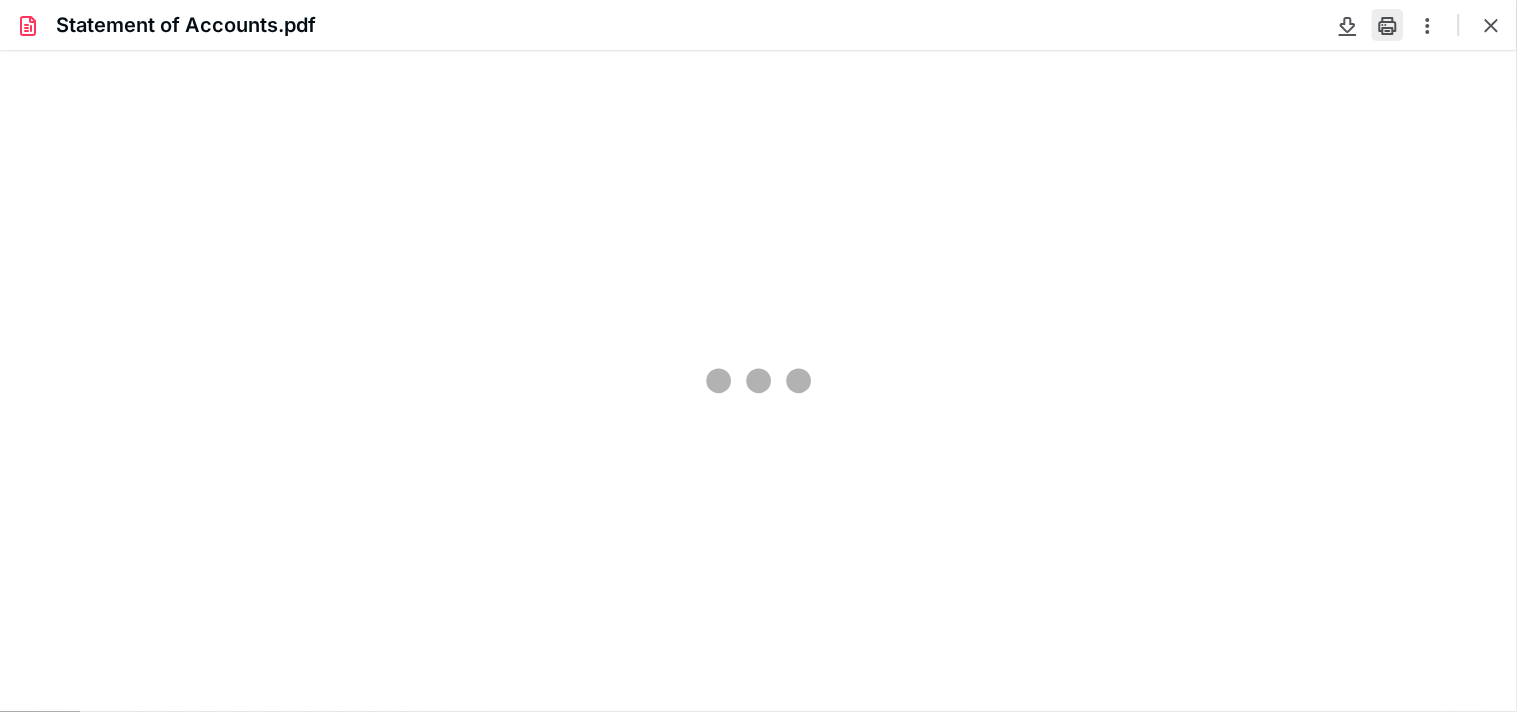click at bounding box center [1388, 25] 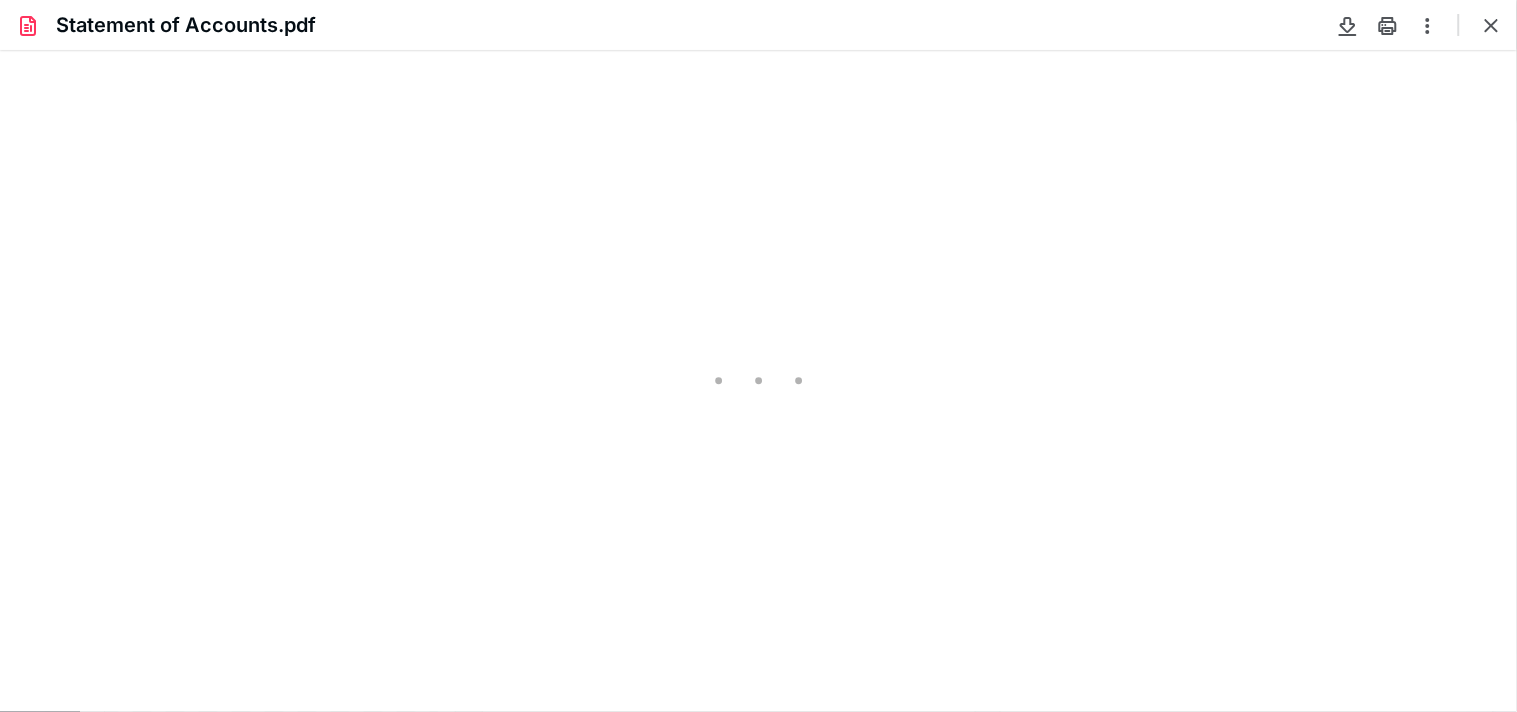 click on "Statement of Accounts.pdf" at bounding box center [758, 25] 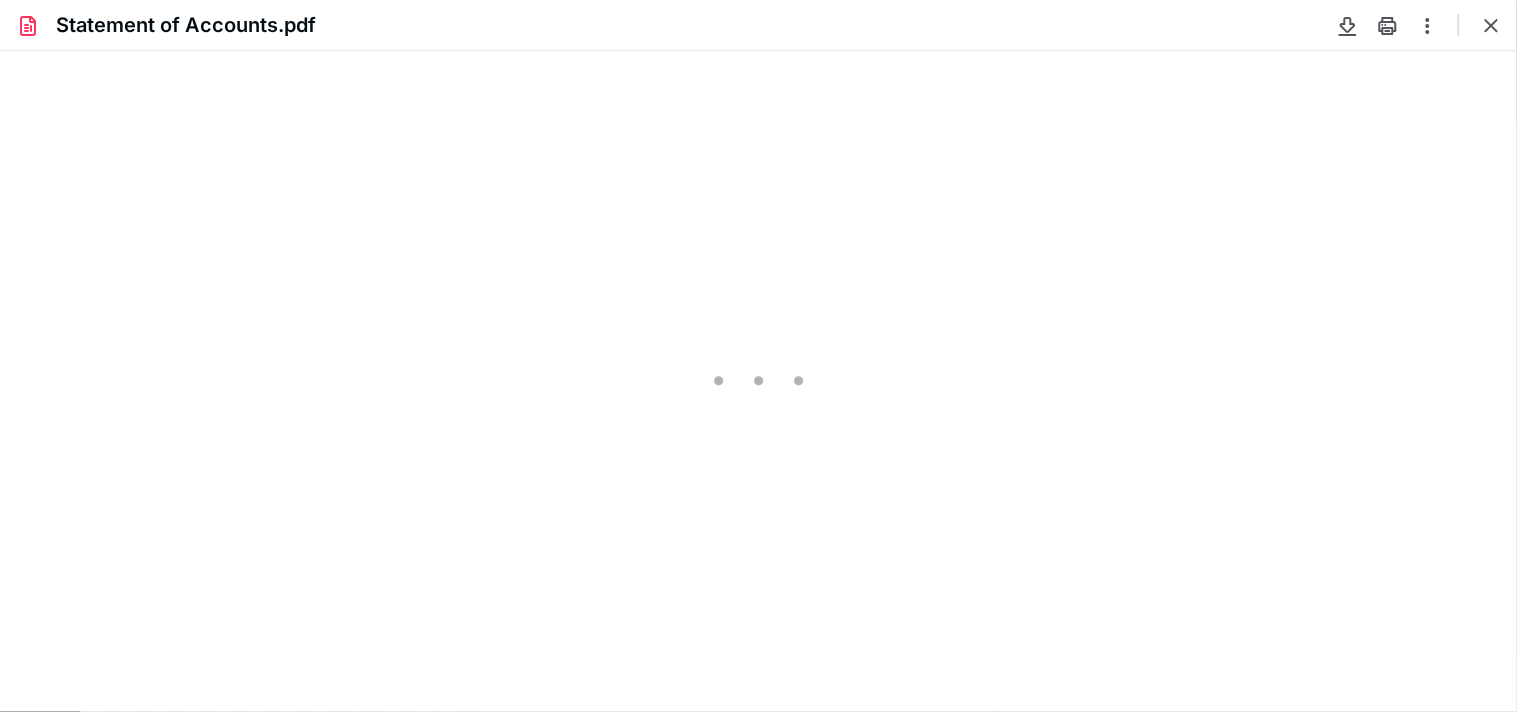 click at bounding box center [1492, 25] 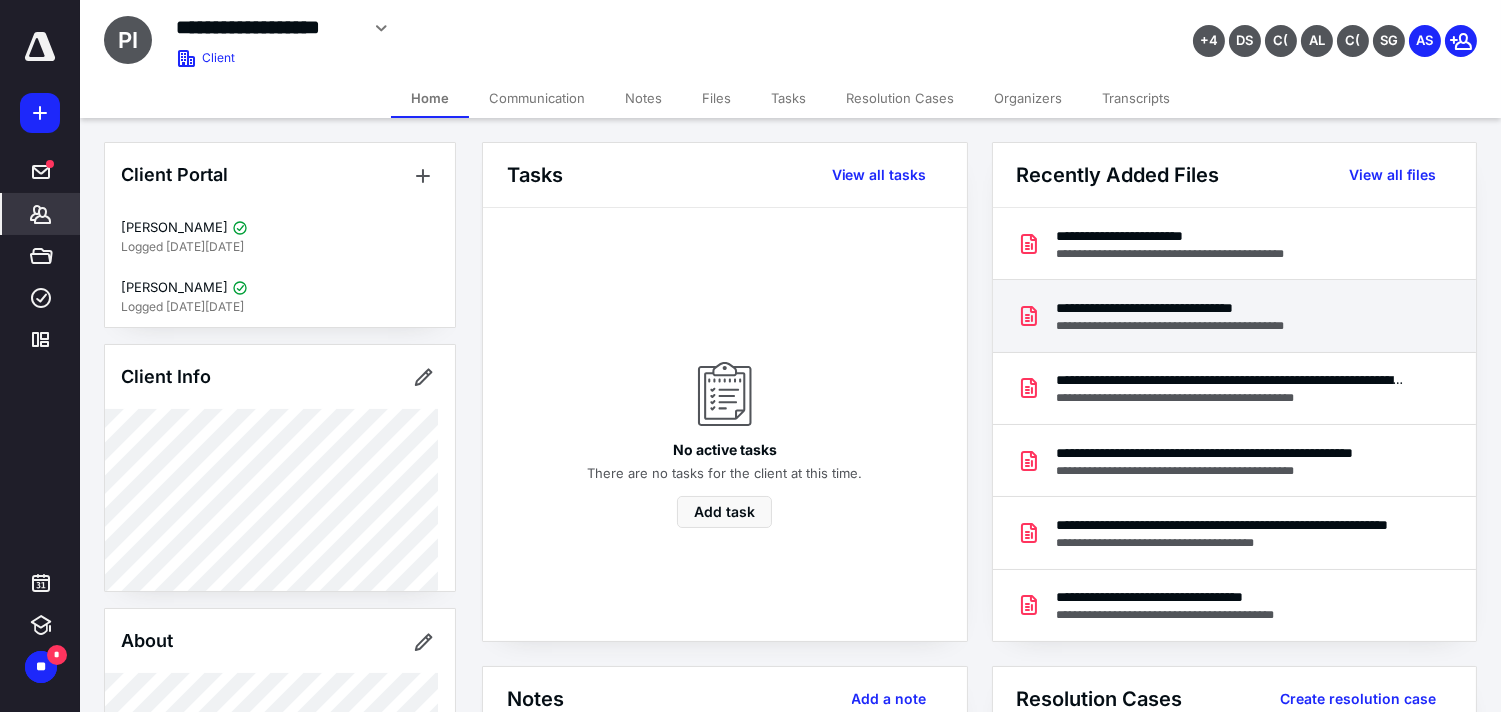 click on "**********" at bounding box center [1201, 308] 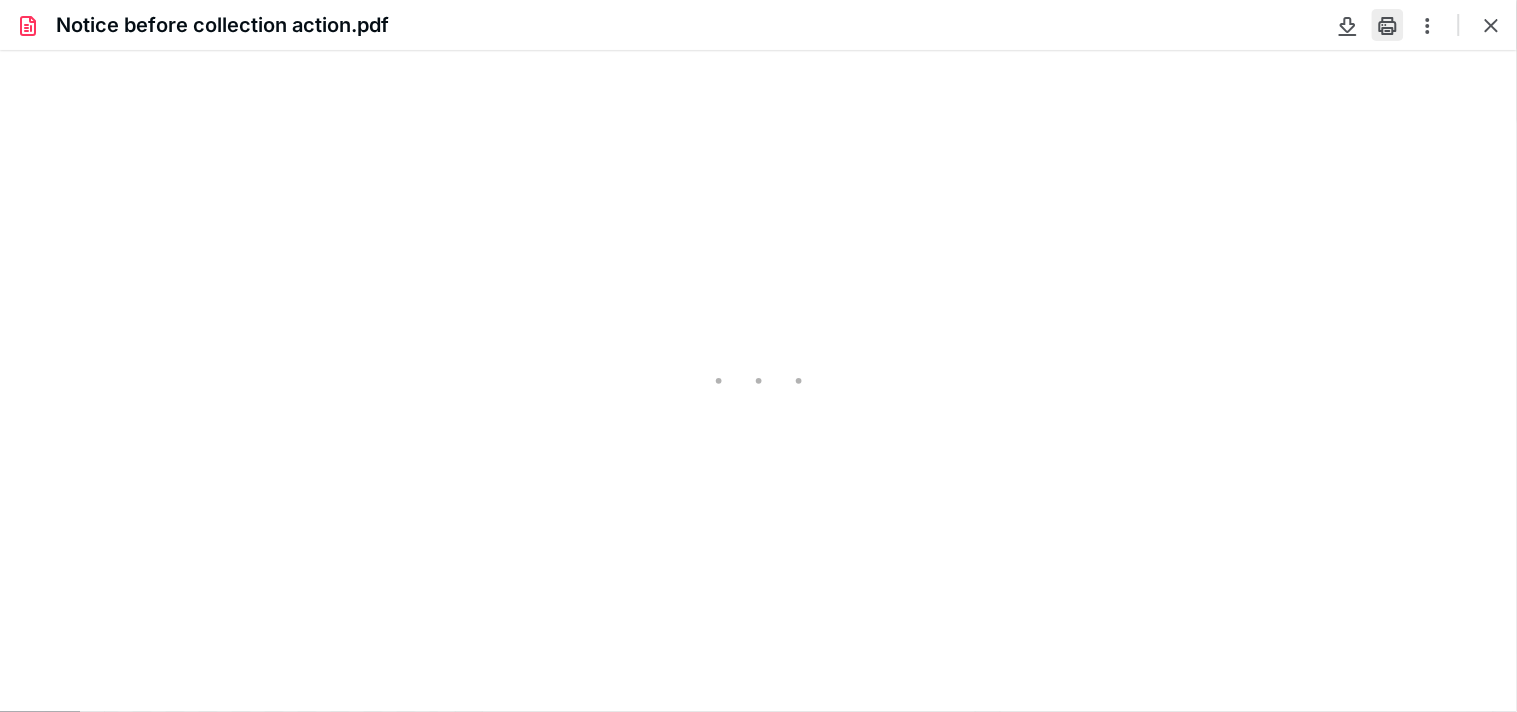 click at bounding box center (1388, 25) 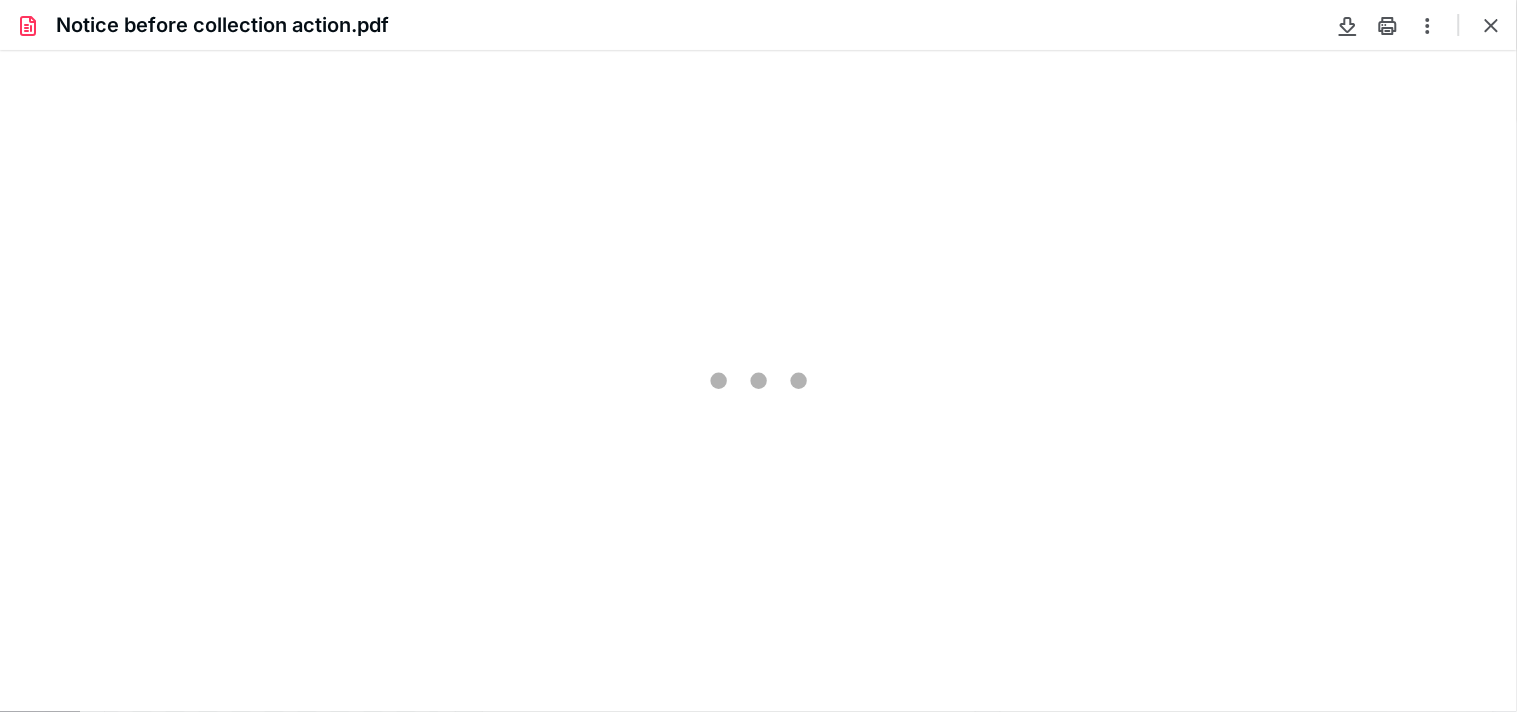 scroll, scrollTop: 0, scrollLeft: 0, axis: both 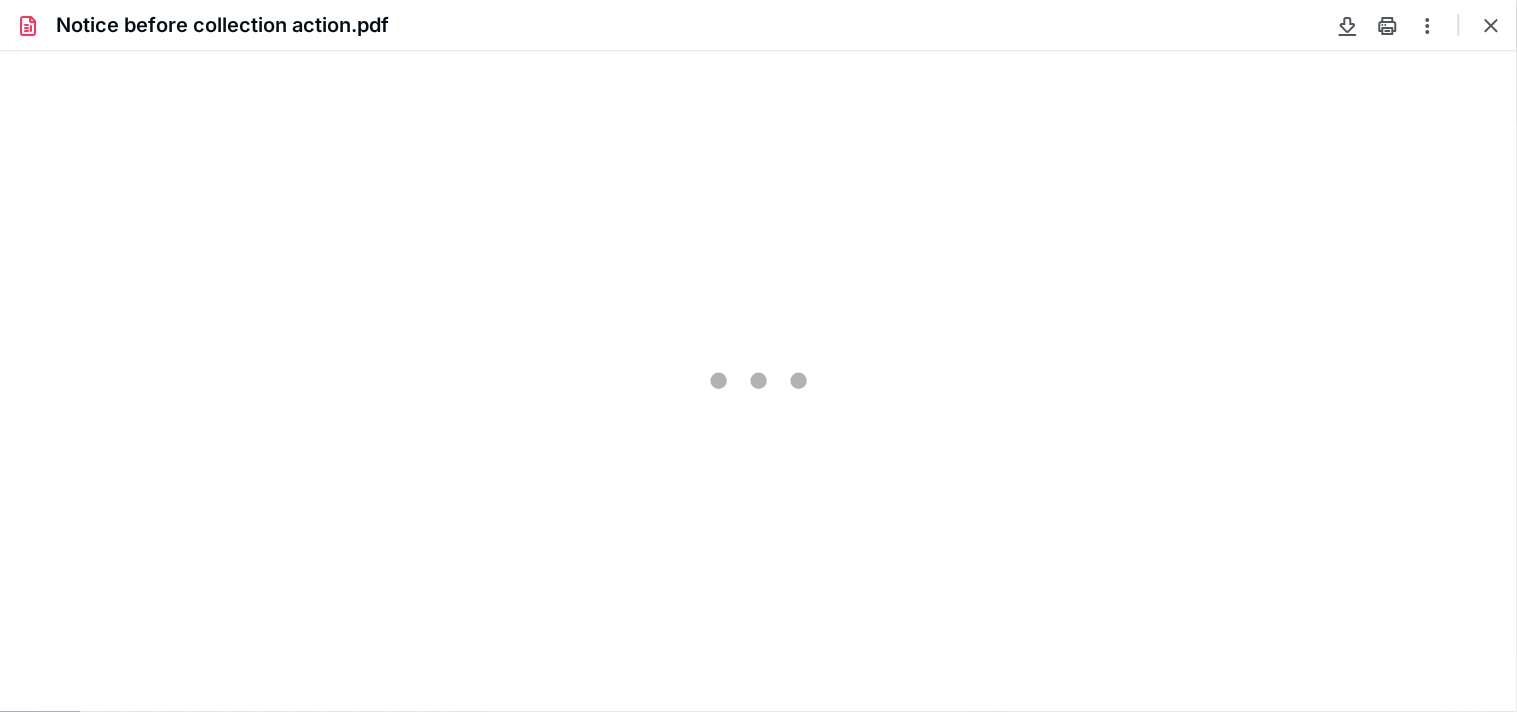 type on "243" 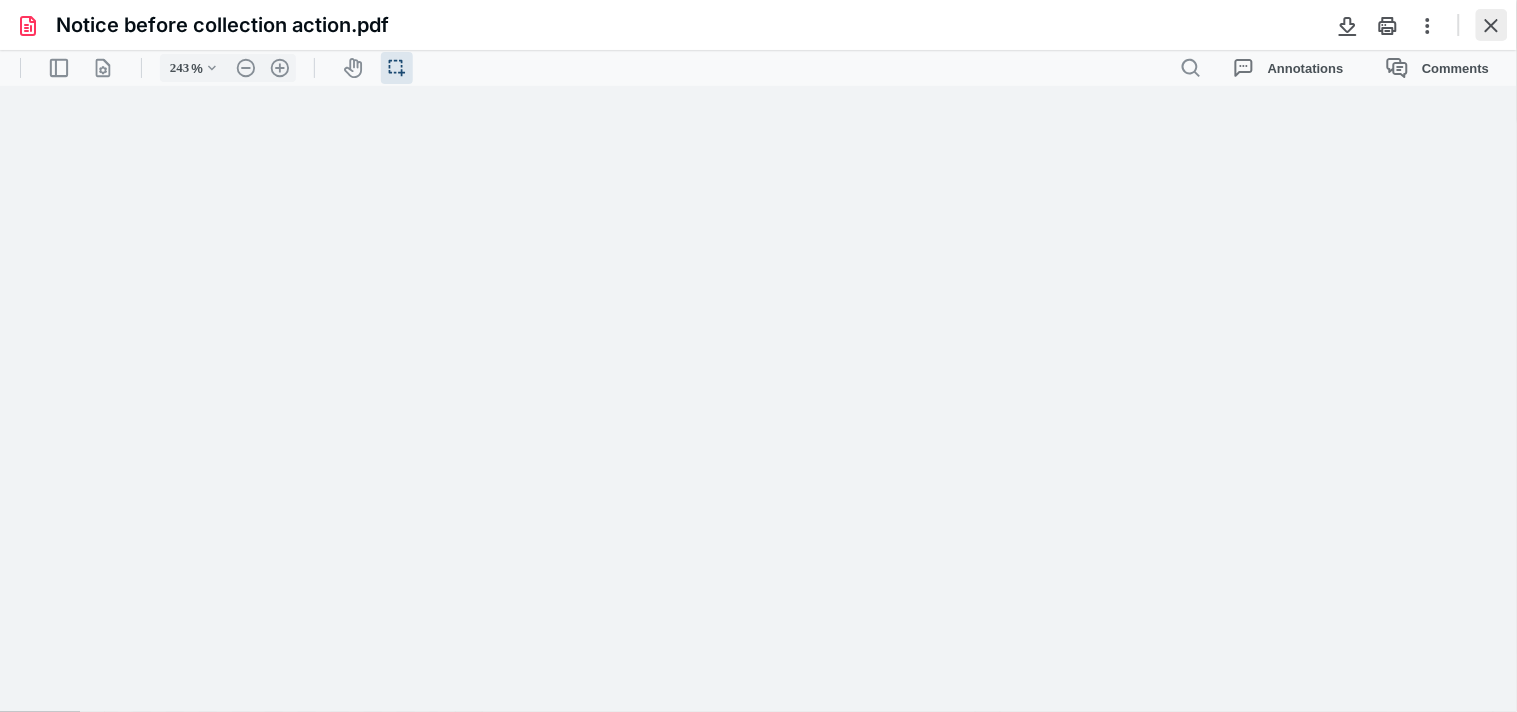 scroll, scrollTop: 45, scrollLeft: 0, axis: vertical 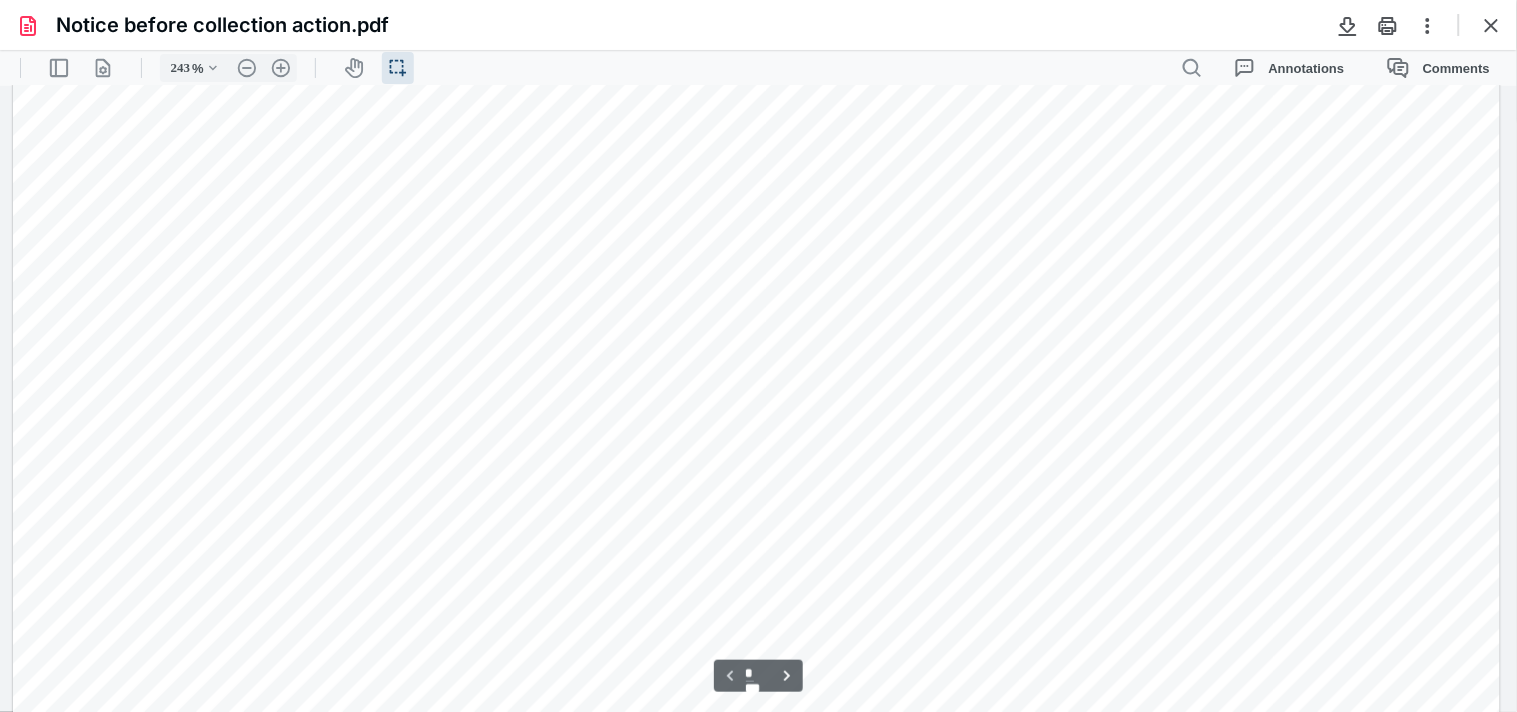 click at bounding box center [1492, 25] 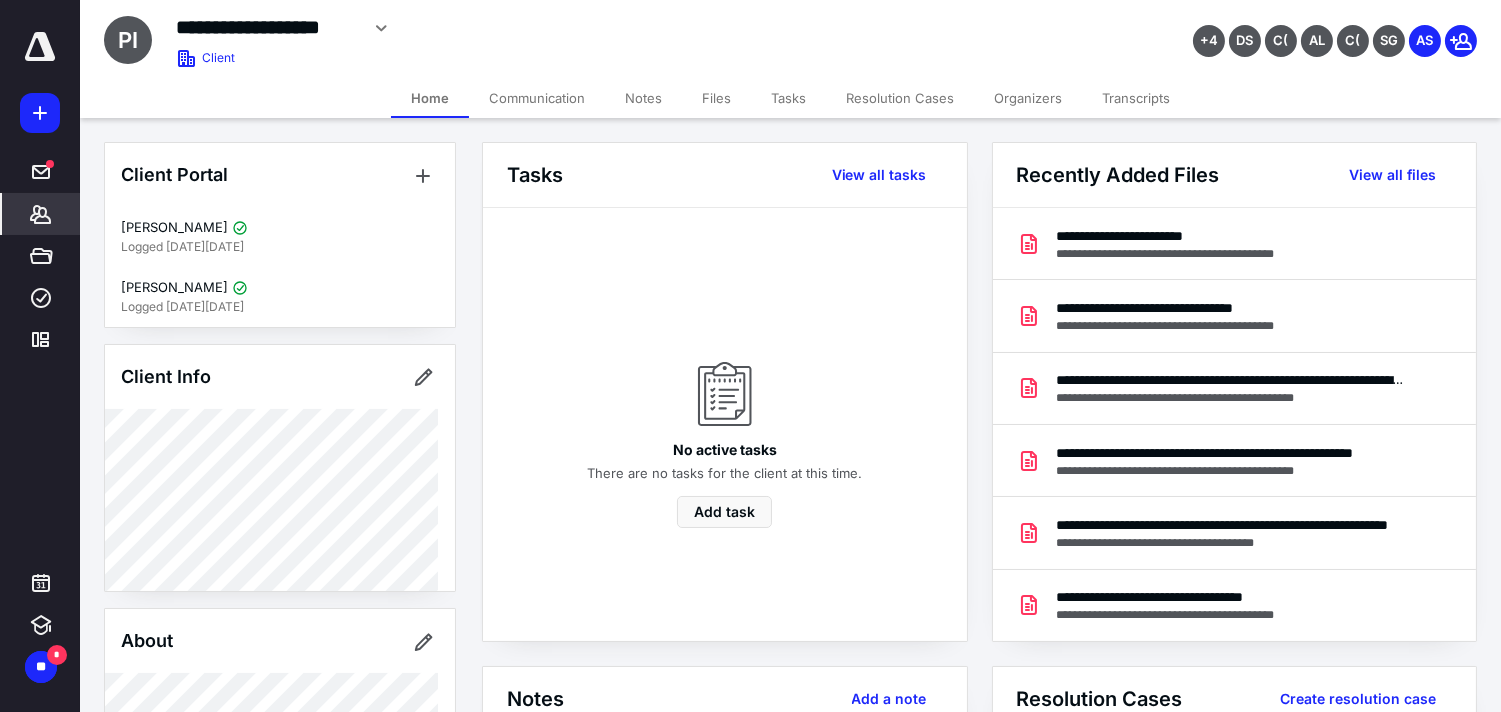 click on "Files" at bounding box center [716, 98] 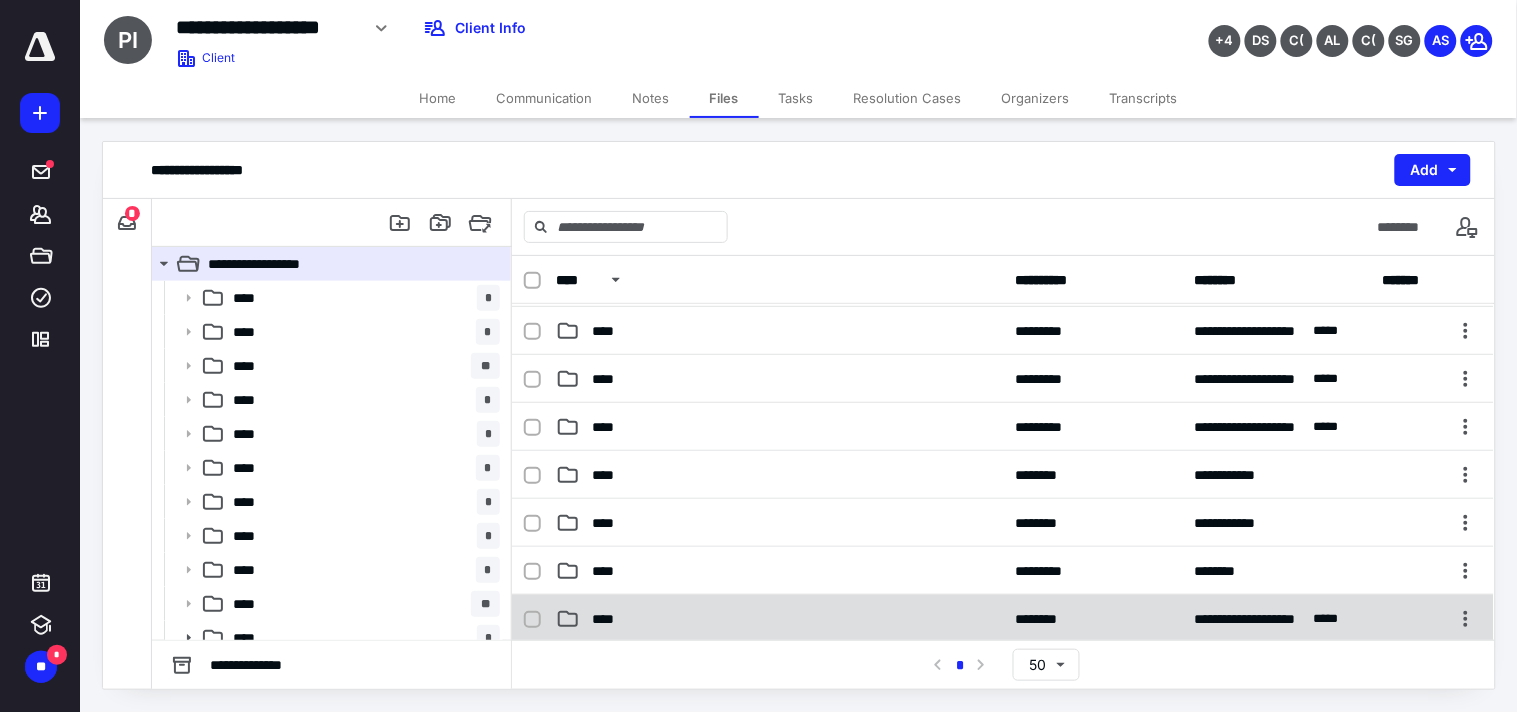 scroll, scrollTop: 777, scrollLeft: 0, axis: vertical 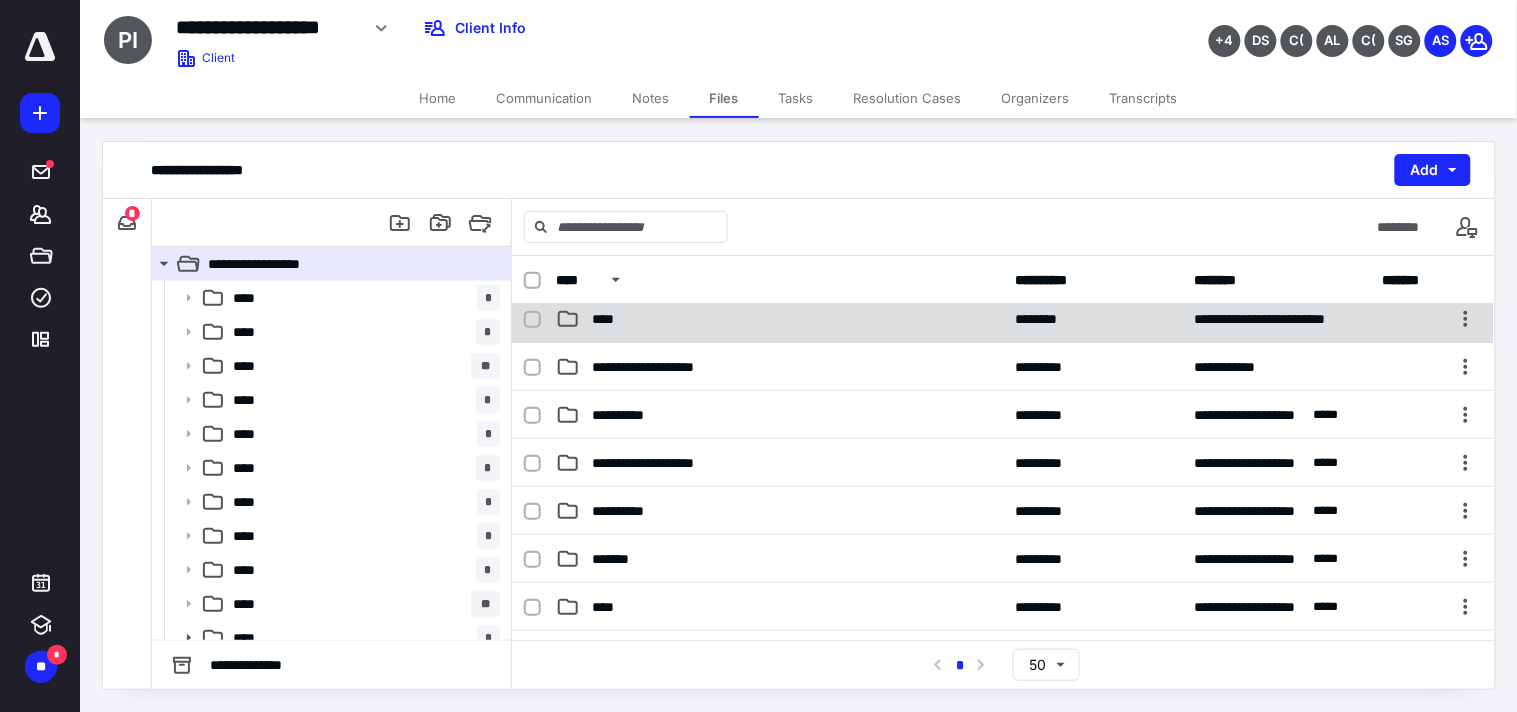 click on "****" at bounding box center (609, 319) 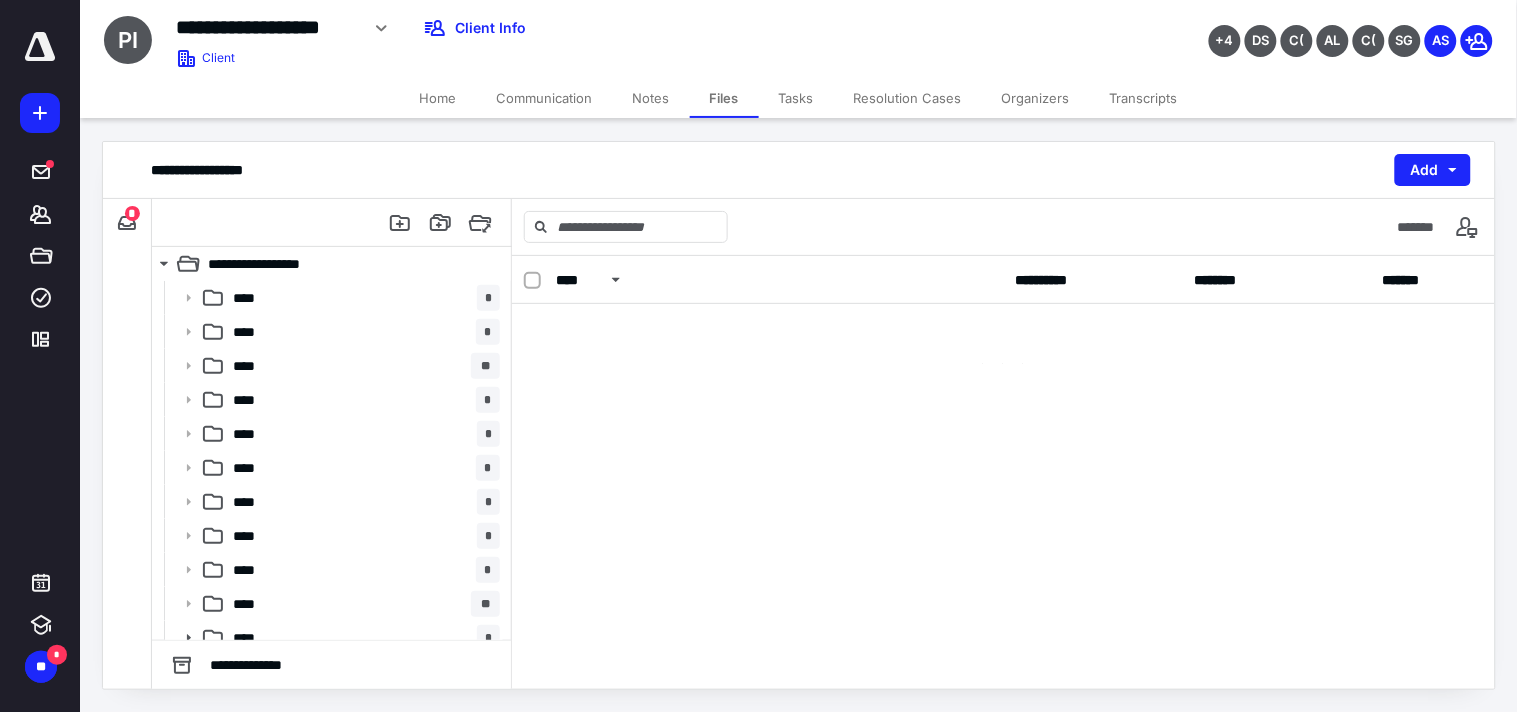 scroll, scrollTop: 0, scrollLeft: 0, axis: both 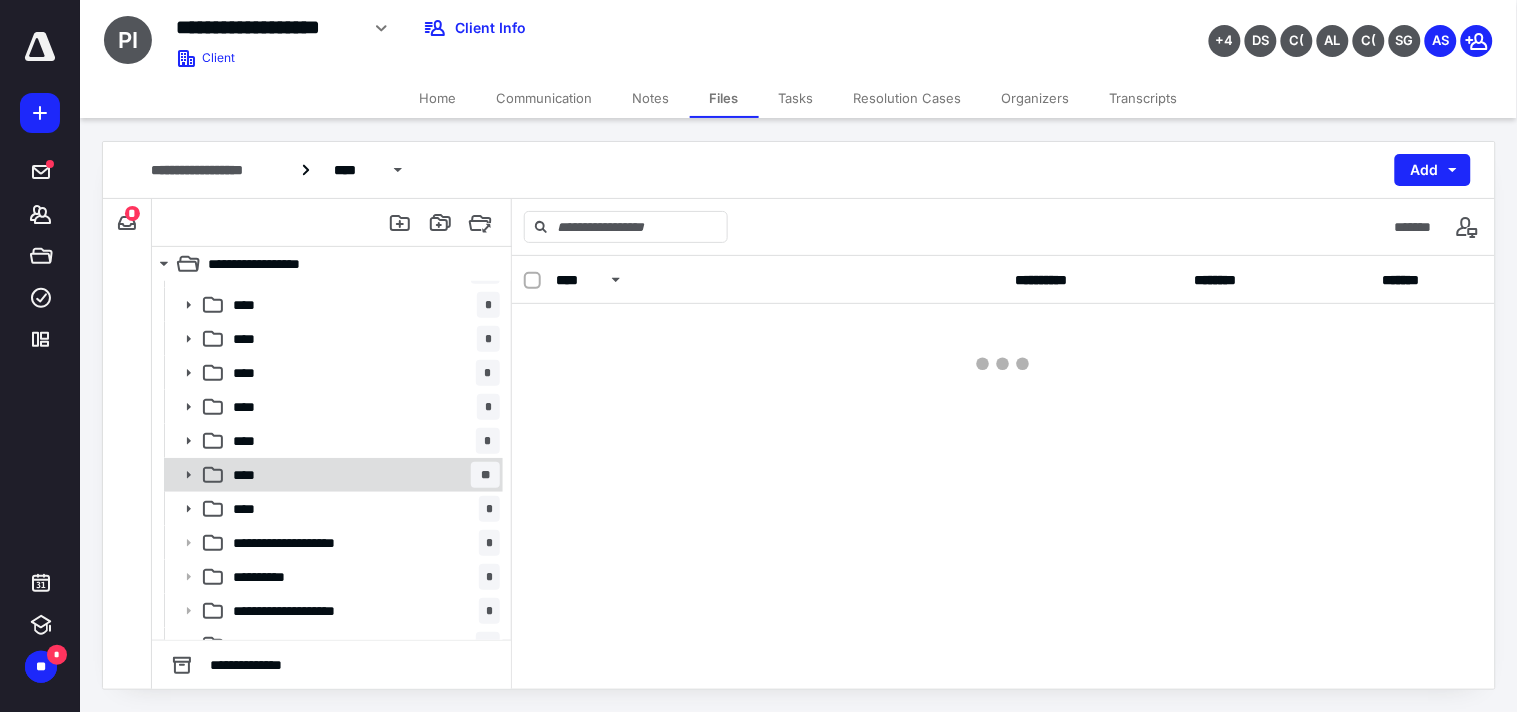 click on "****" at bounding box center (250, 475) 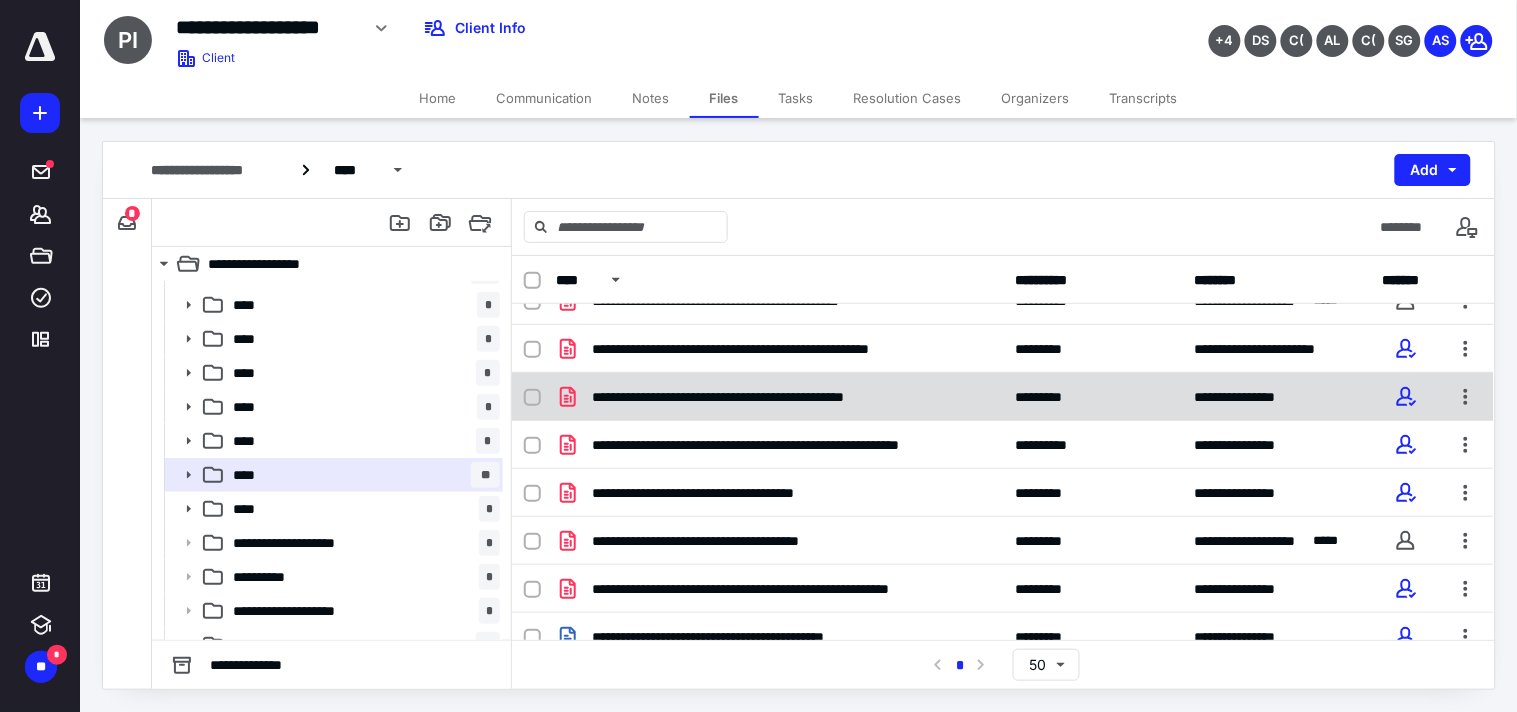scroll, scrollTop: 530, scrollLeft: 0, axis: vertical 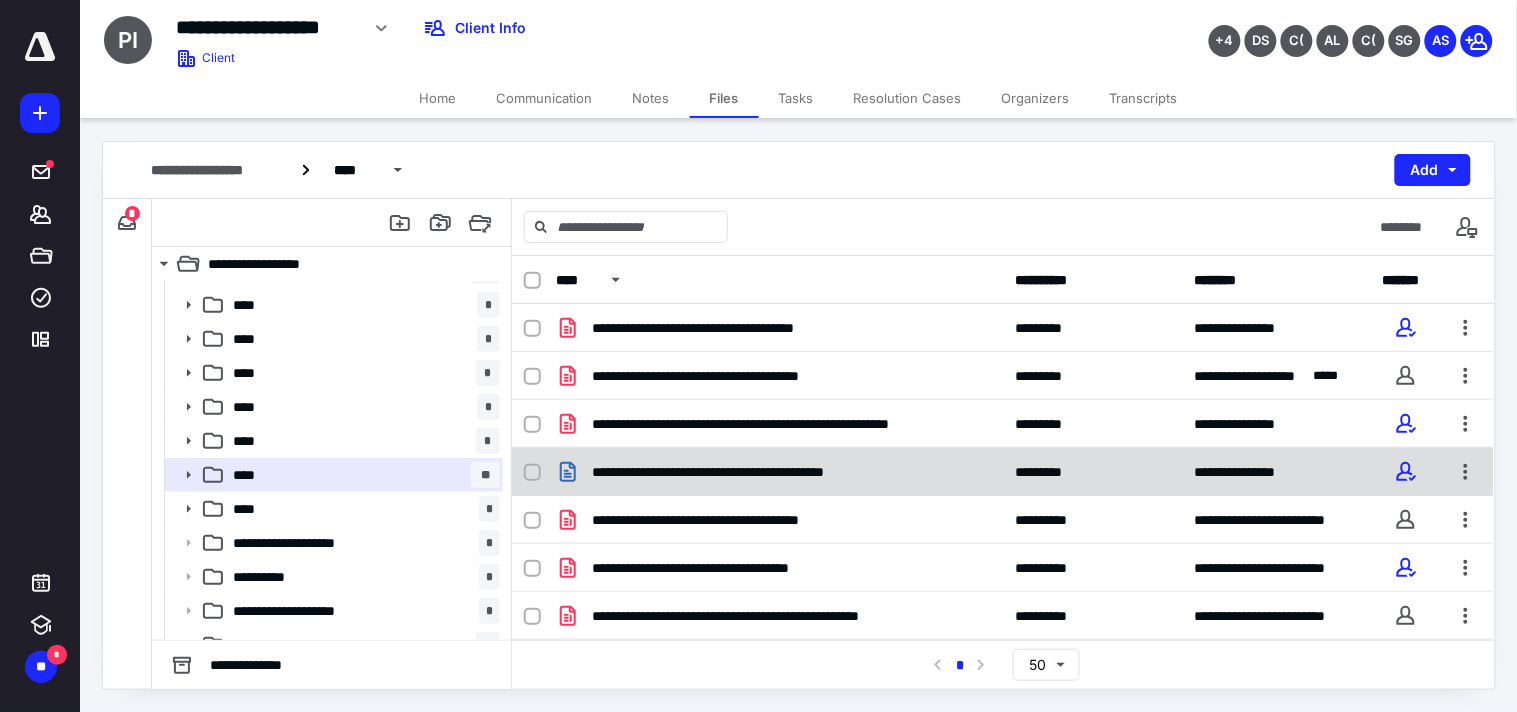 click on "**********" at bounding box center (1003, 472) 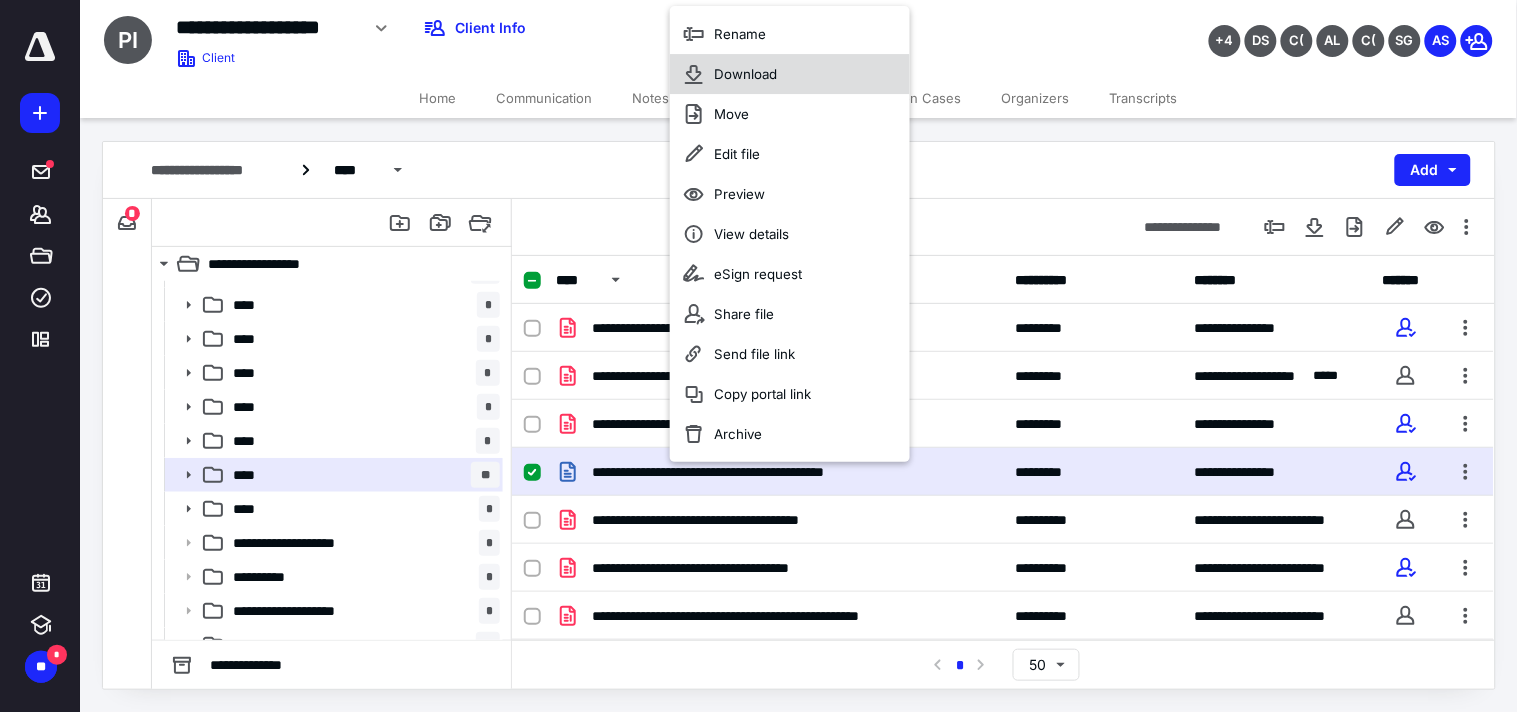 click on "Download" at bounding box center (790, 74) 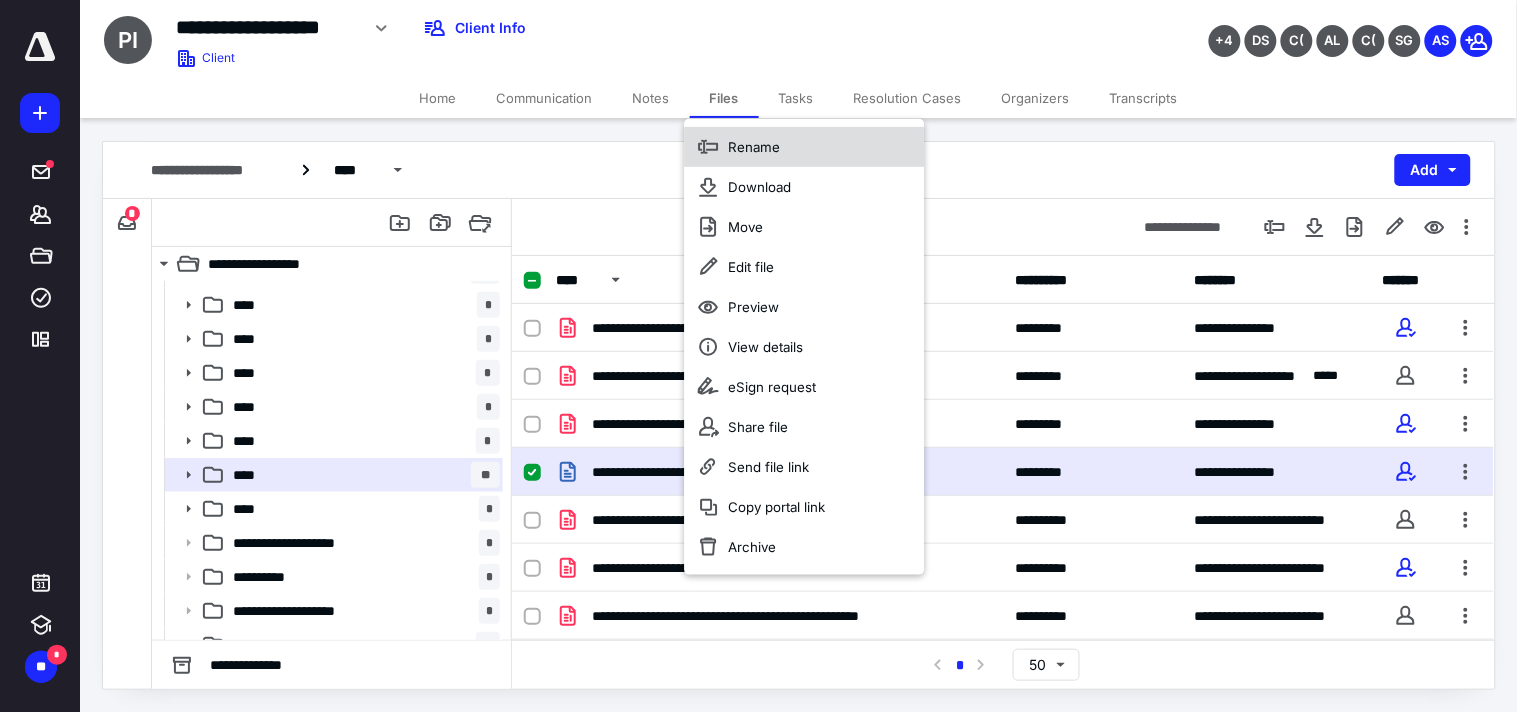 click on "Rename" at bounding box center [754, 147] 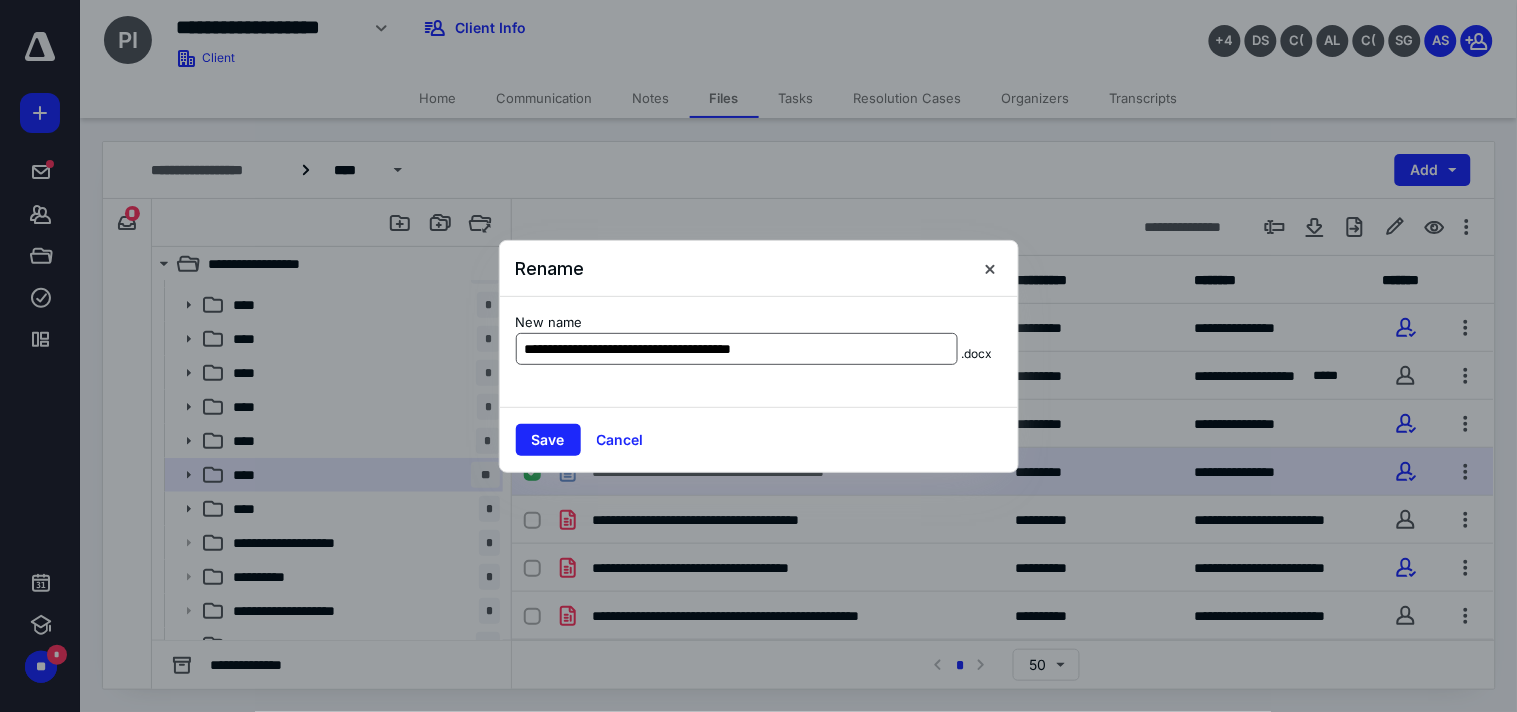click on "**********" at bounding box center [737, 349] 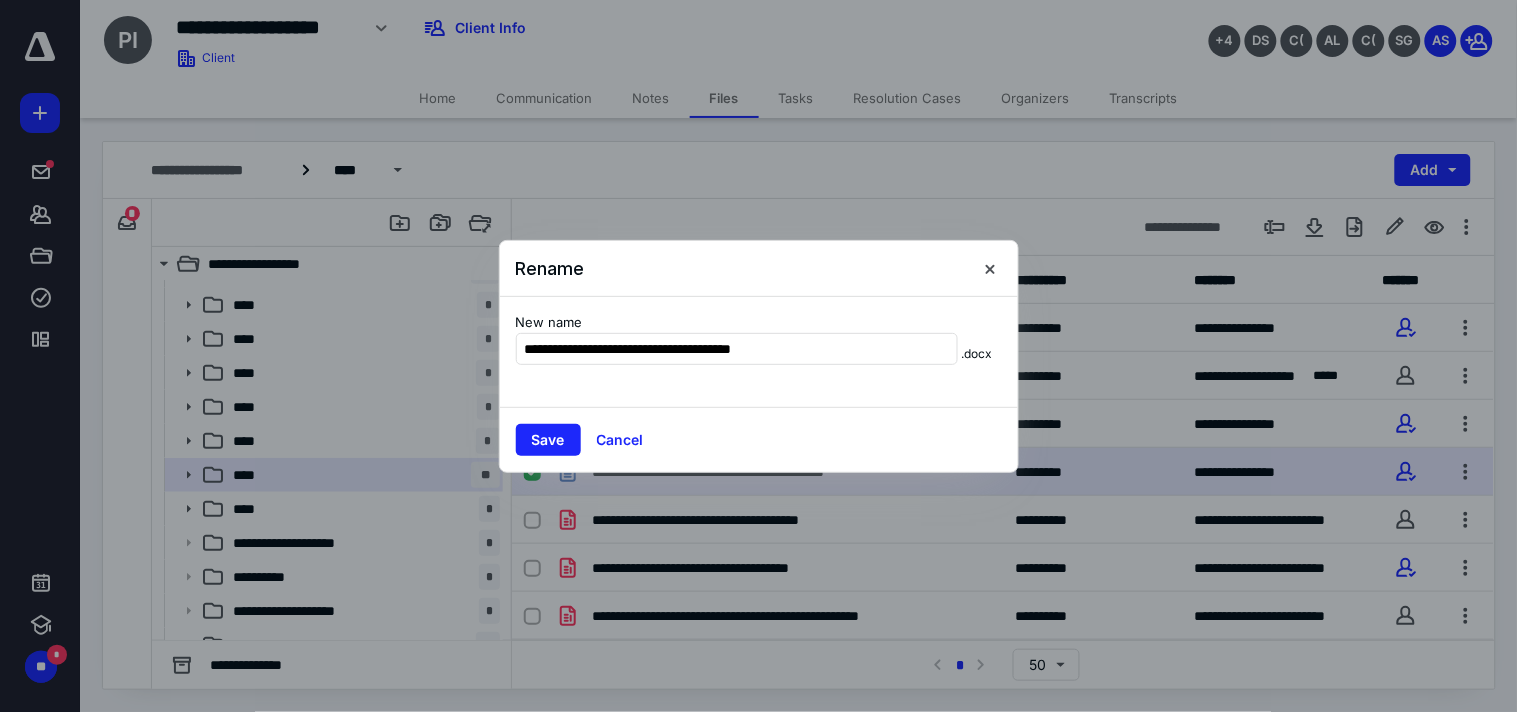 drag, startPoint x: 653, startPoint y: 354, endPoint x: 503, endPoint y: 350, distance: 150.05333 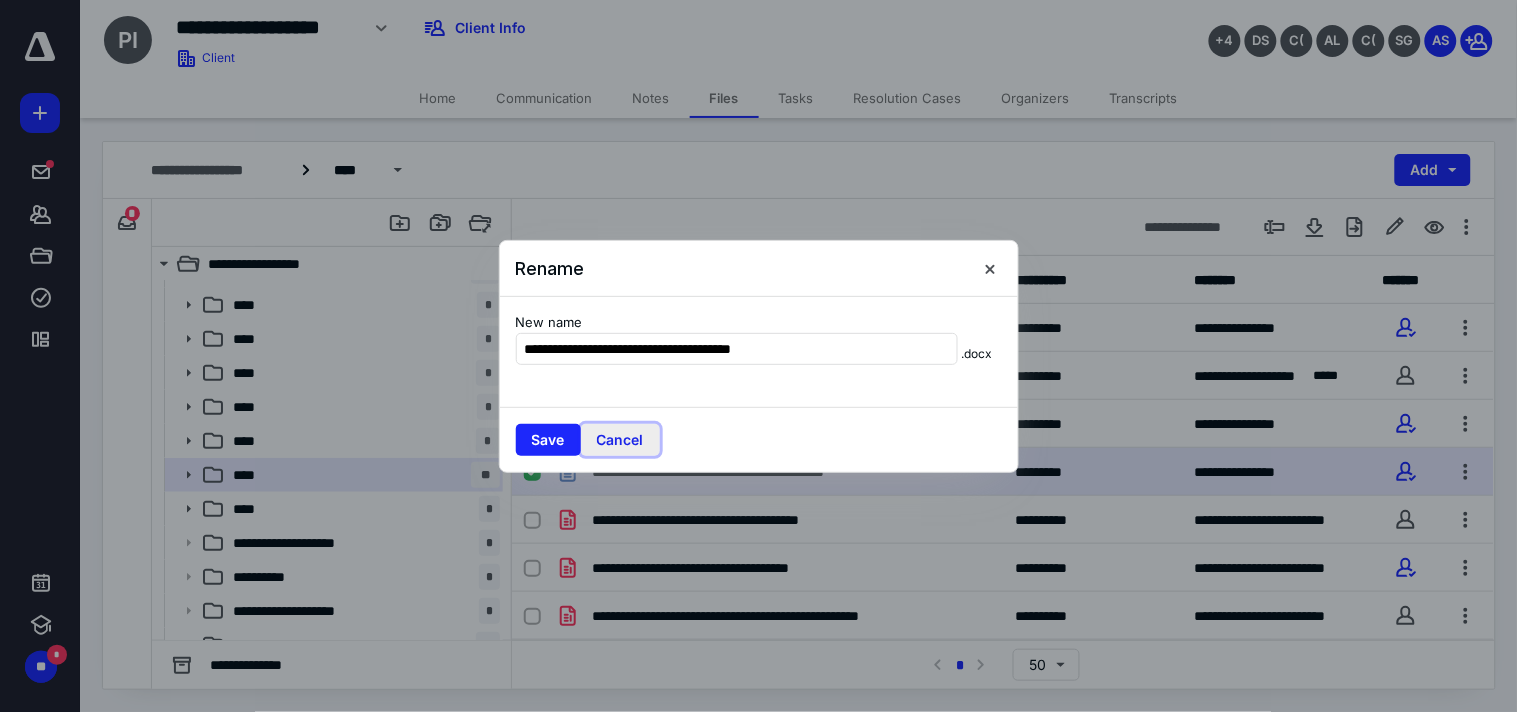 type 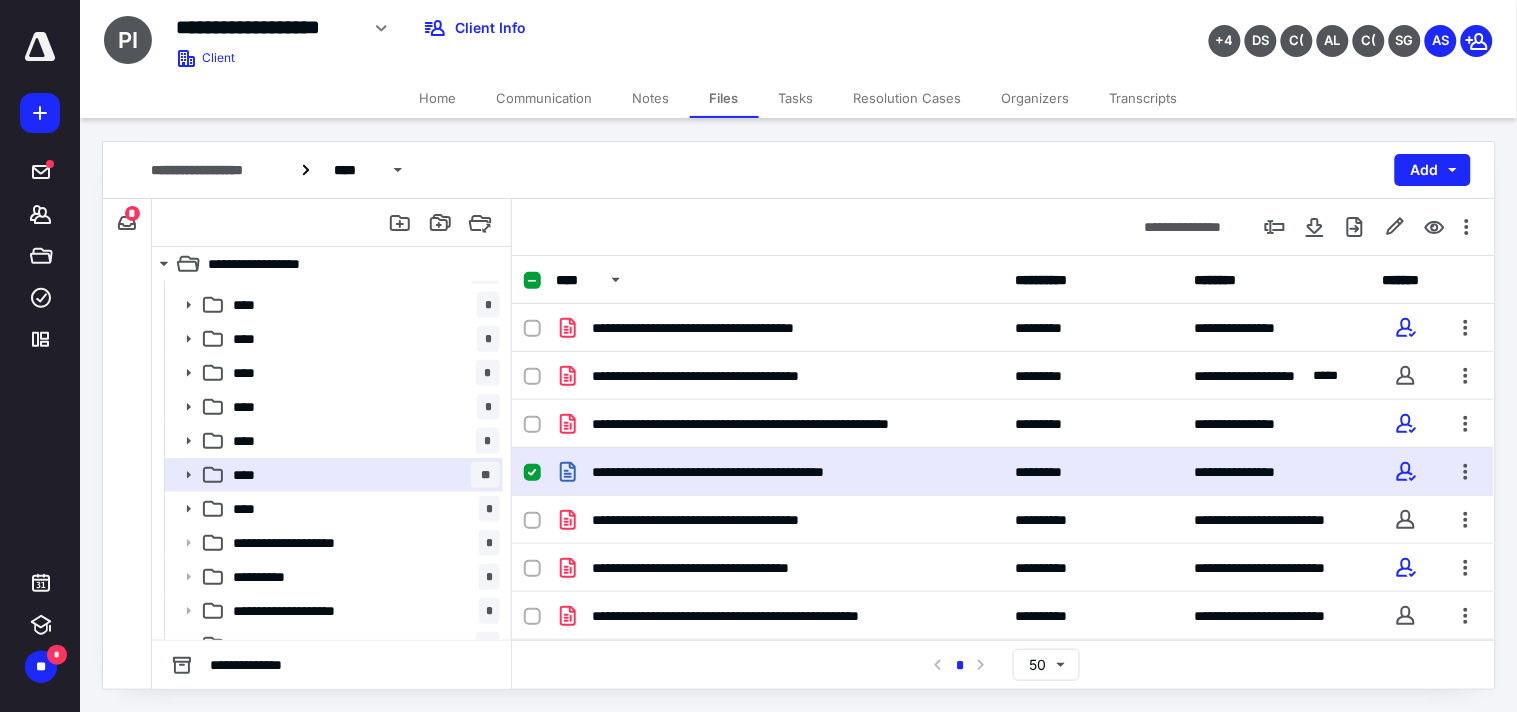 click on "**********" at bounding box center [799, 415] 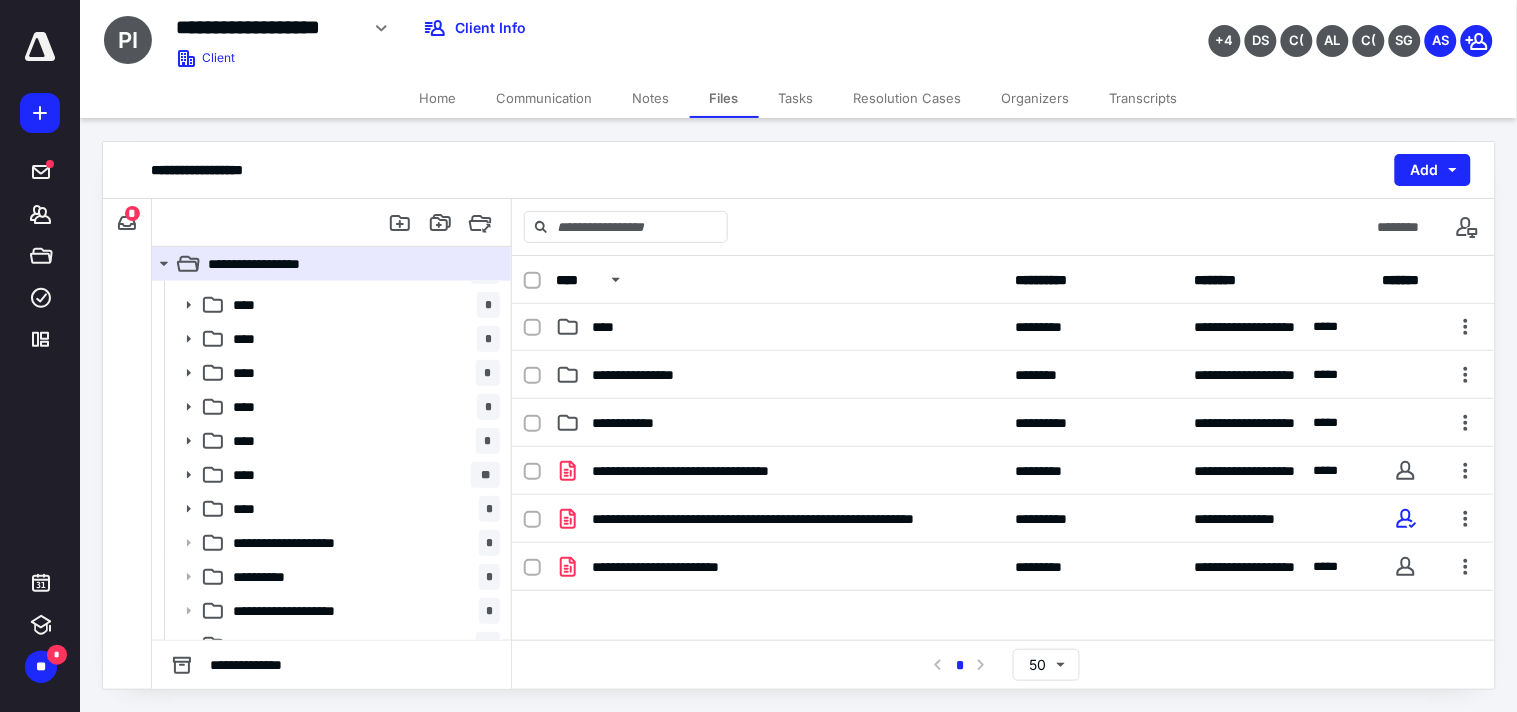 scroll, scrollTop: 1166, scrollLeft: 0, axis: vertical 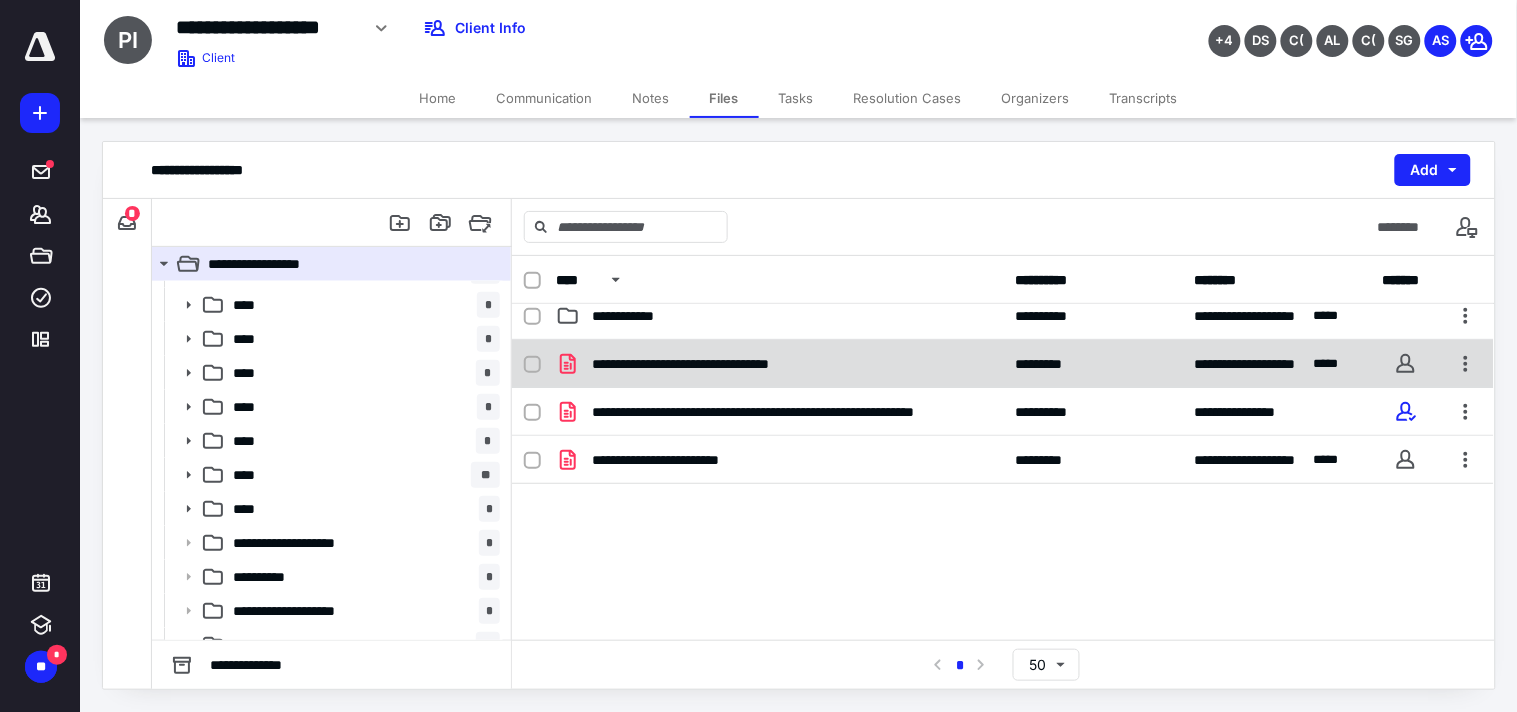 click on "**********" at bounding box center (706, 364) 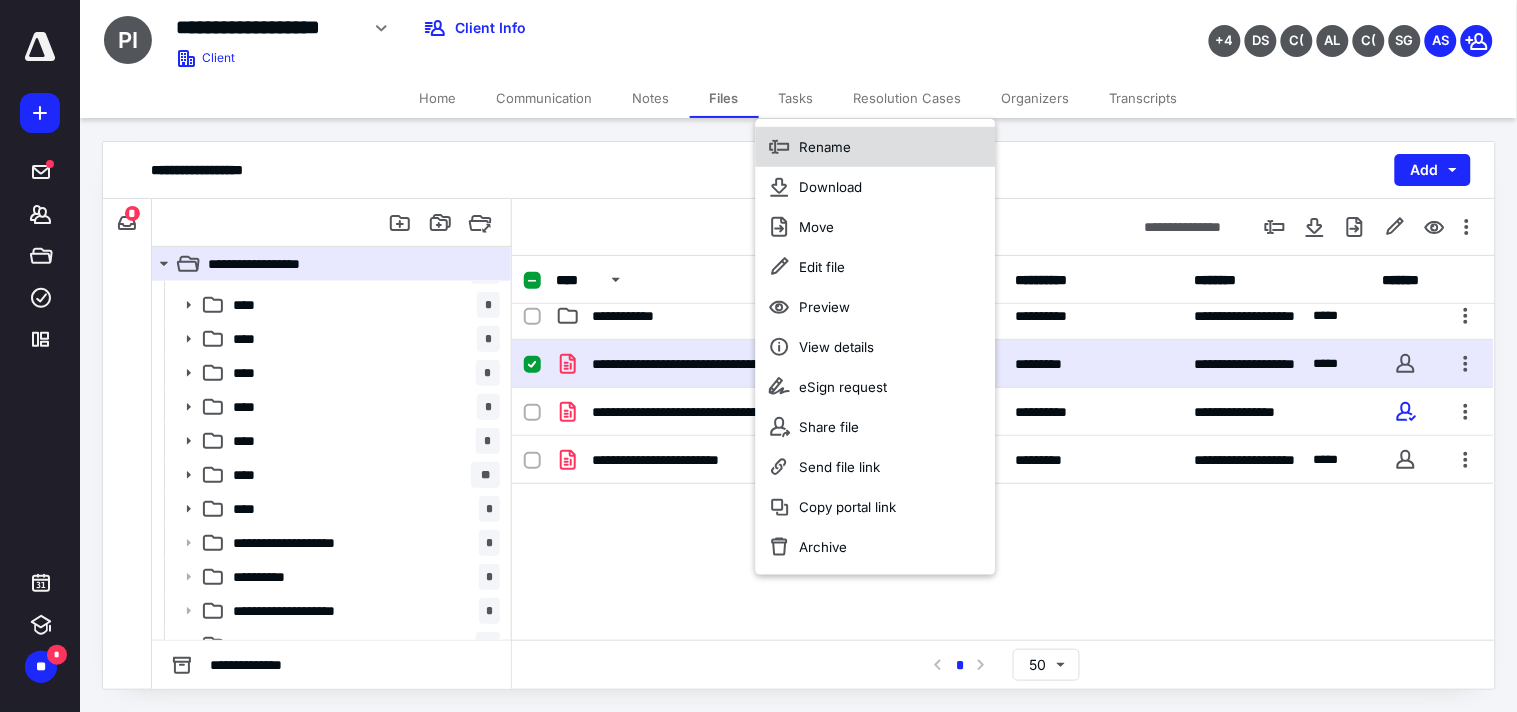 click on "Rename" at bounding box center [876, 147] 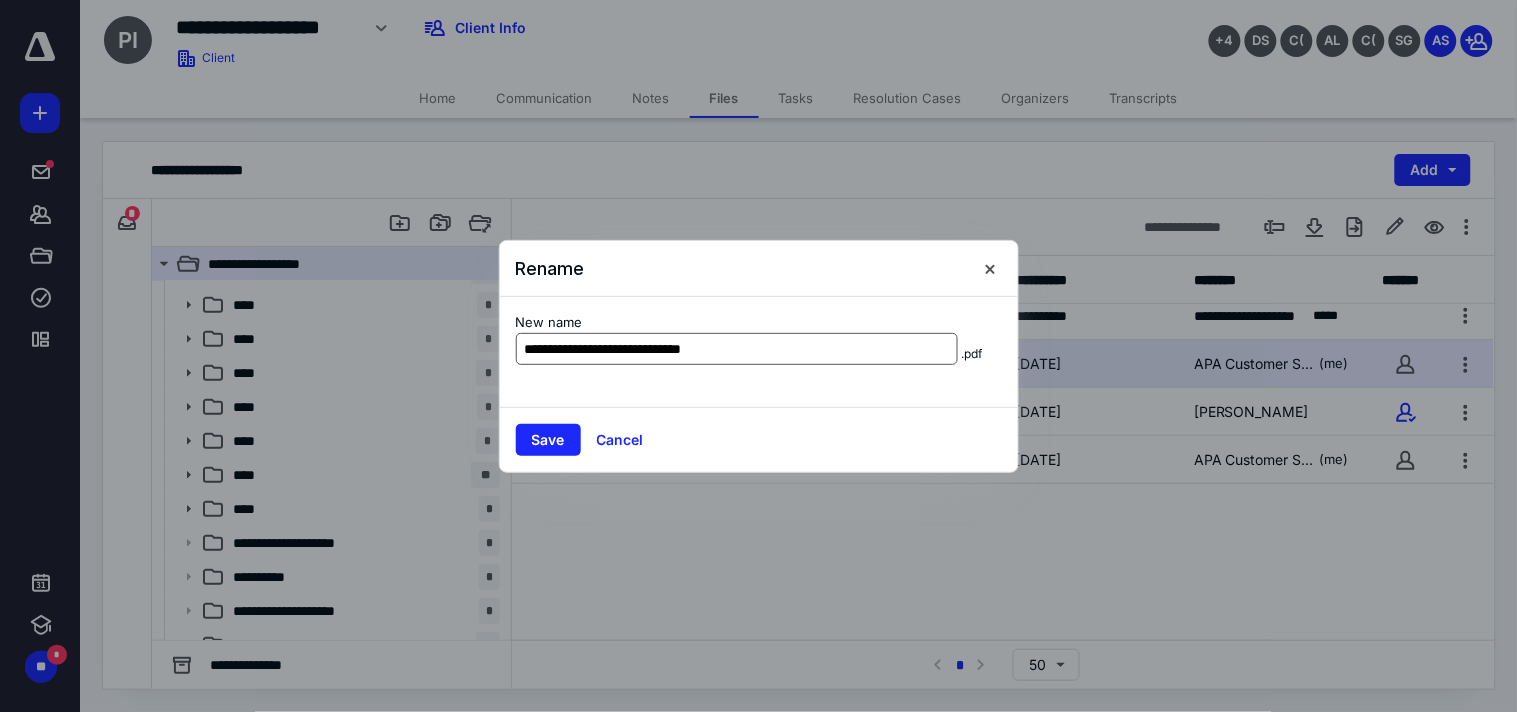 click on "**********" at bounding box center [737, 349] 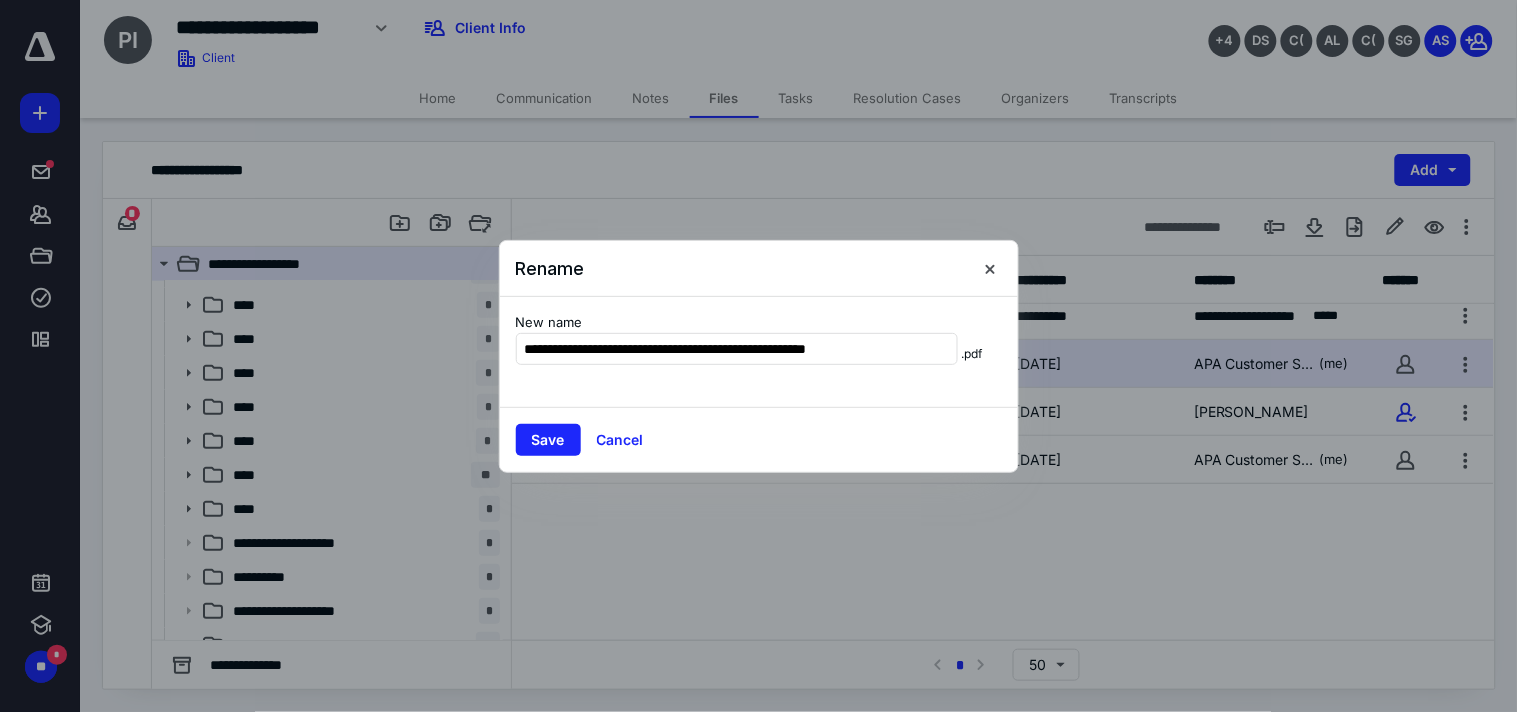 drag, startPoint x: 698, startPoint y: 347, endPoint x: 464, endPoint y: 346, distance: 234.00214 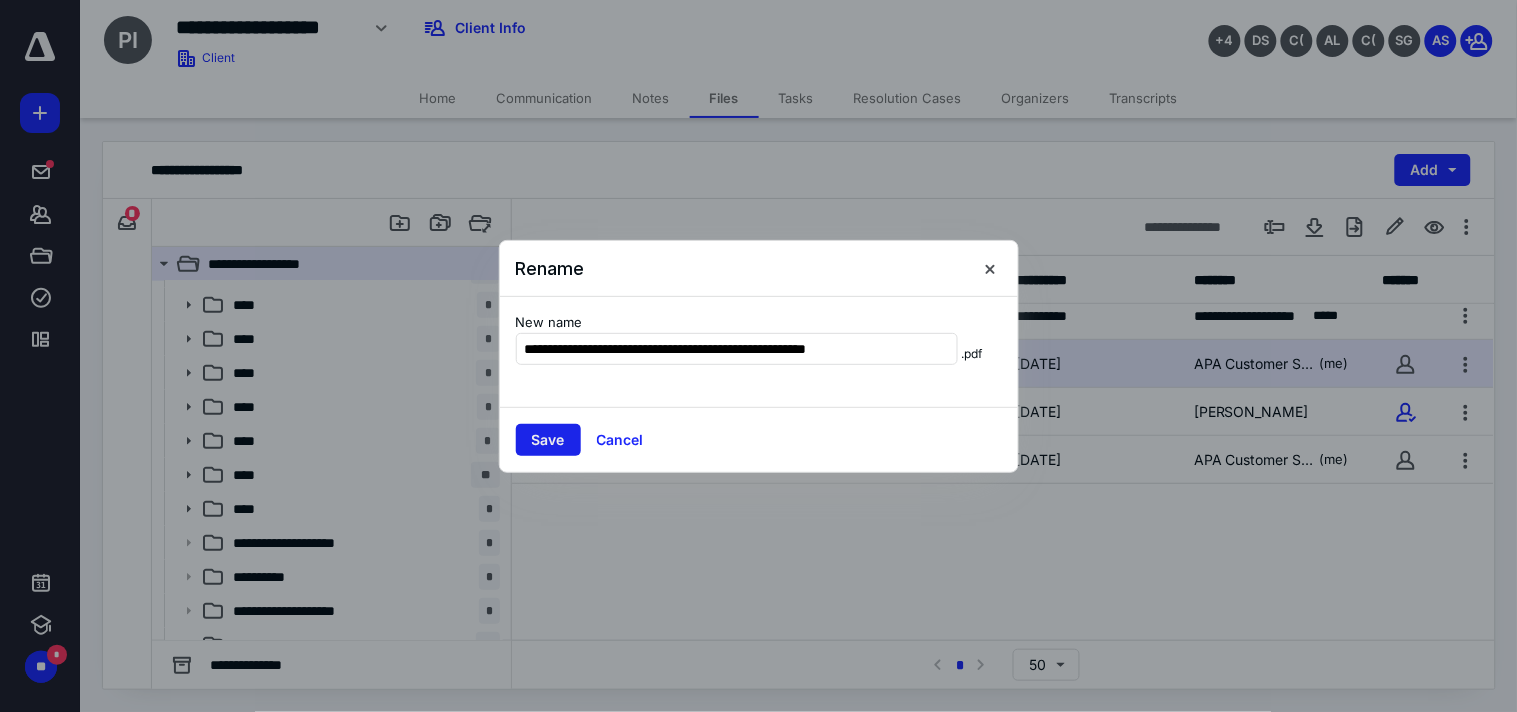 type on "**********" 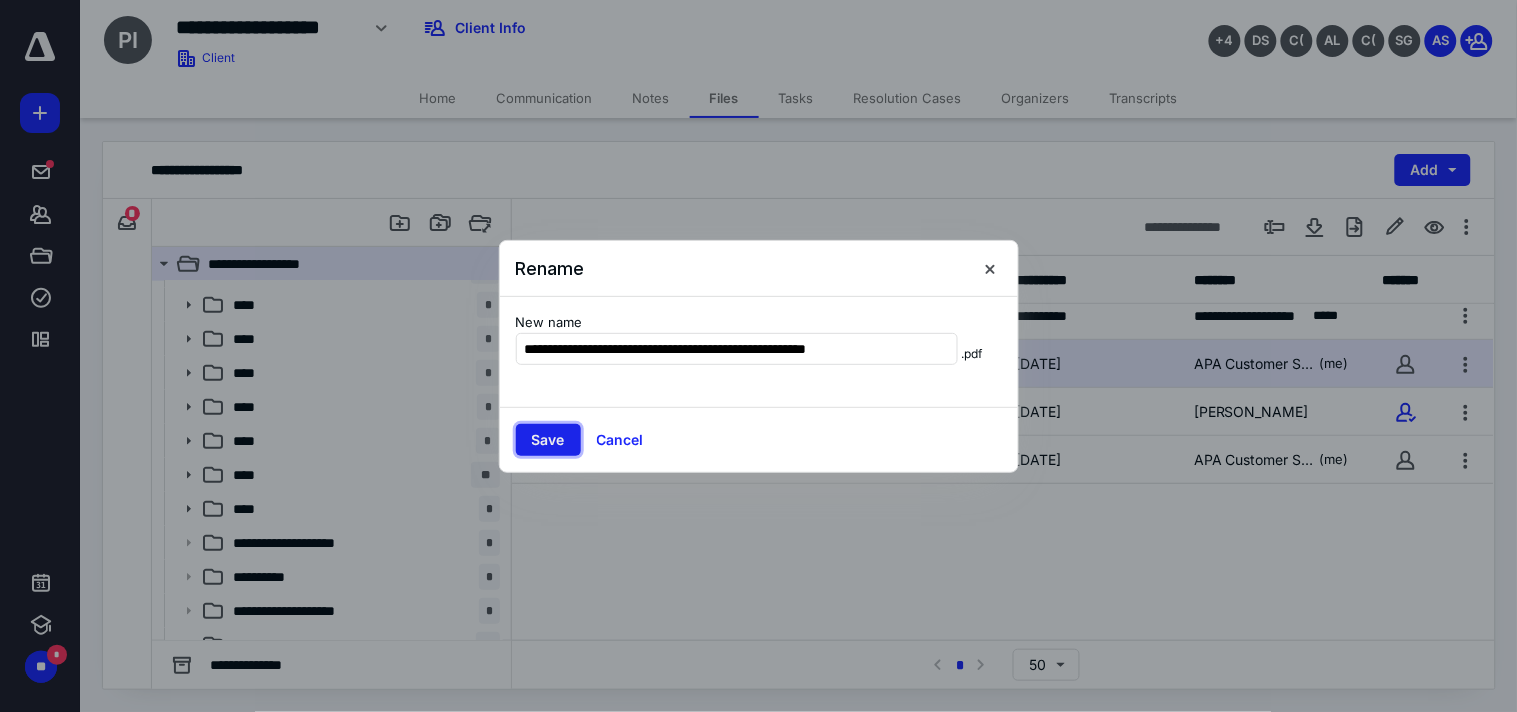 click on "Save" at bounding box center [548, 440] 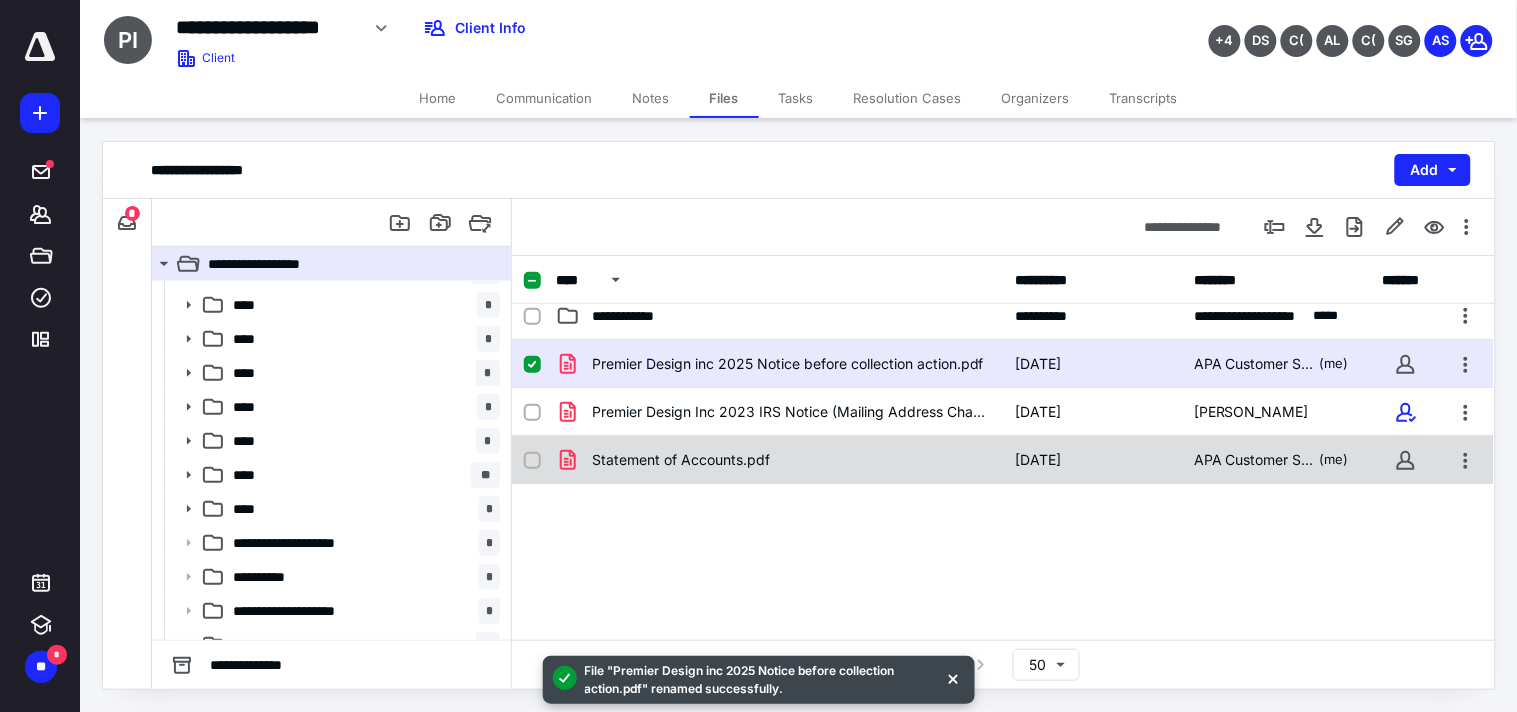 click on "Statement of Accounts.pdf" at bounding box center [779, 460] 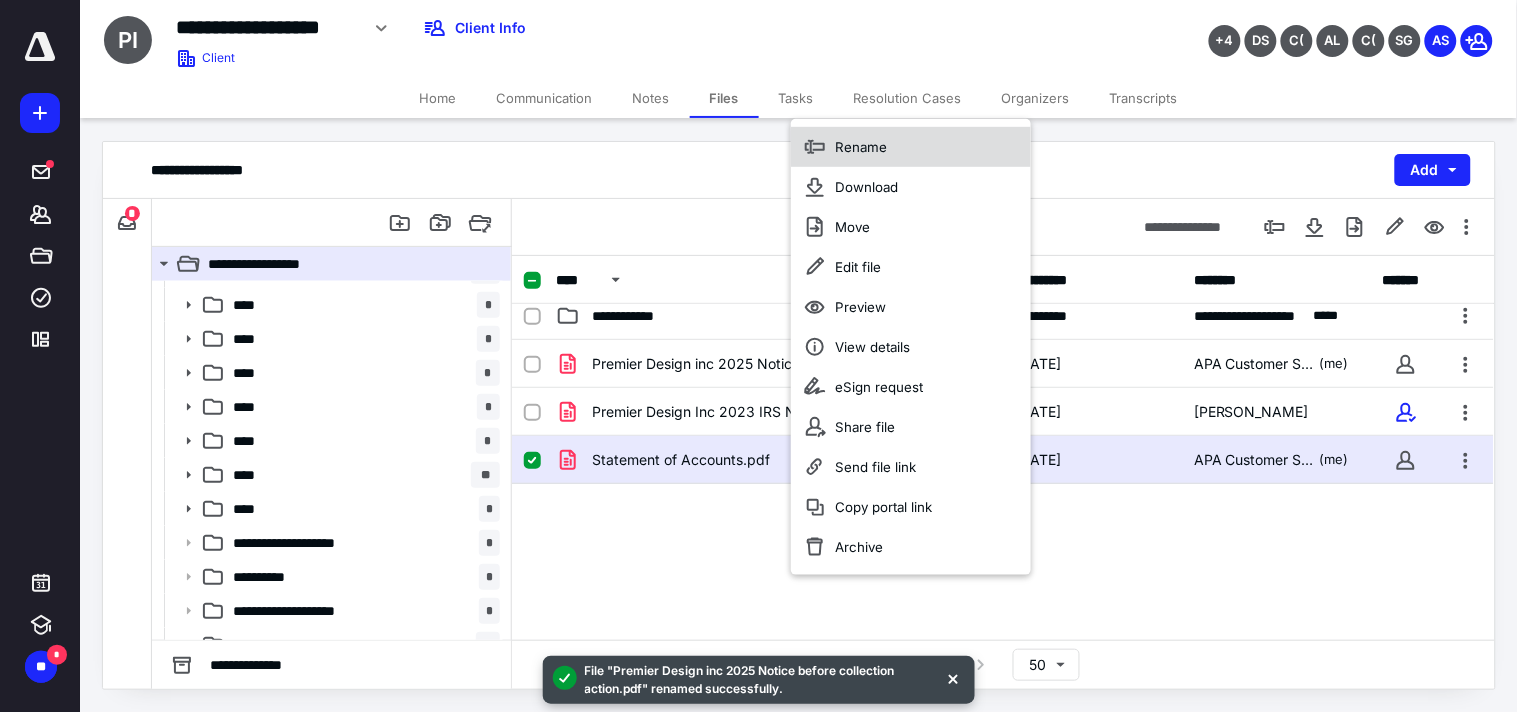 click on "Rename" at bounding box center (861, 147) 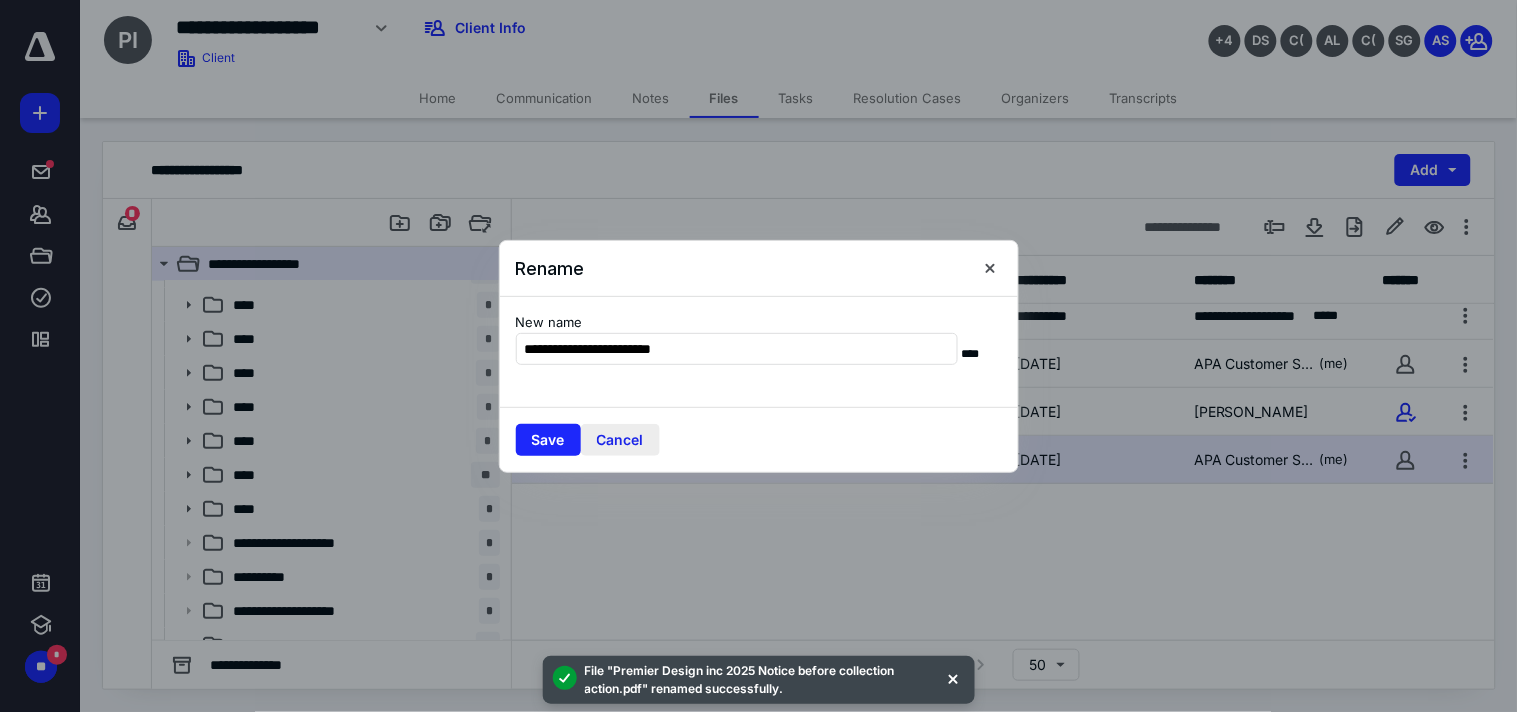 type on "**********" 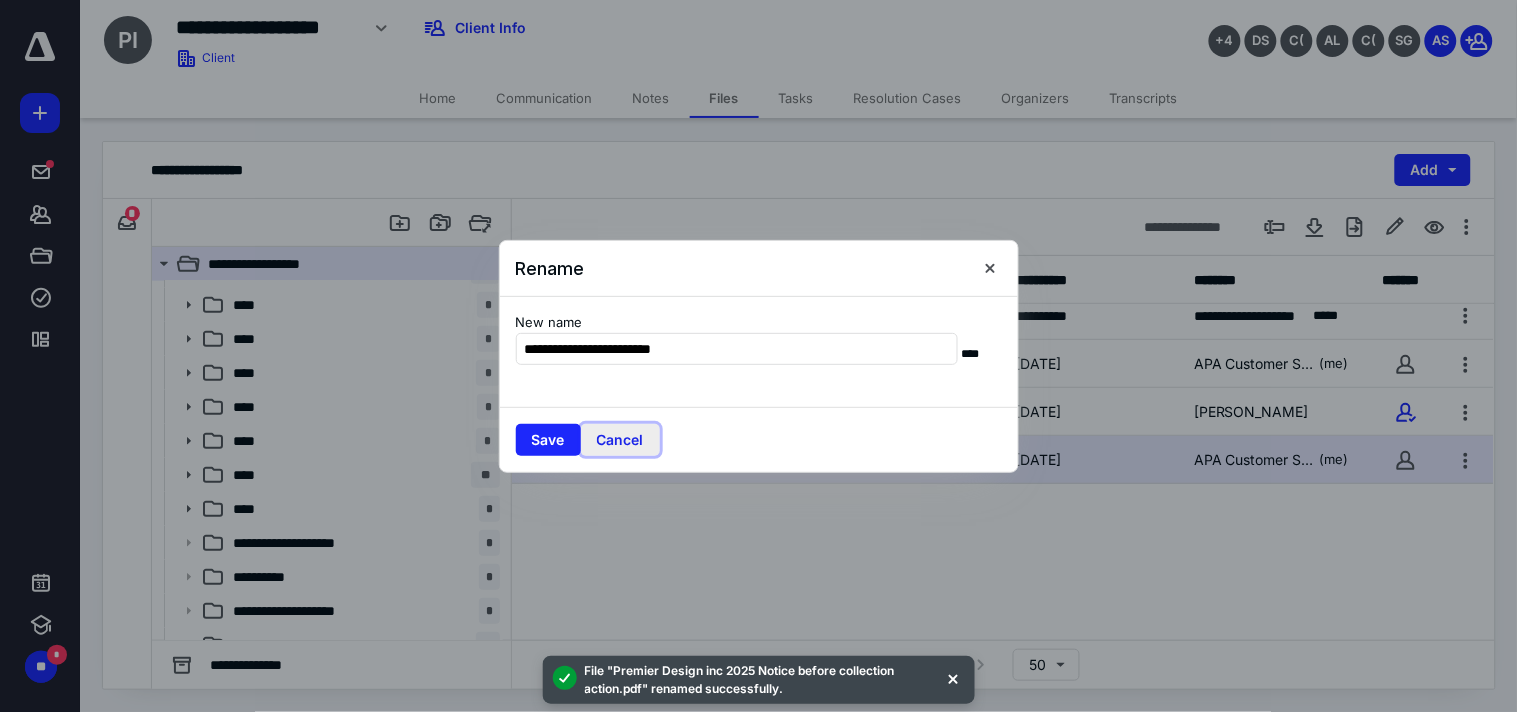 click on "Cancel" at bounding box center [620, 440] 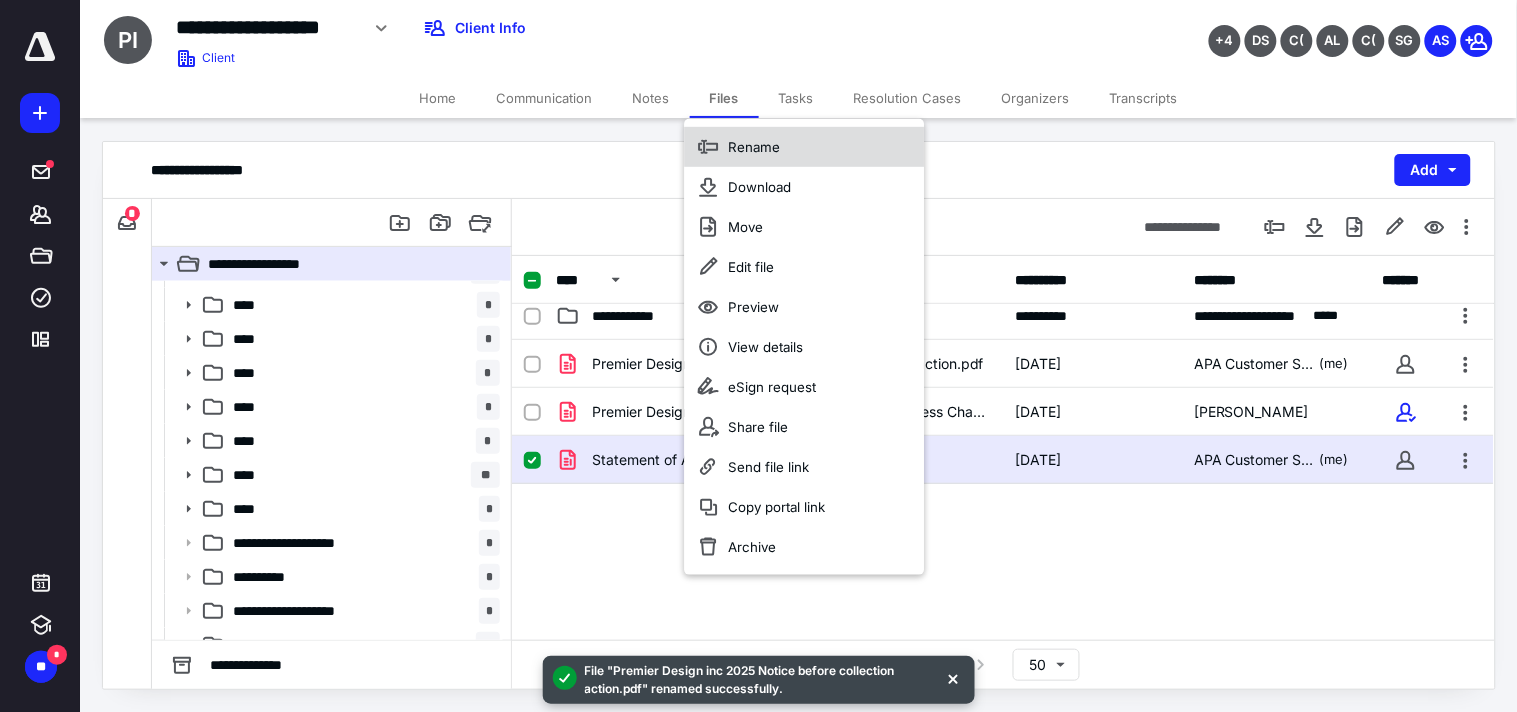 click on "Rename" at bounding box center (804, 147) 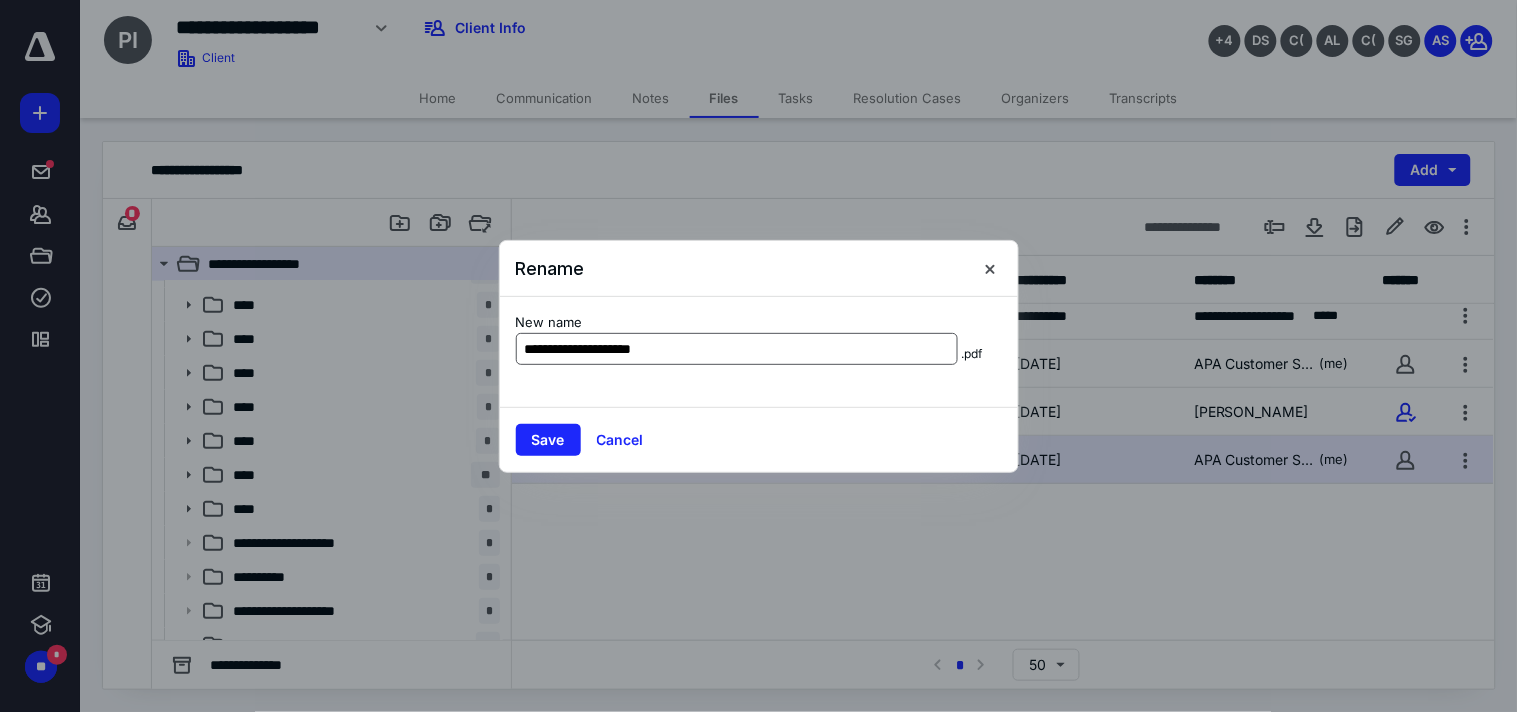 click on "**********" at bounding box center (737, 349) 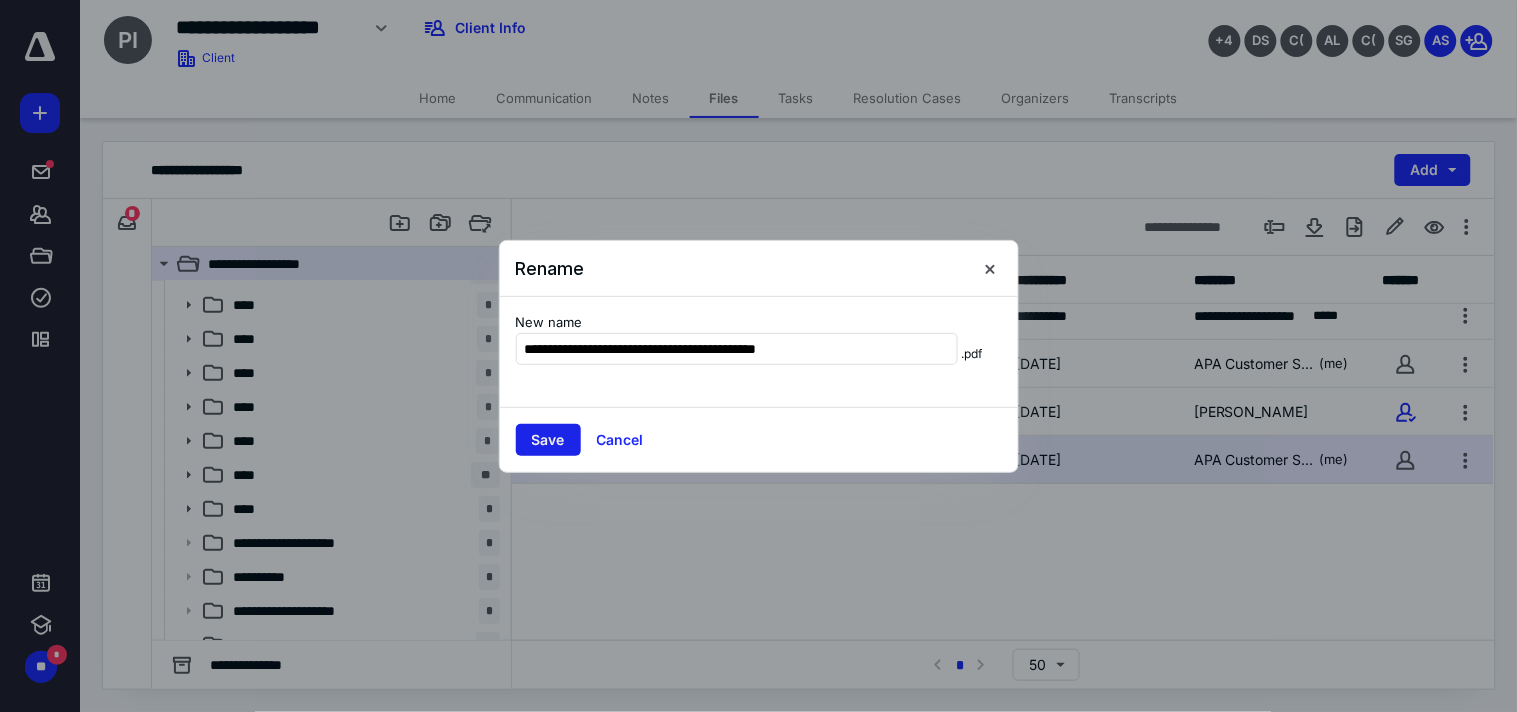 type on "**********" 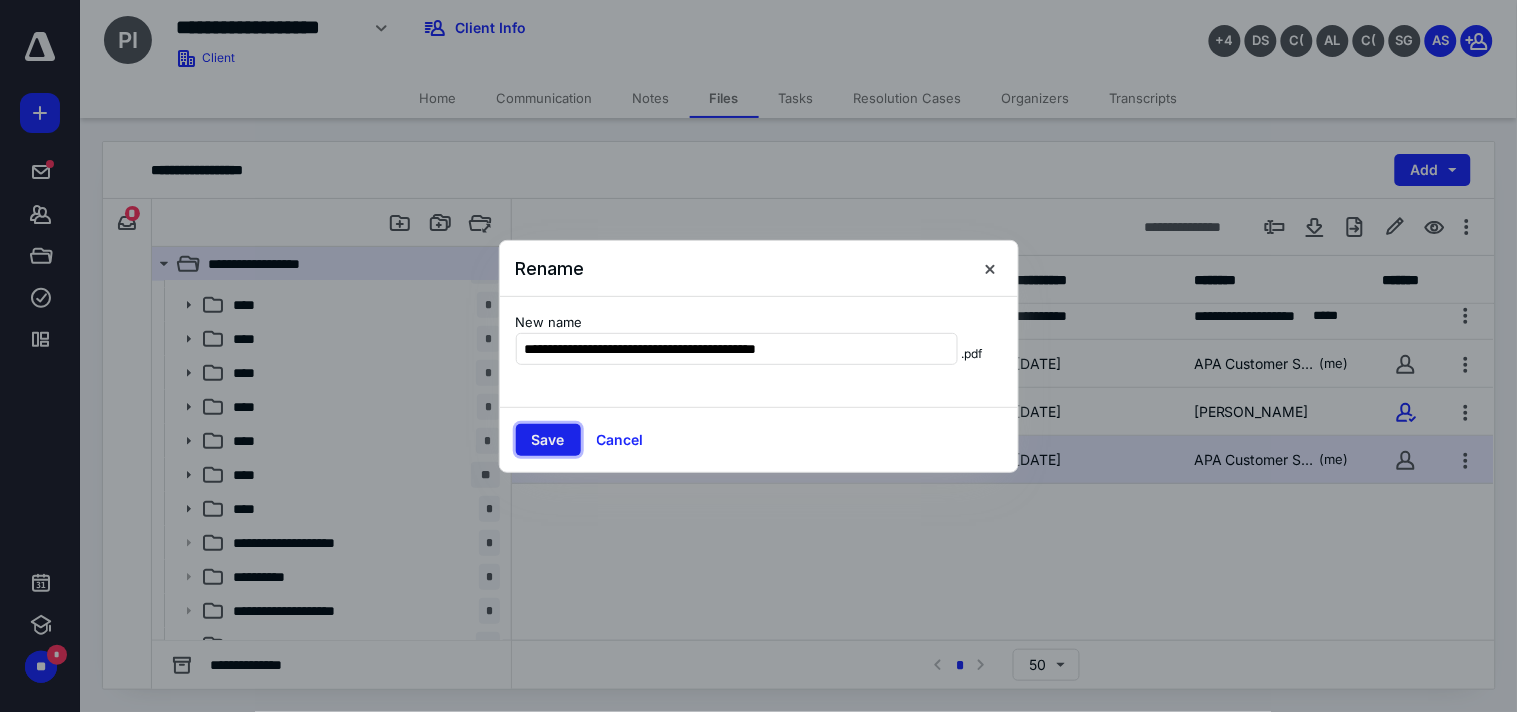 click on "Save" at bounding box center [548, 440] 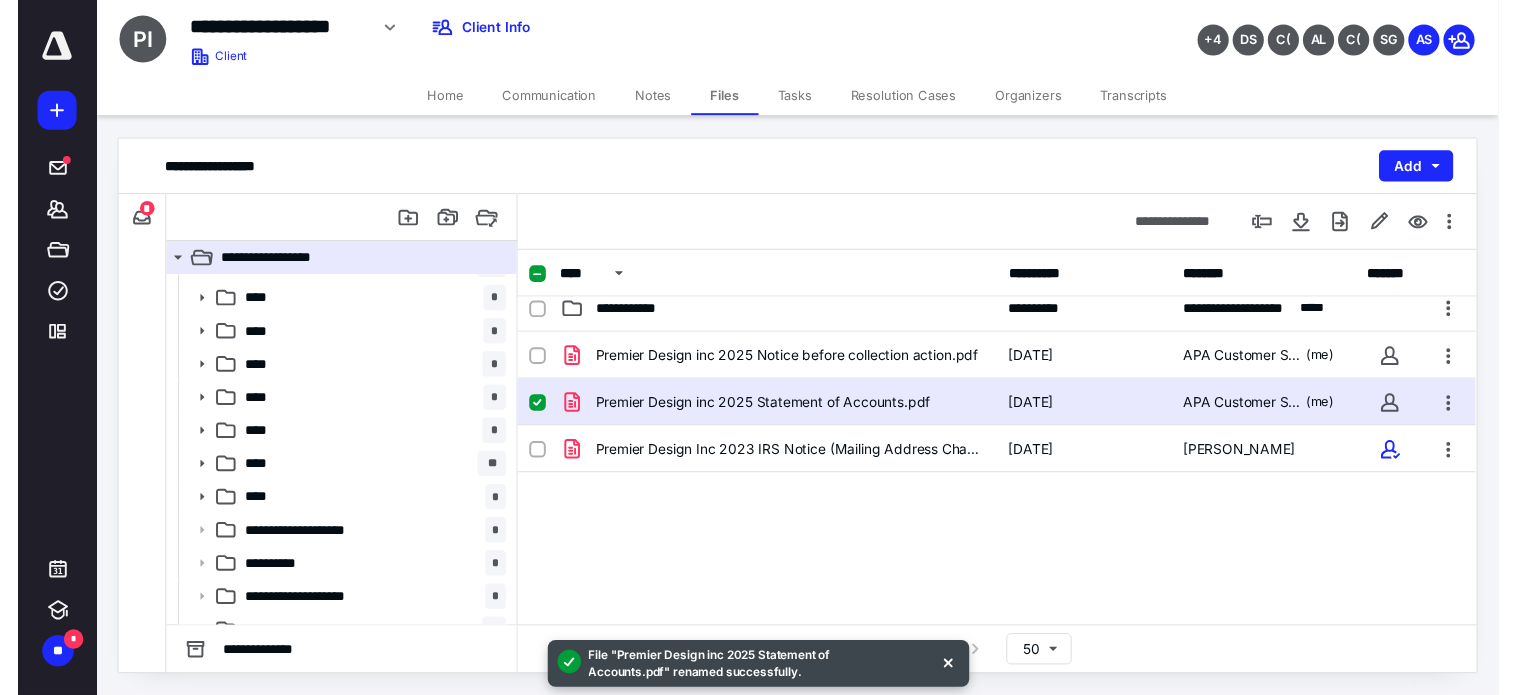 scroll, scrollTop: 1055, scrollLeft: 0, axis: vertical 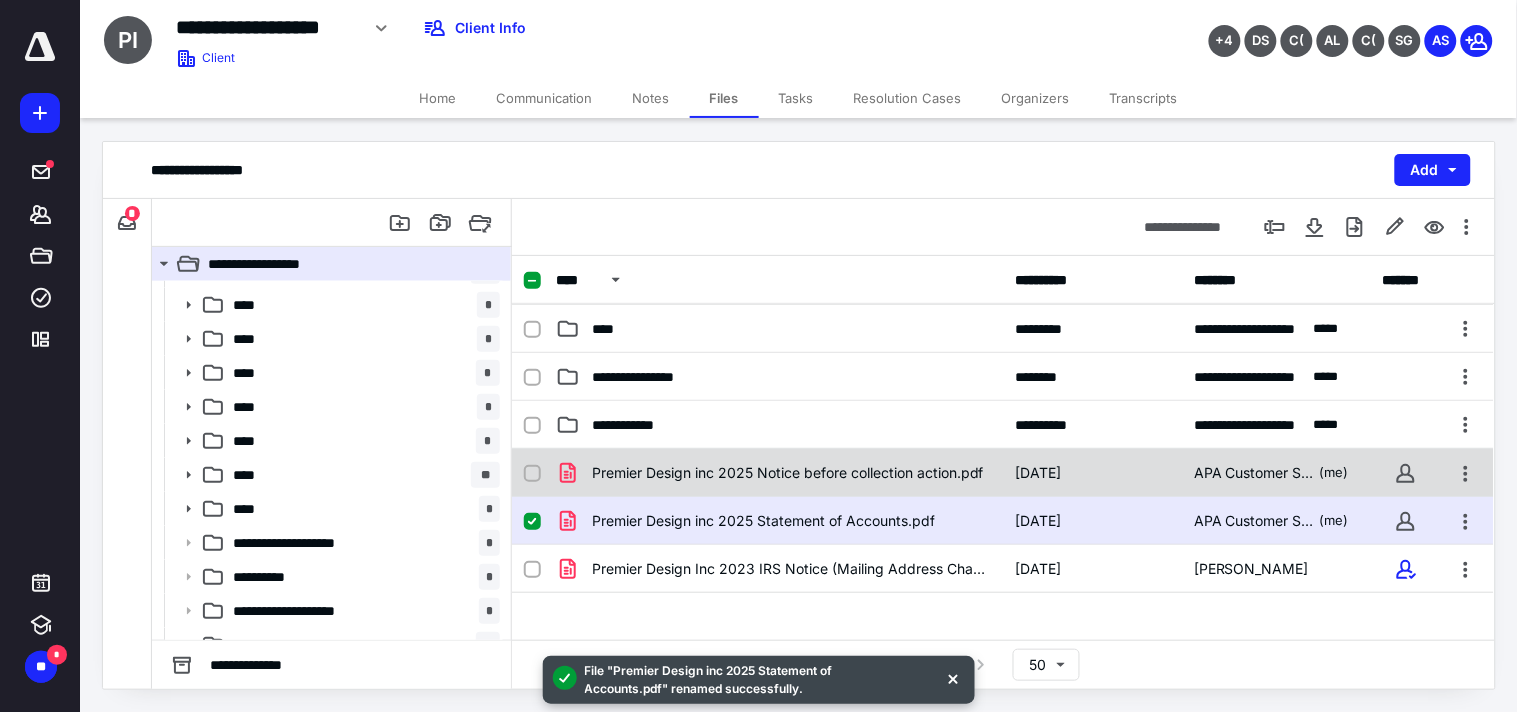 click at bounding box center (532, 474) 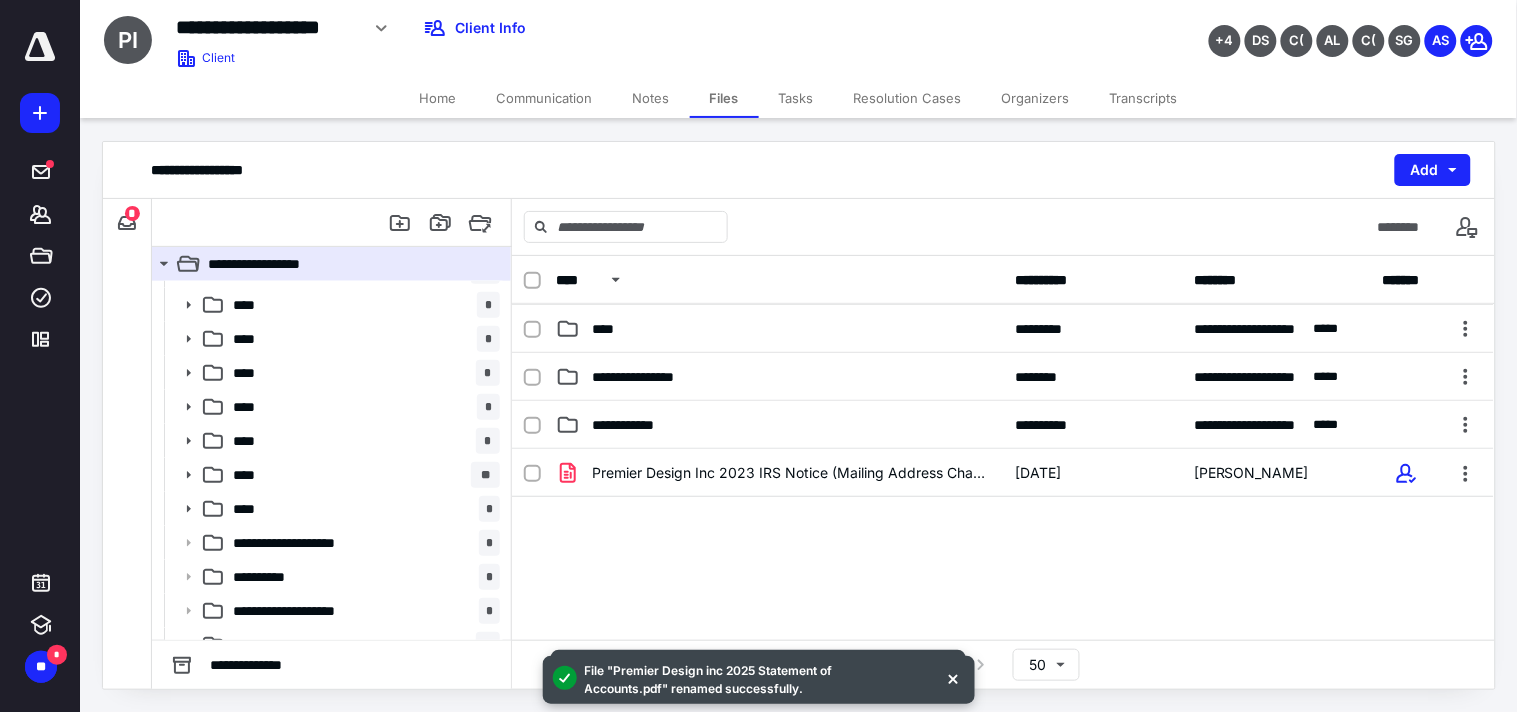 click on "**********" at bounding box center (798, 39) 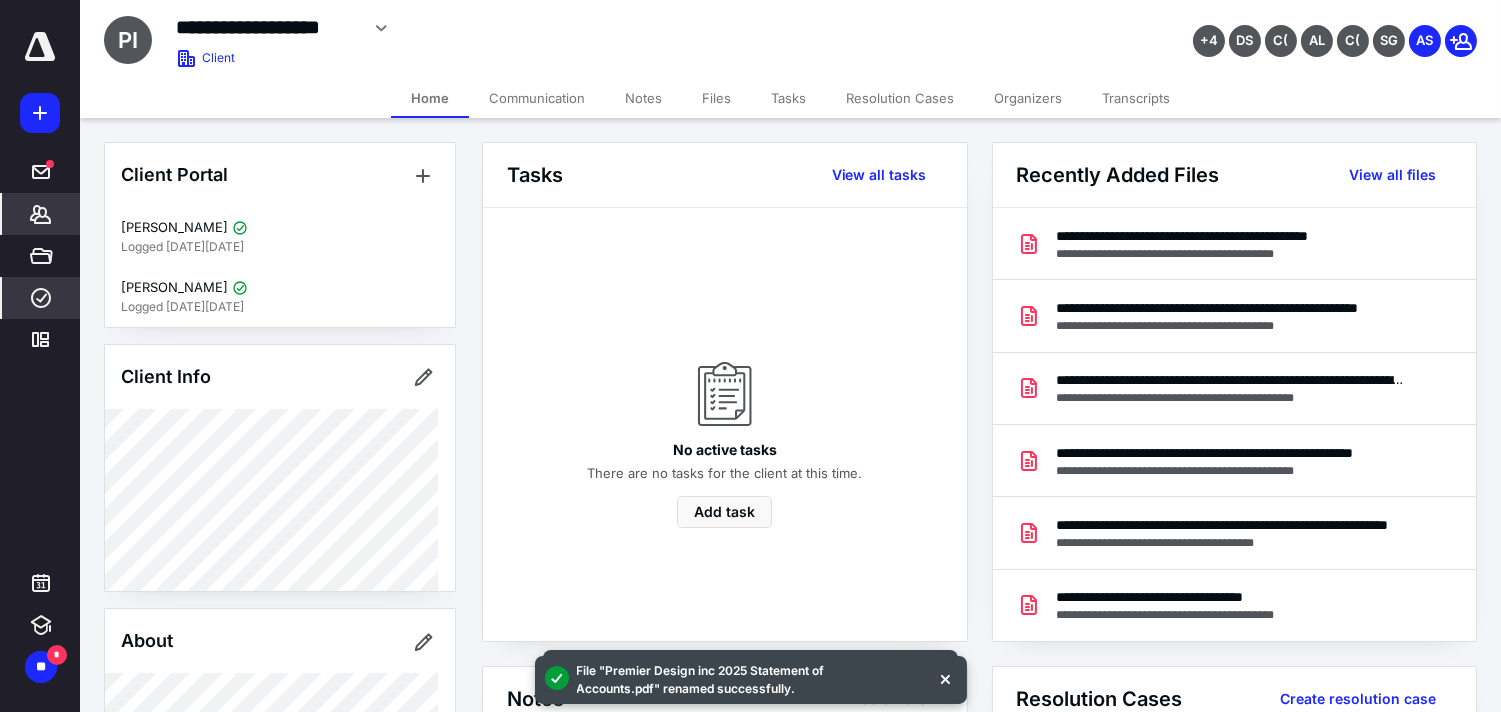 click on "****" at bounding box center (41, 298) 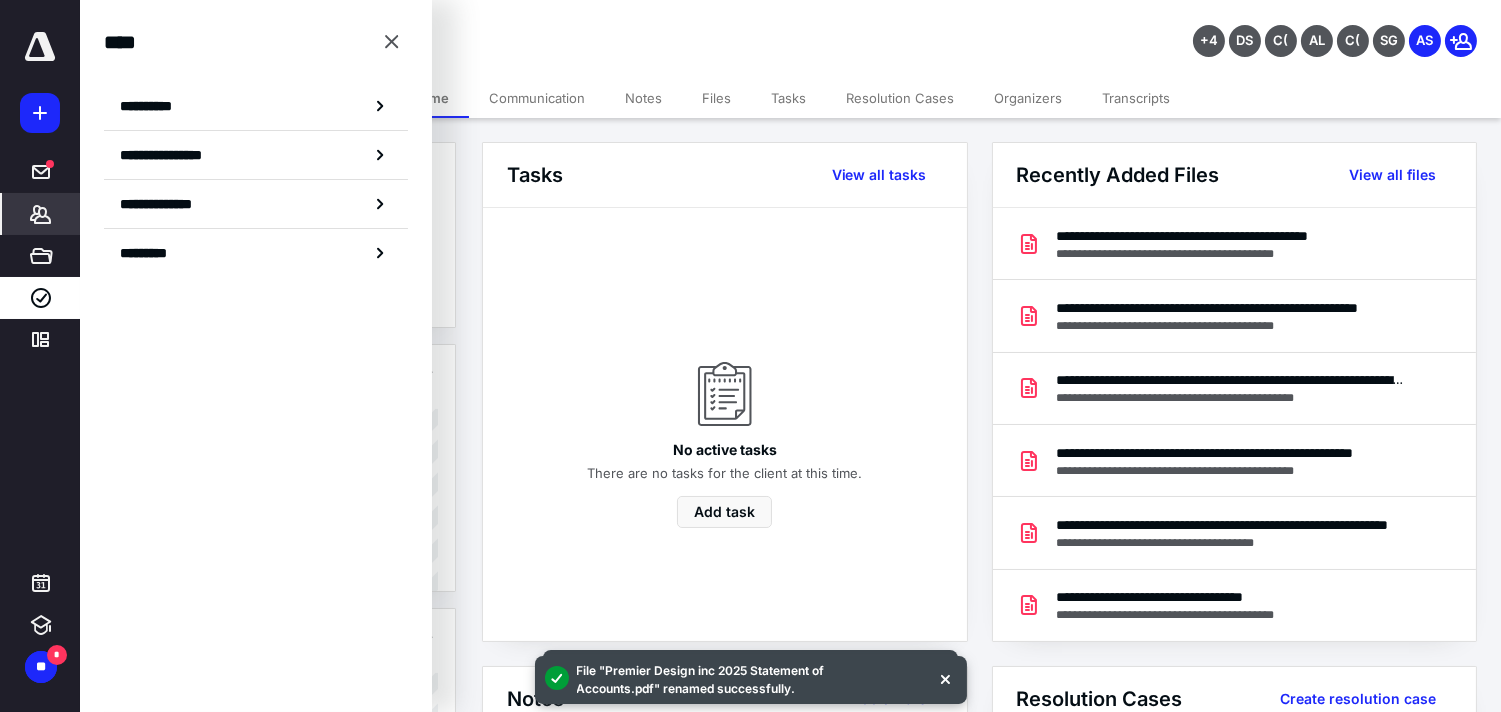 click on "**********" at bounding box center (256, 151) 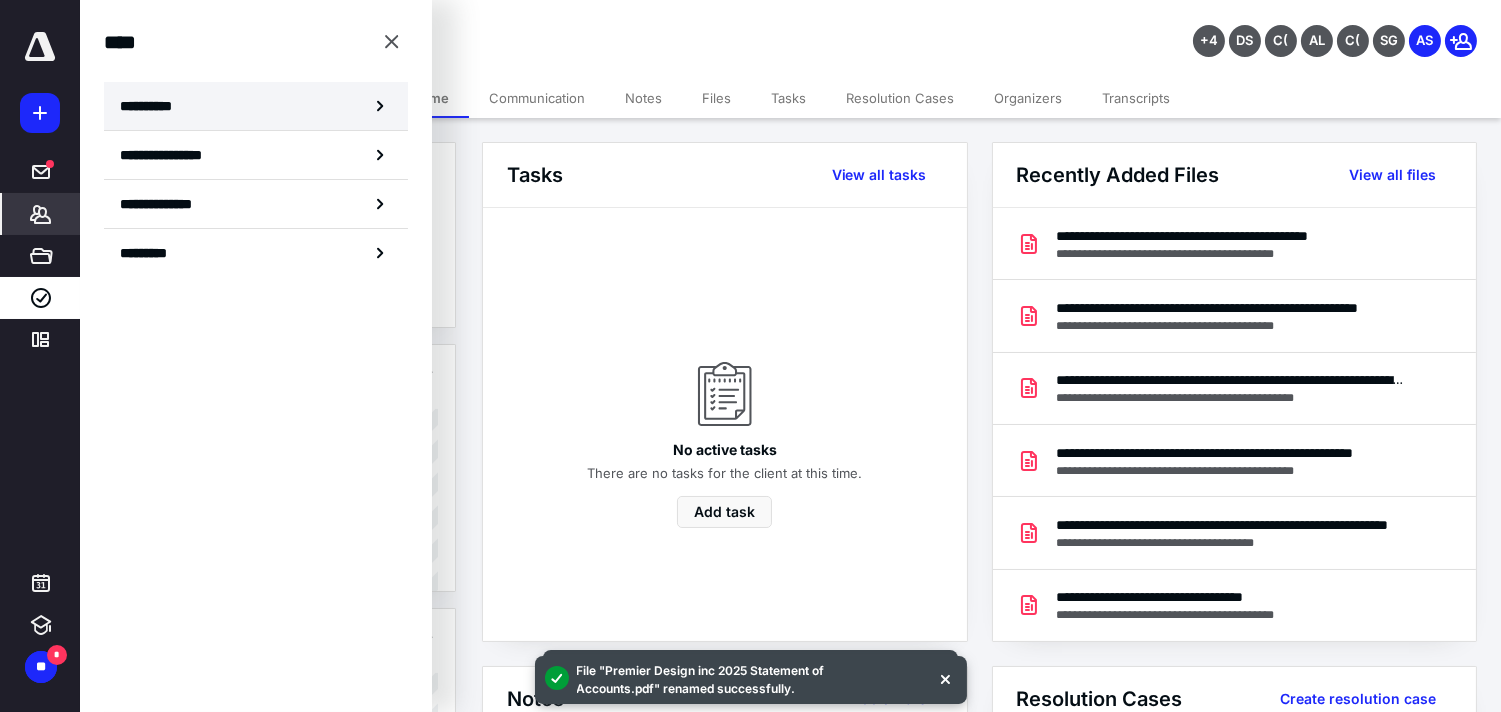 click on "**********" at bounding box center [256, 106] 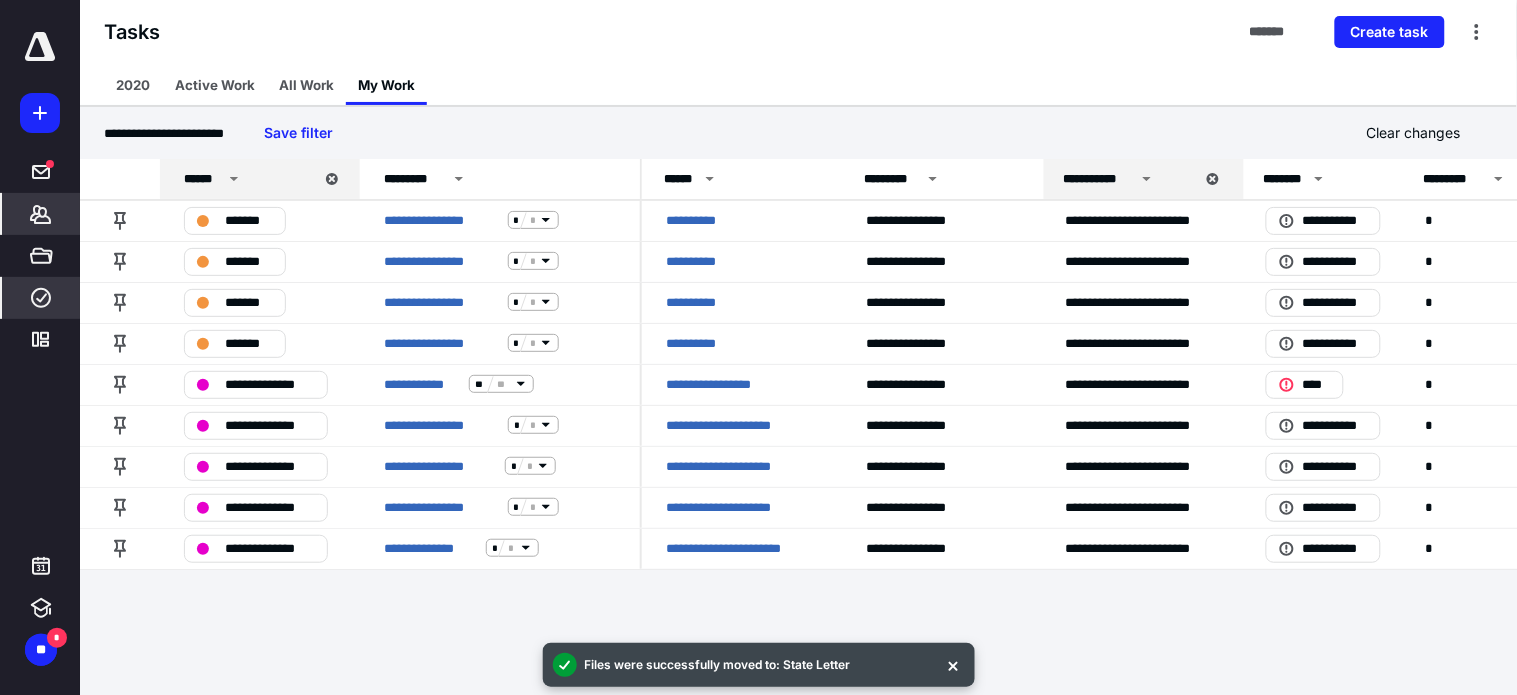 click 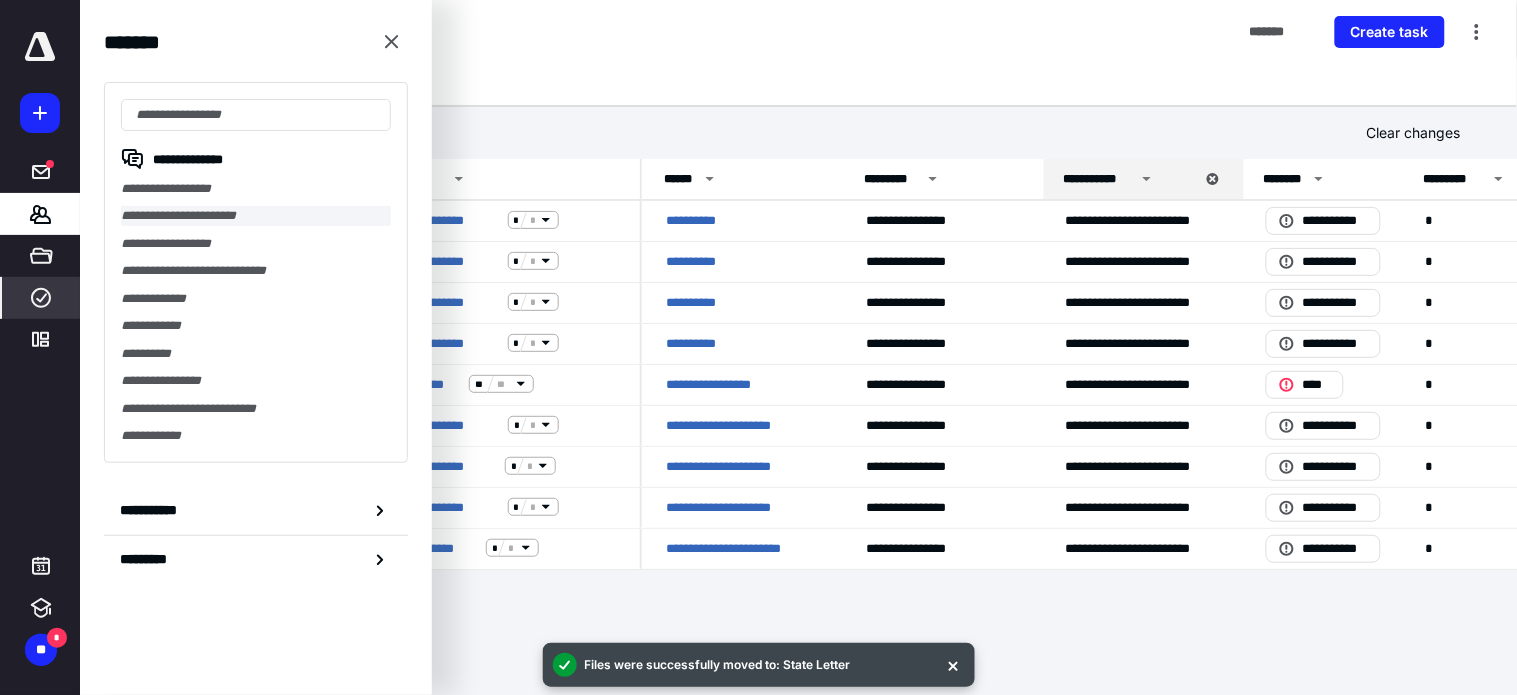 click on "**********" at bounding box center [256, 215] 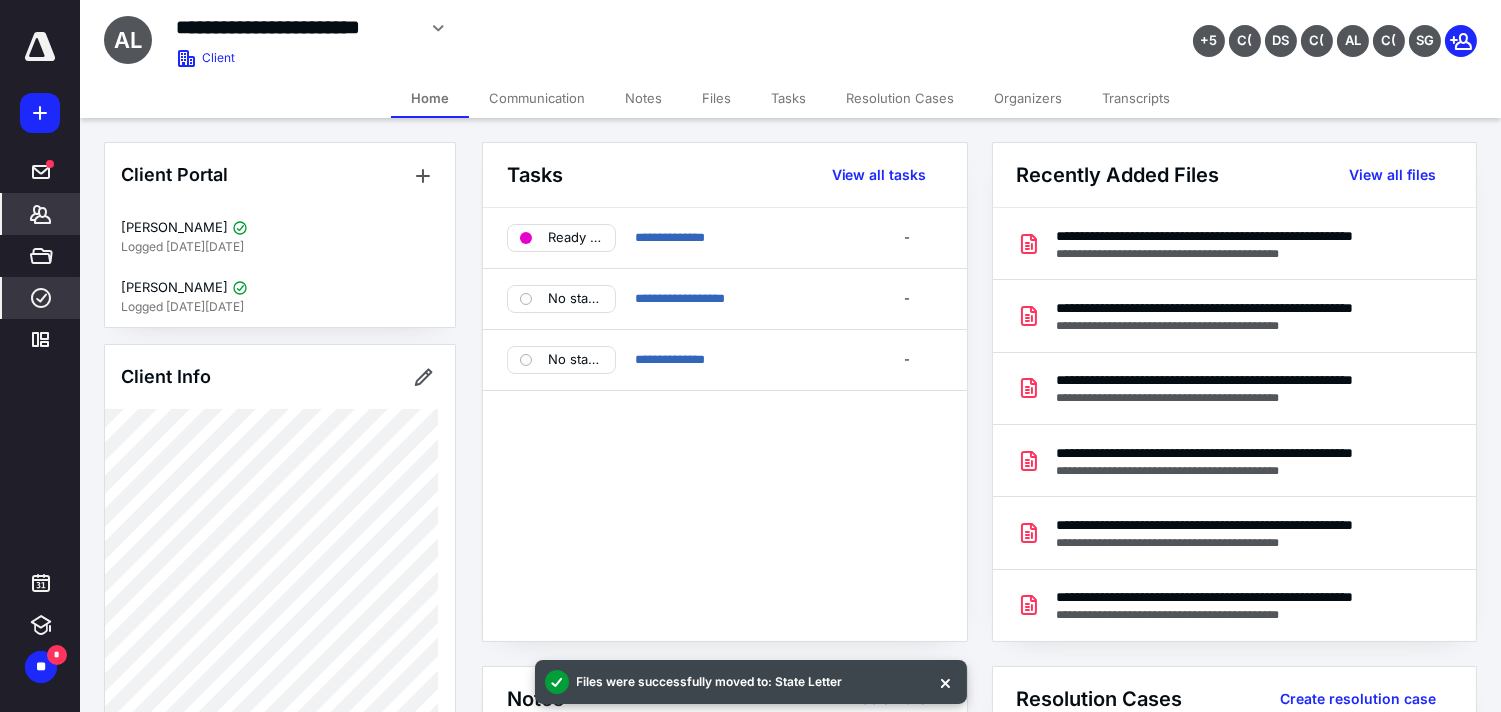 click on "****" at bounding box center [41, 298] 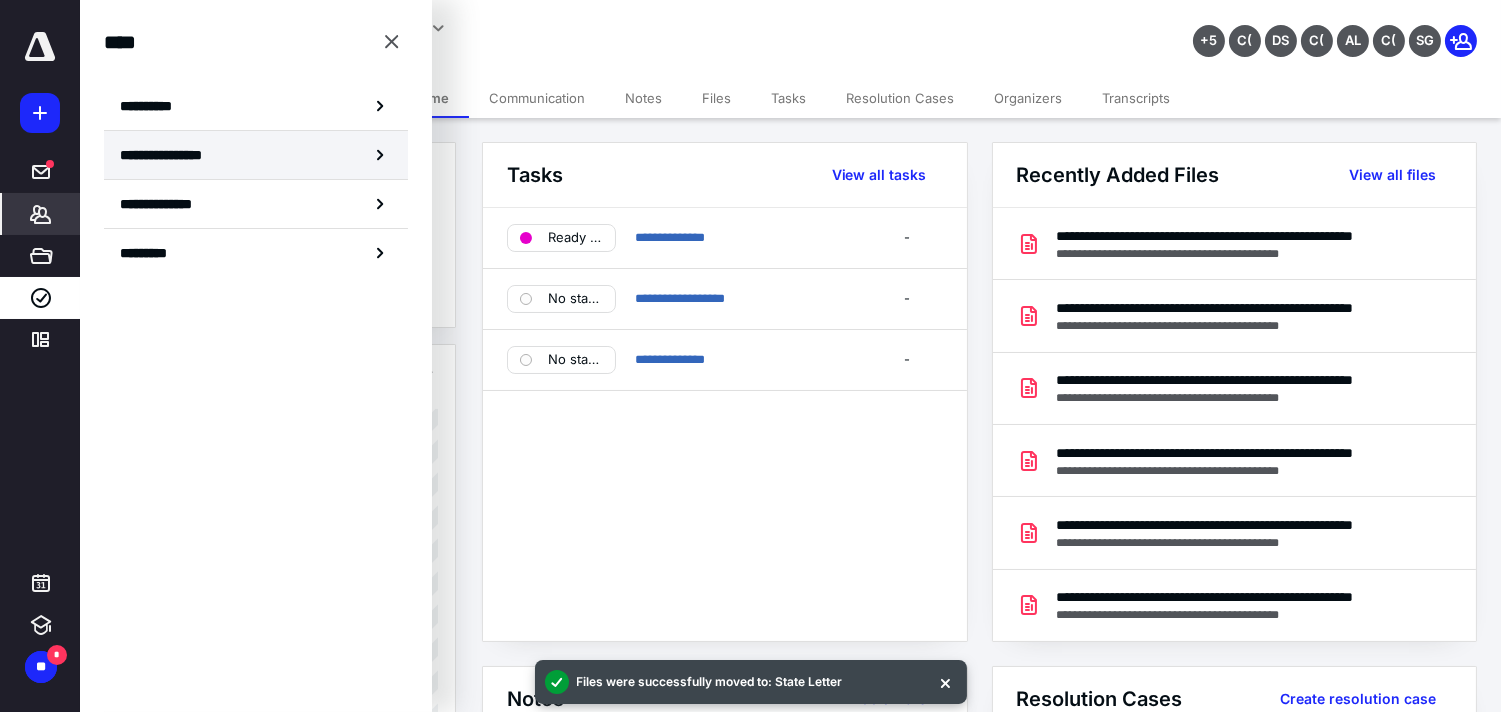 click on "**********" at bounding box center (256, 155) 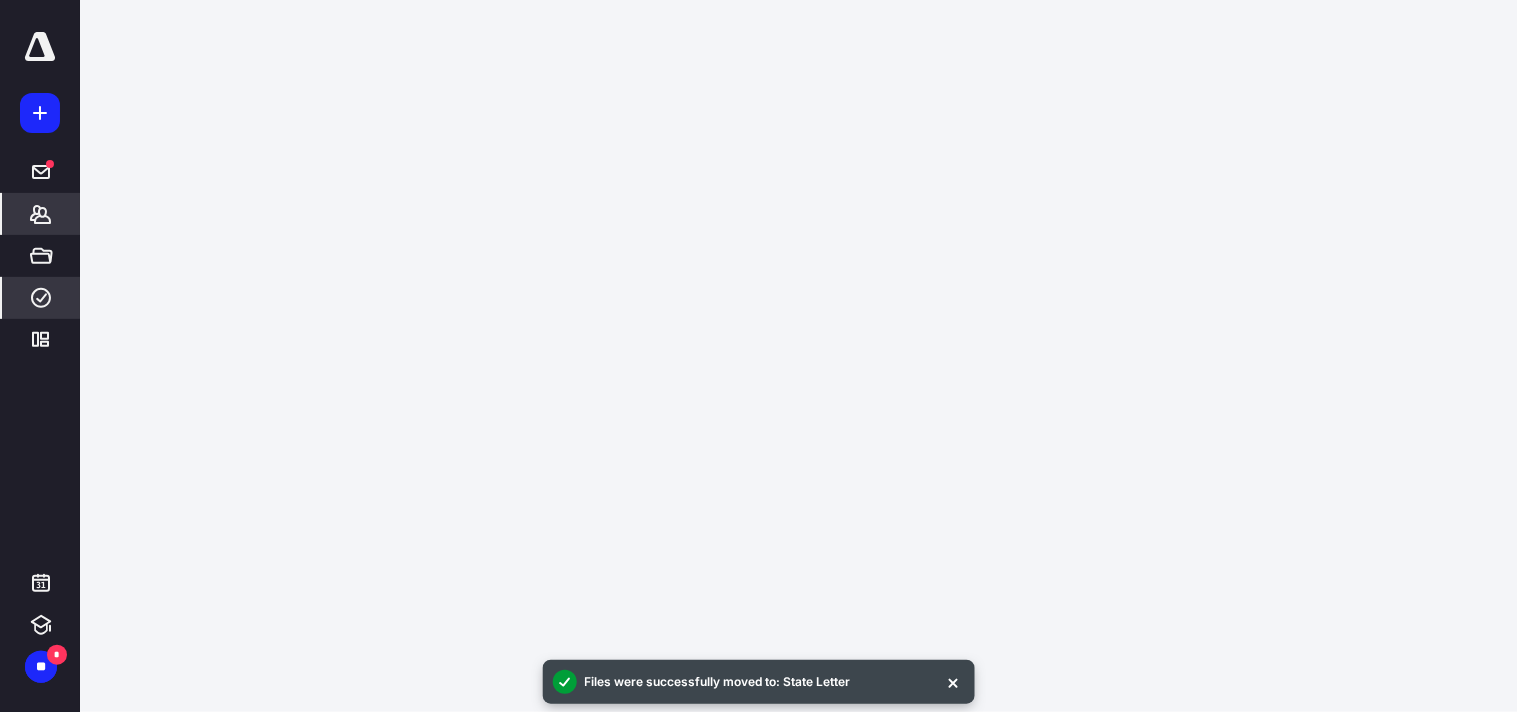 click on "****" at bounding box center [41, 298] 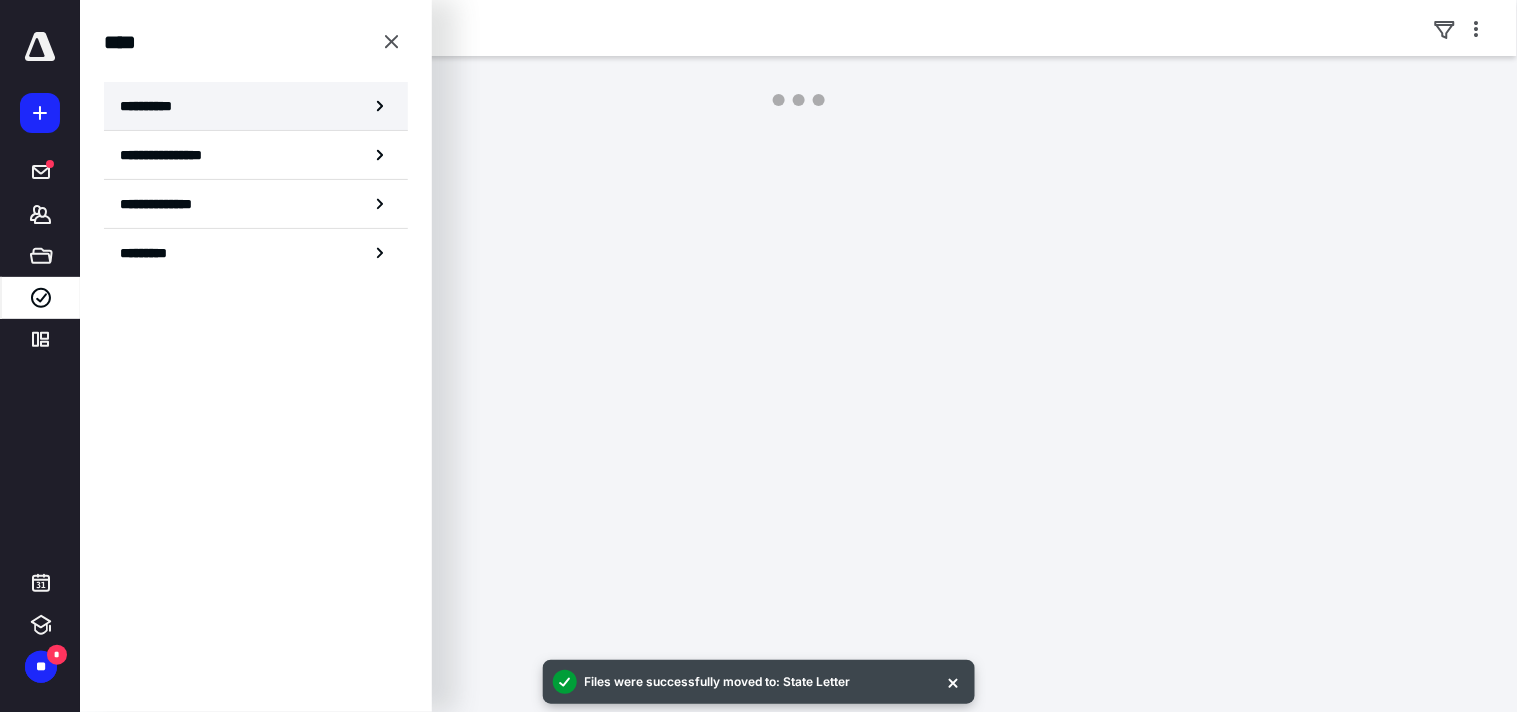 click on "**********" at bounding box center (256, 106) 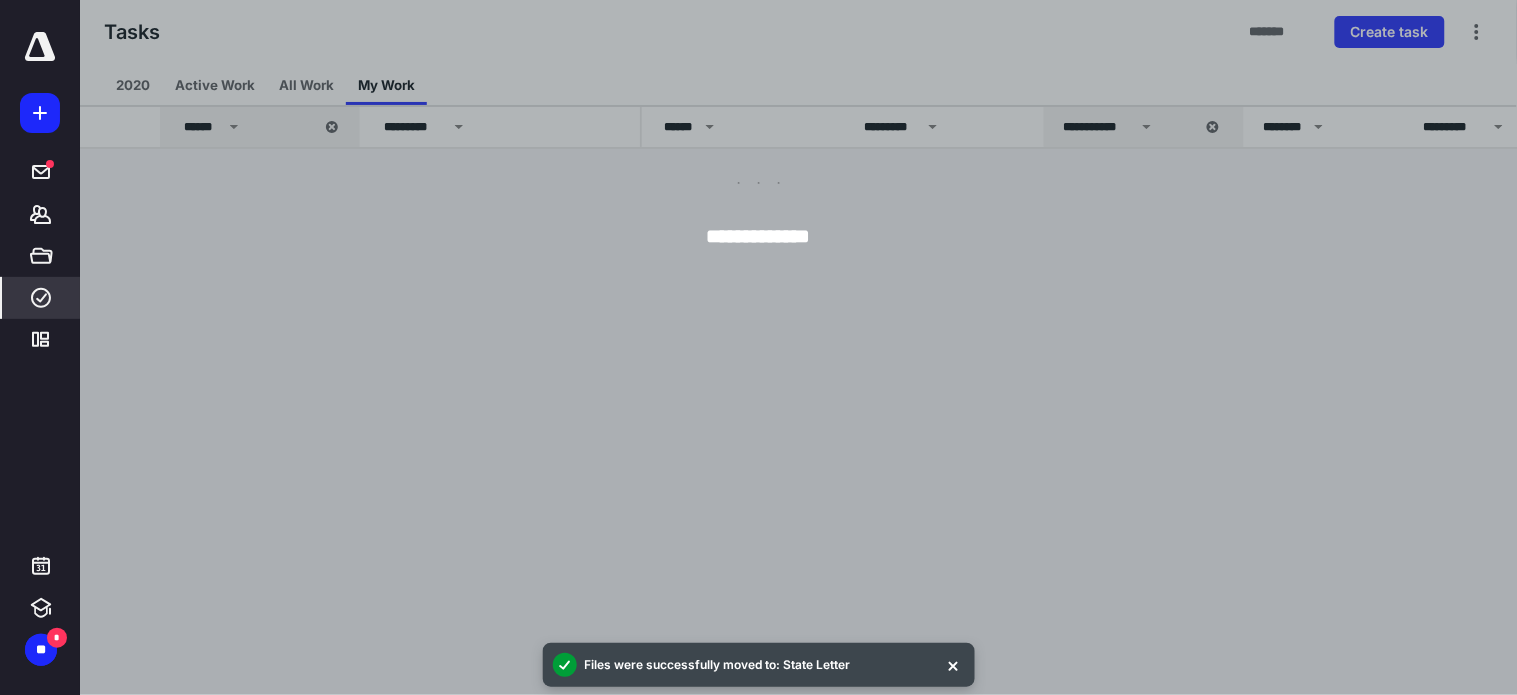 scroll, scrollTop: 0, scrollLeft: 1246, axis: horizontal 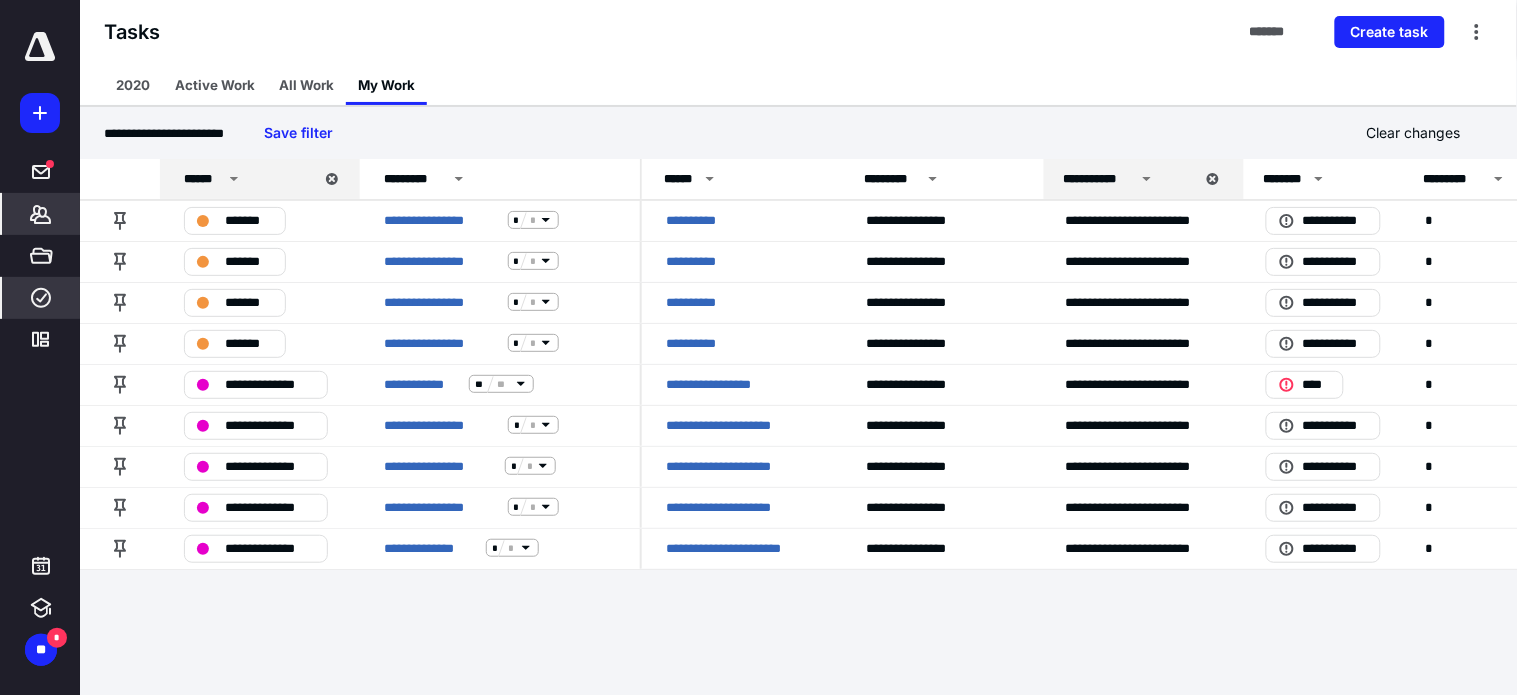 click on "*******" at bounding box center [41, 214] 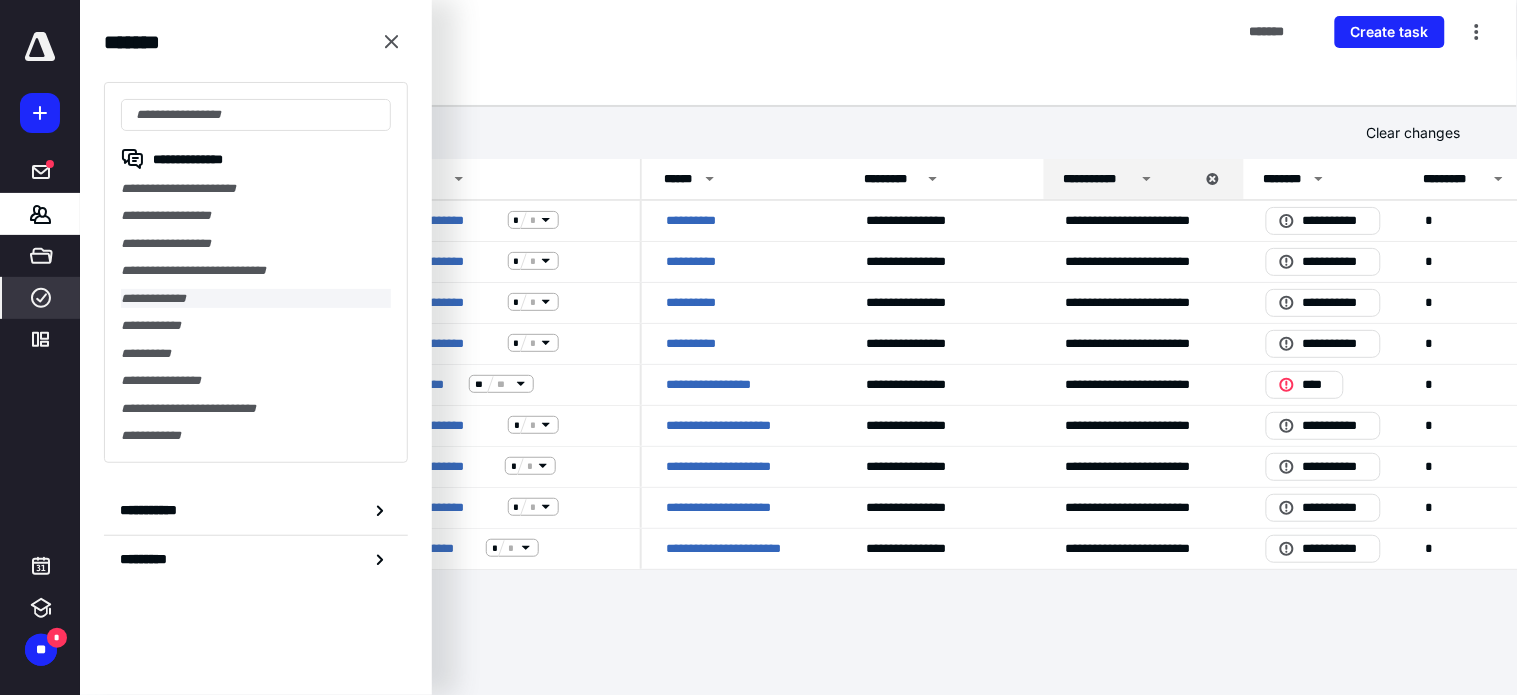 click on "**********" at bounding box center [256, 298] 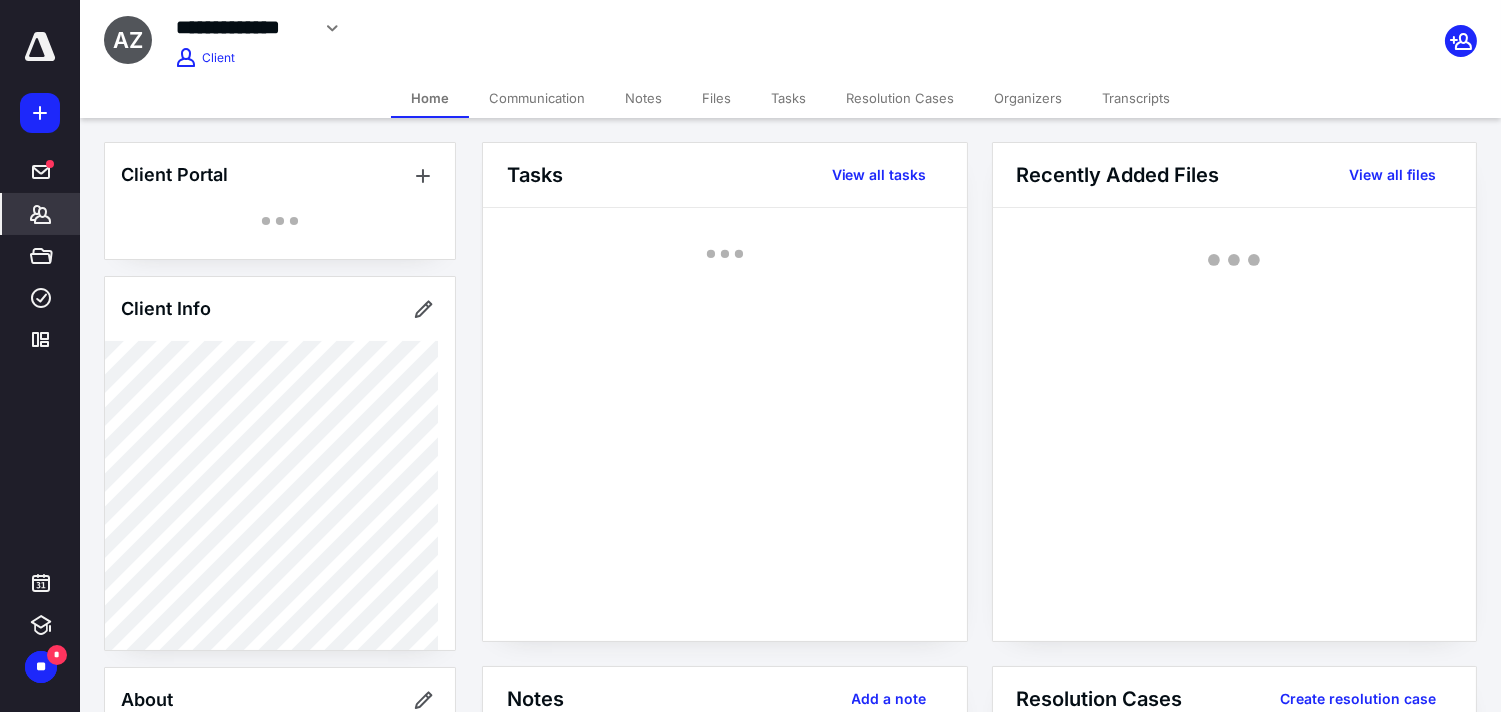 click on "**********" at bounding box center [242, 27] 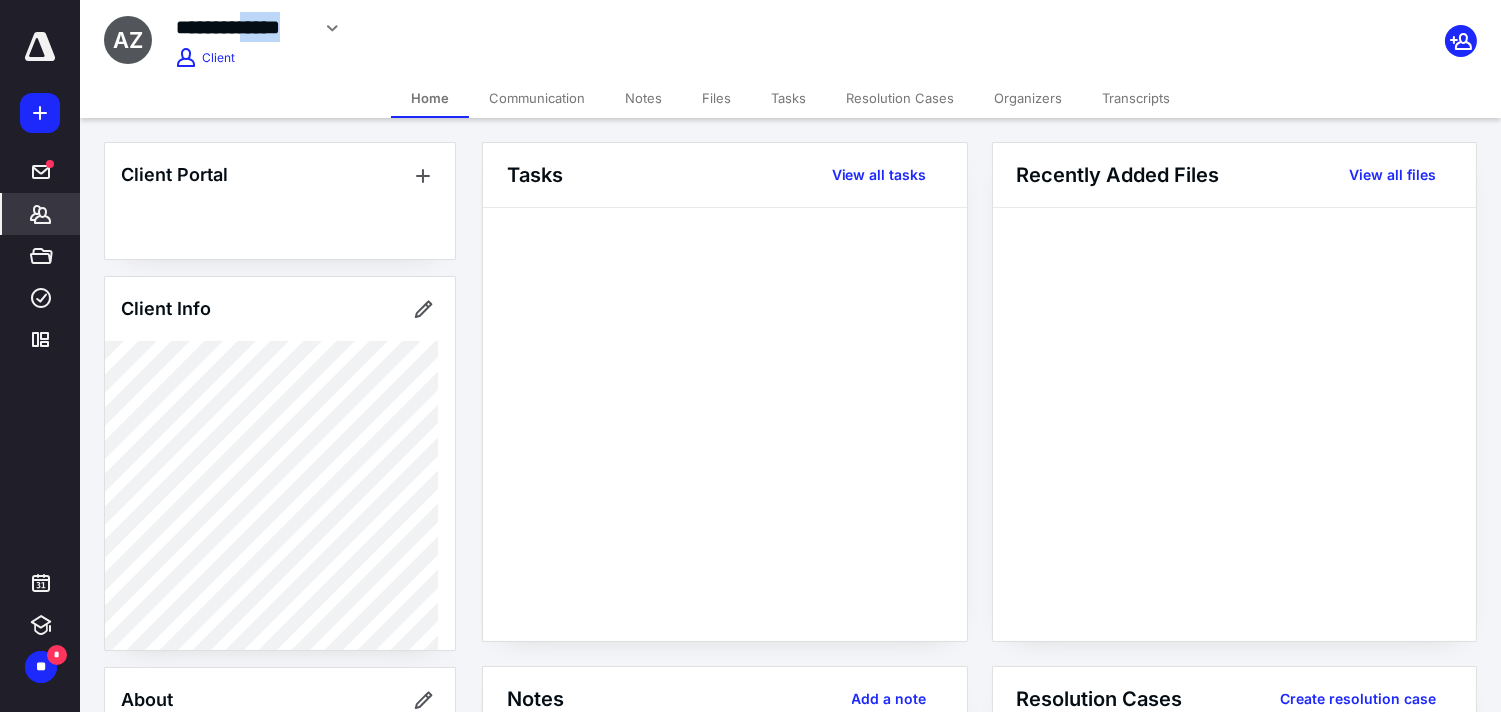 click on "**********" at bounding box center [242, 27] 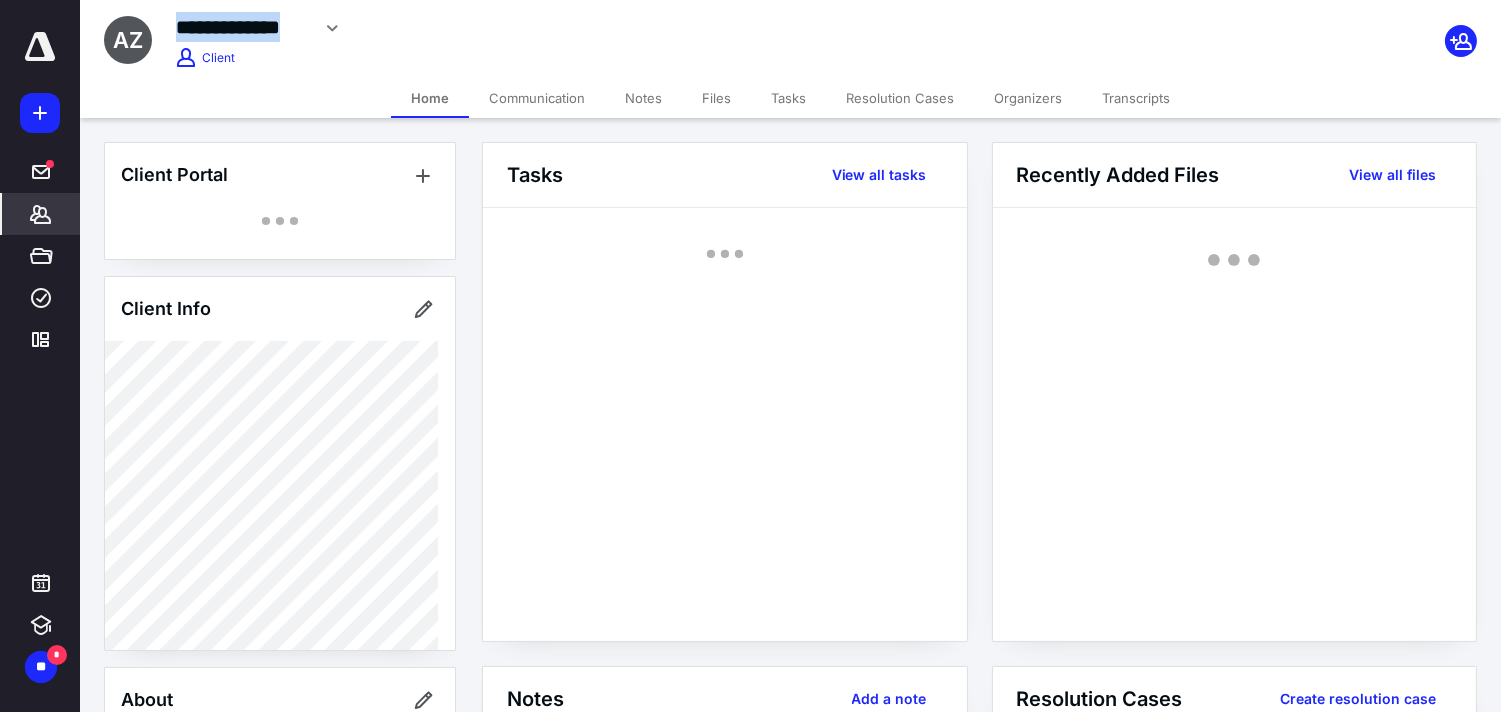 click on "**********" at bounding box center [242, 27] 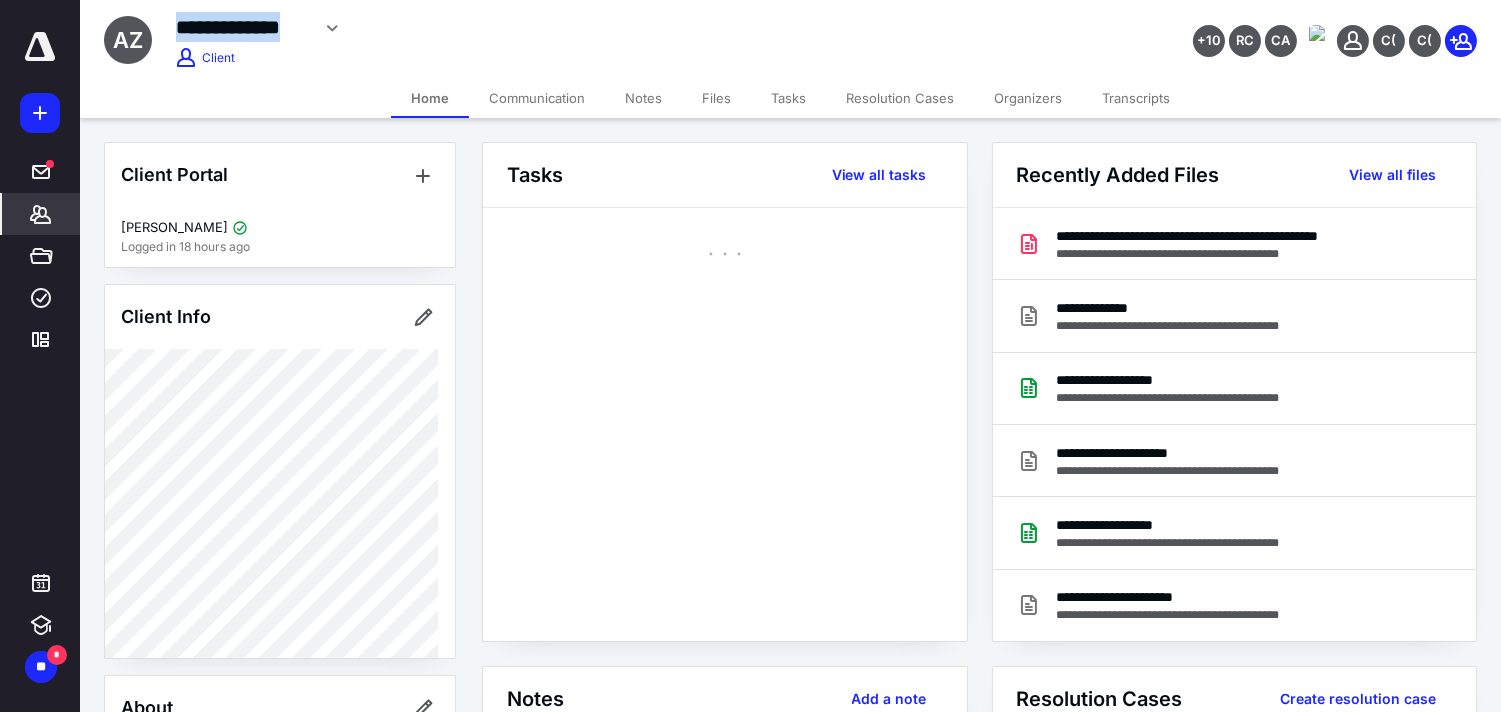 copy on "**********" 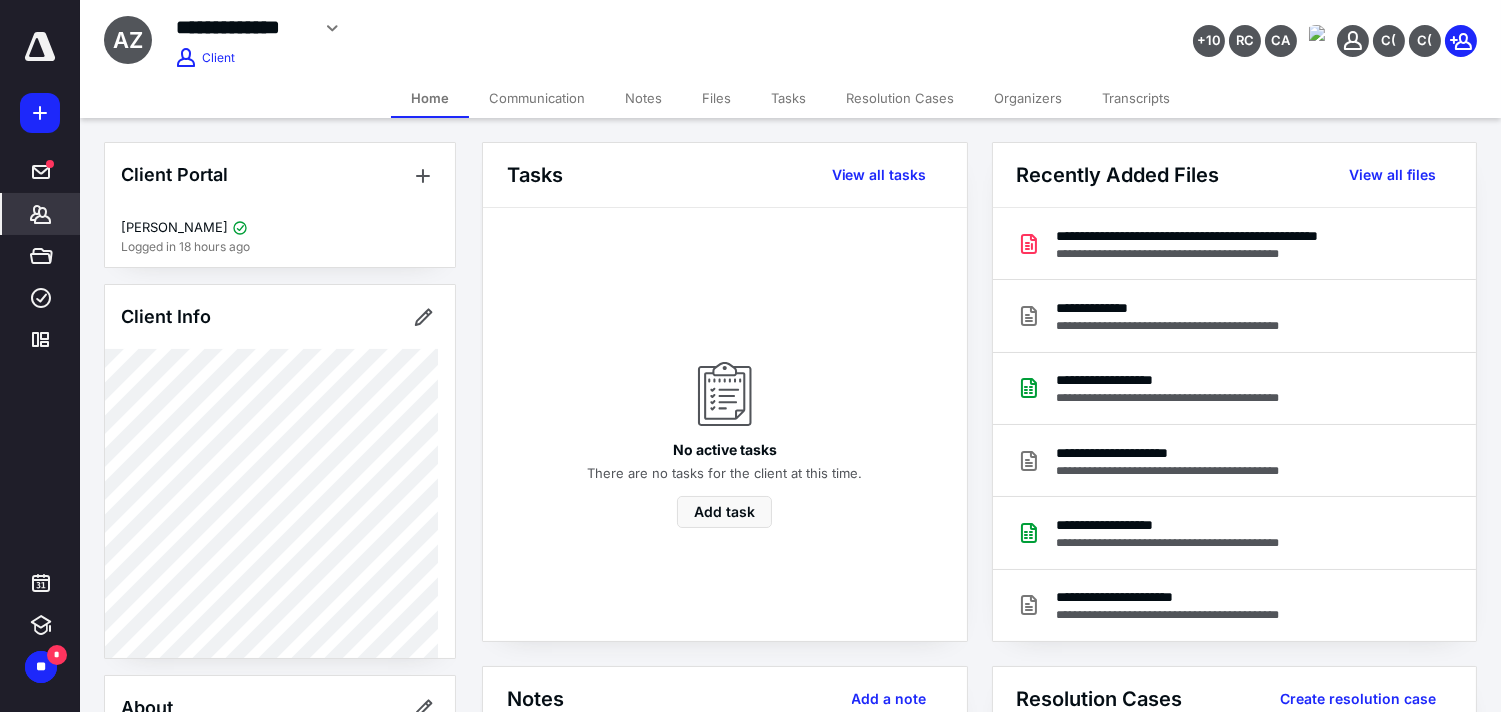 click 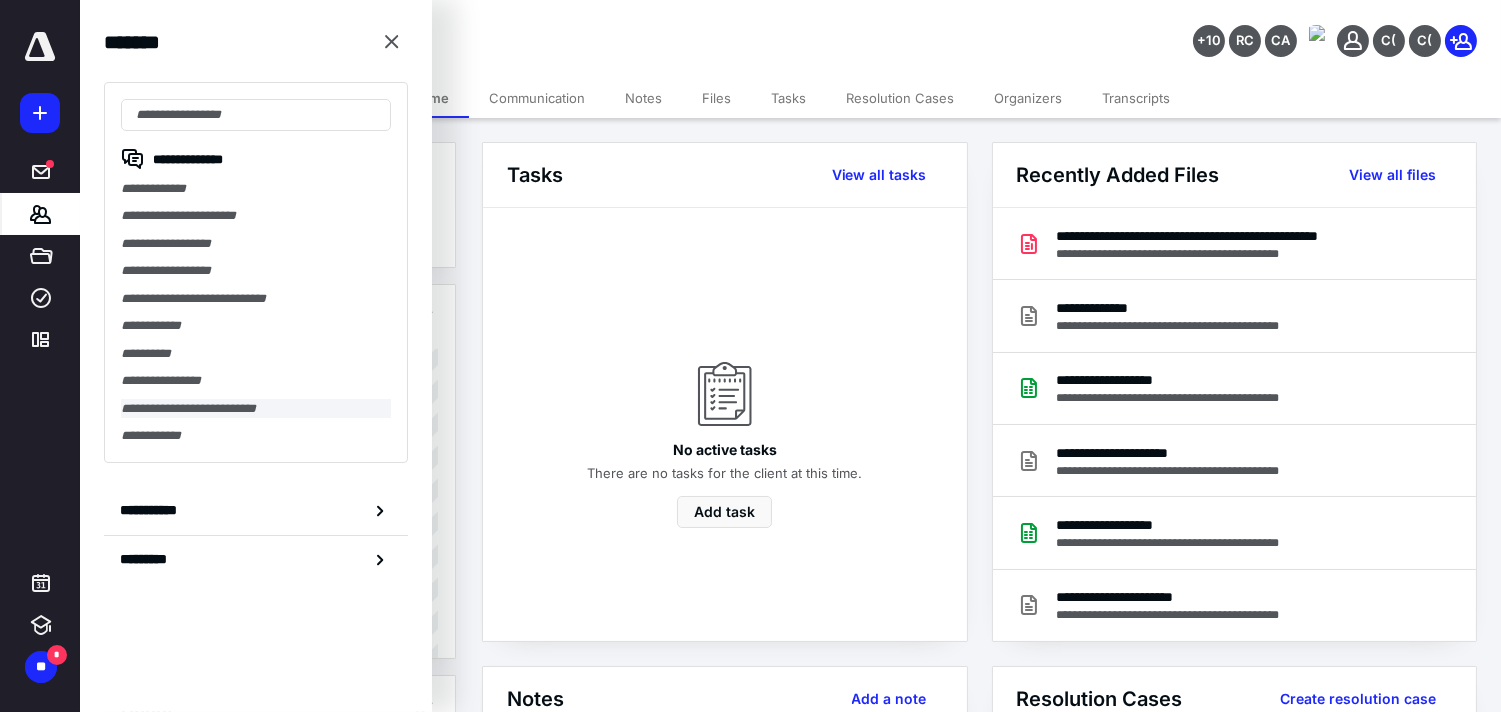 click on "**********" at bounding box center (256, 408) 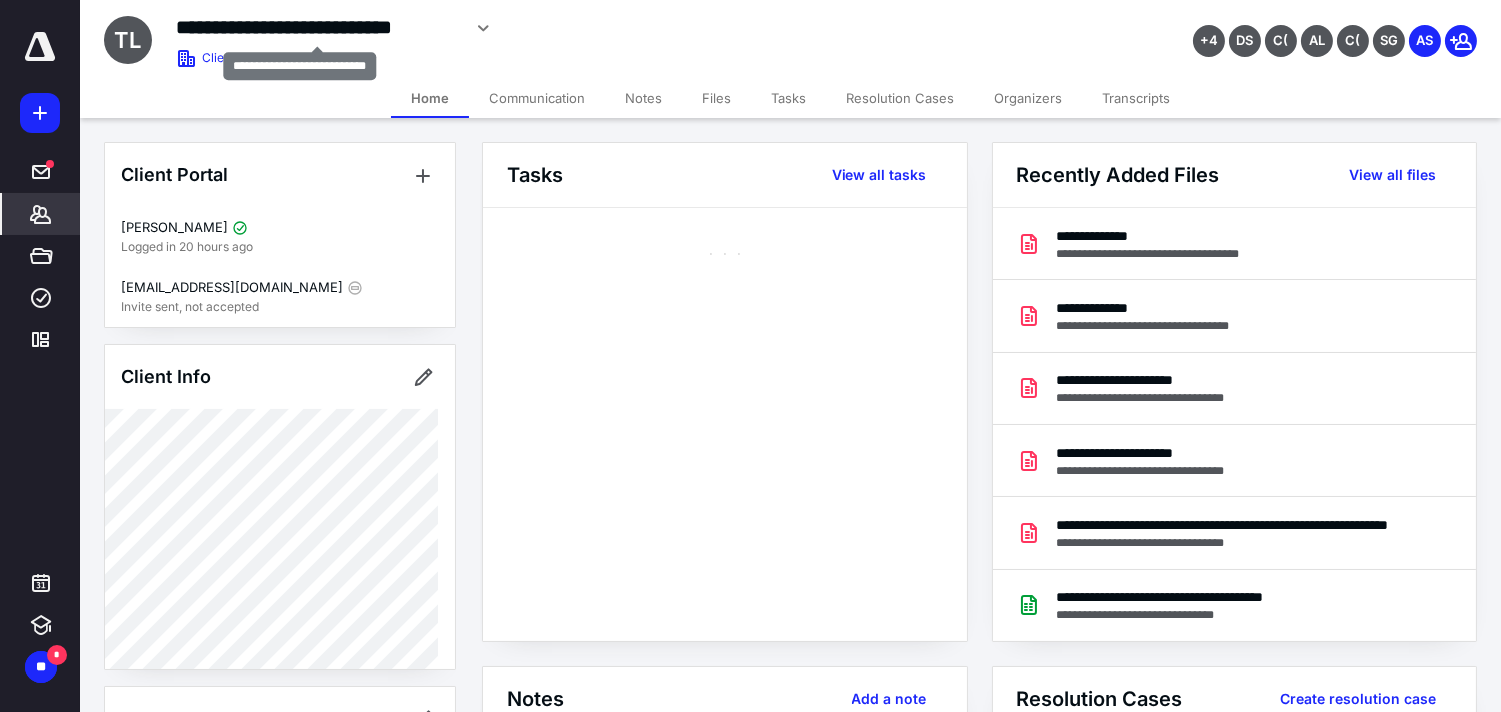 click on "**********" at bounding box center [318, 27] 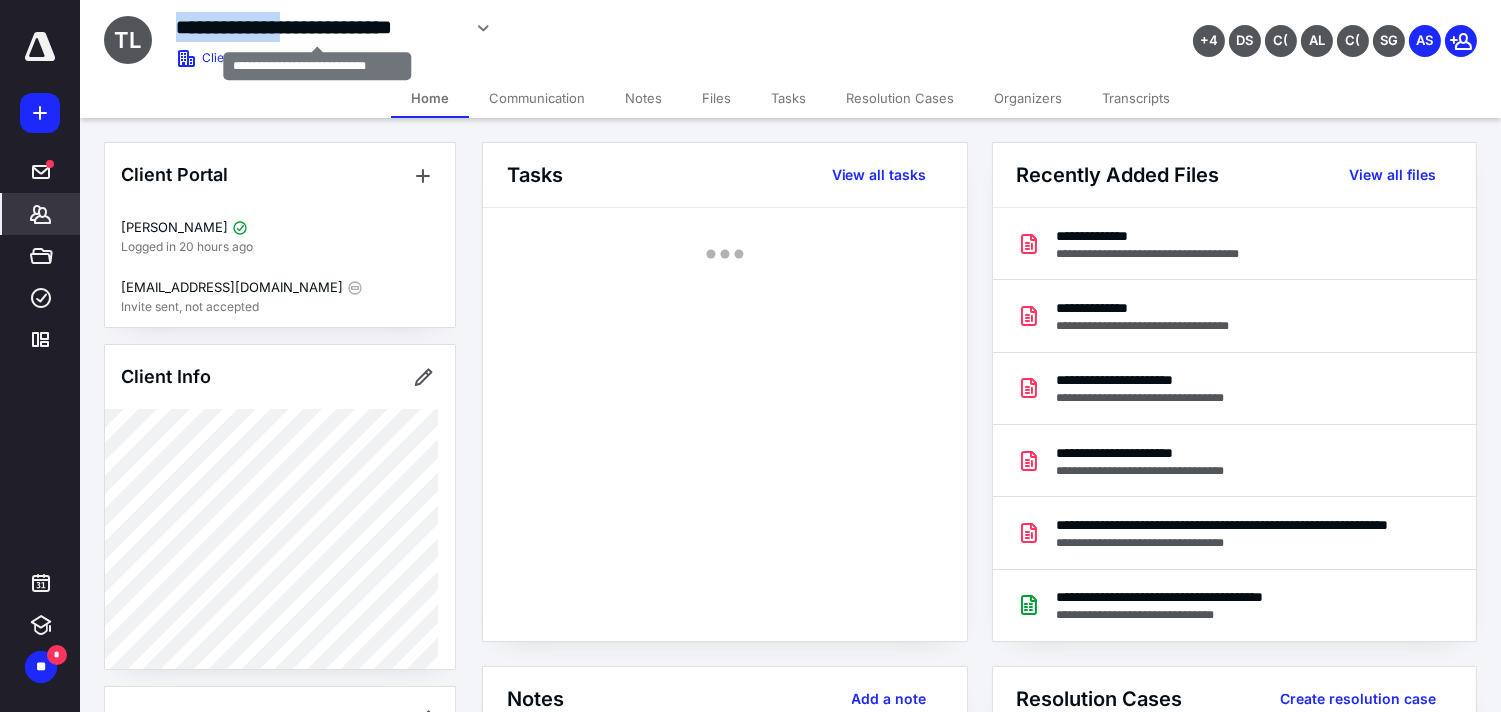 click on "**********" at bounding box center (318, 27) 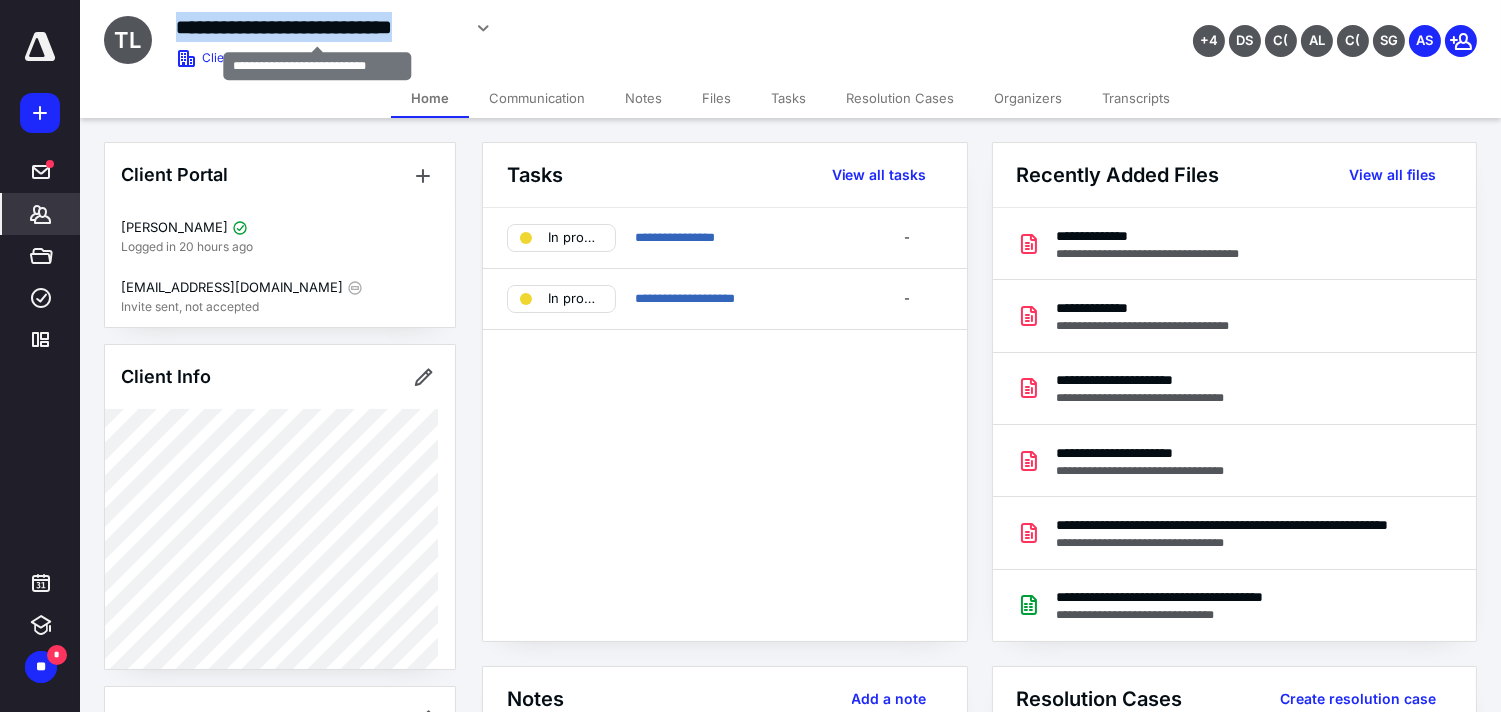 click on "**********" at bounding box center [318, 27] 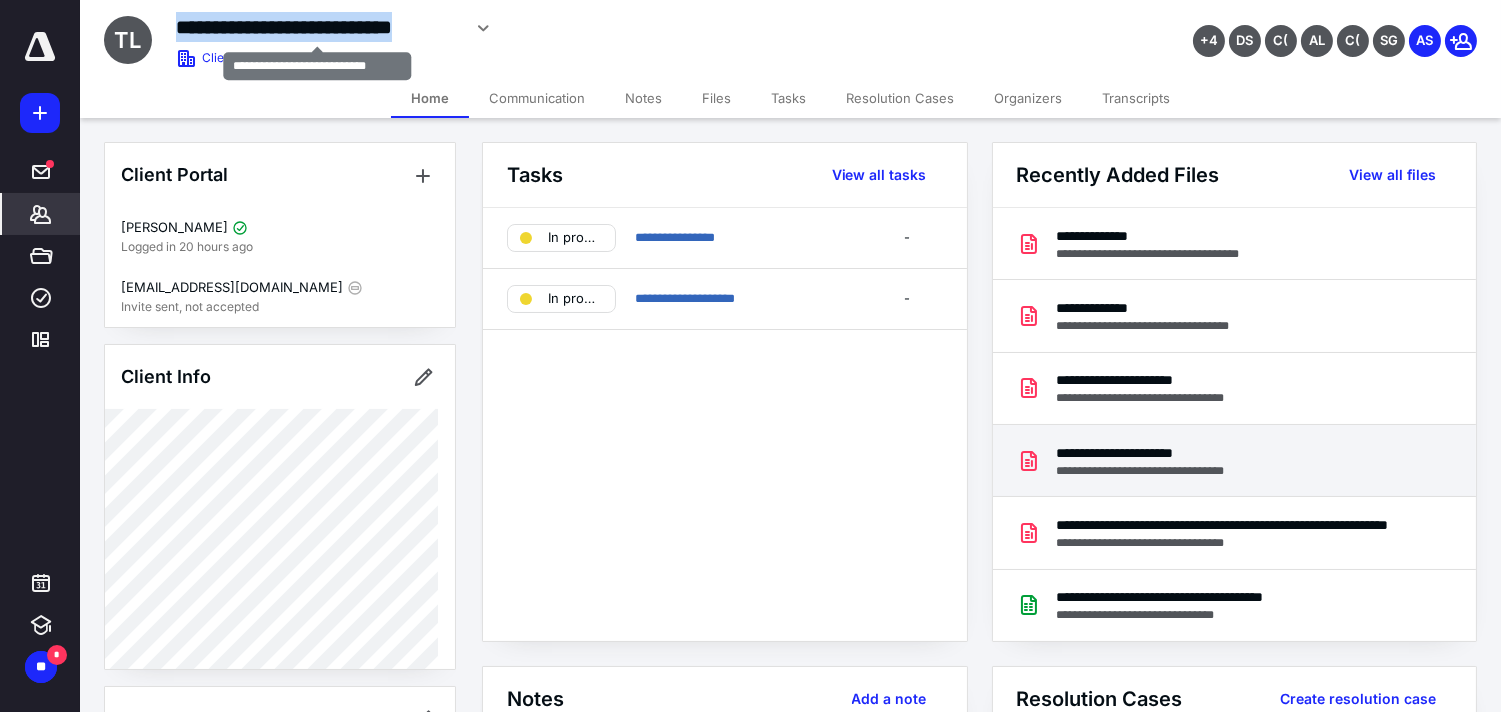 copy on "**********" 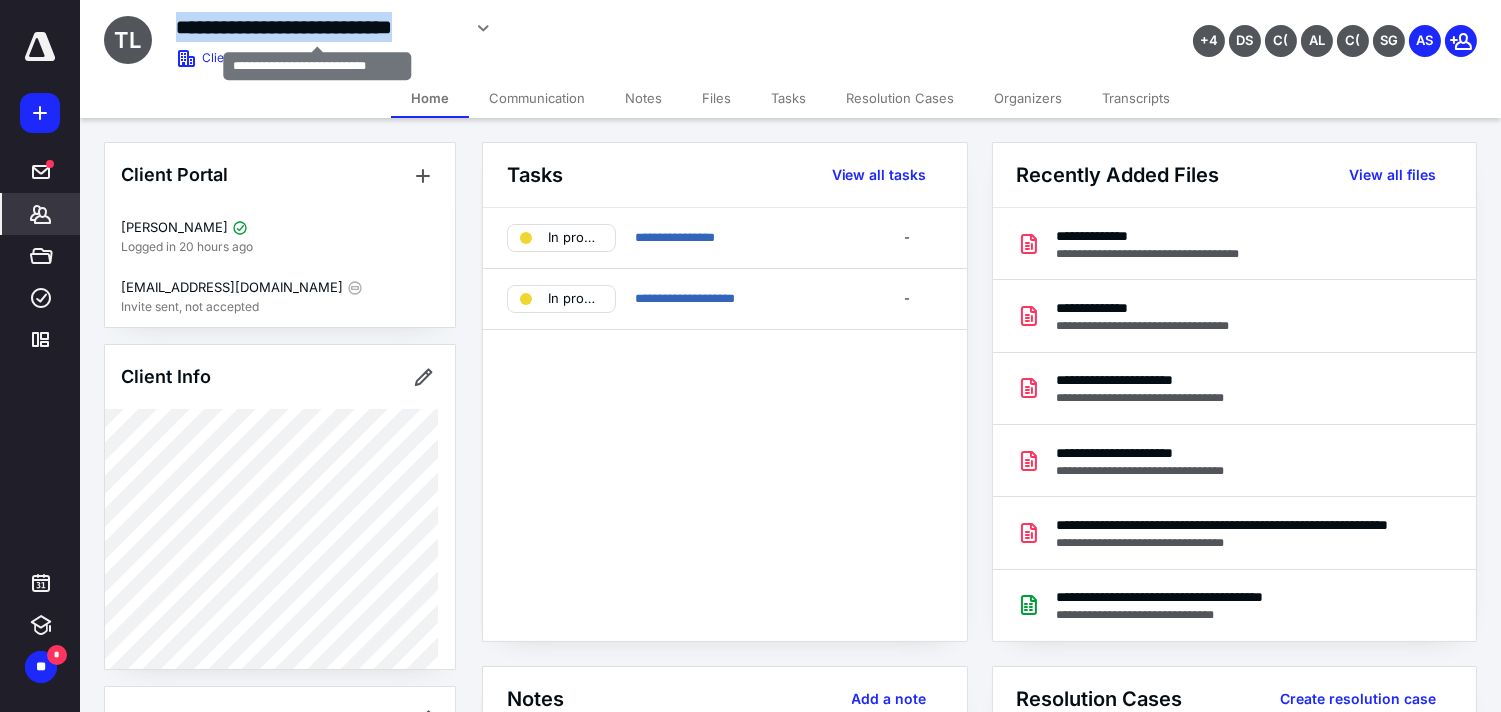 click on "**********" at bounding box center [318, 27] 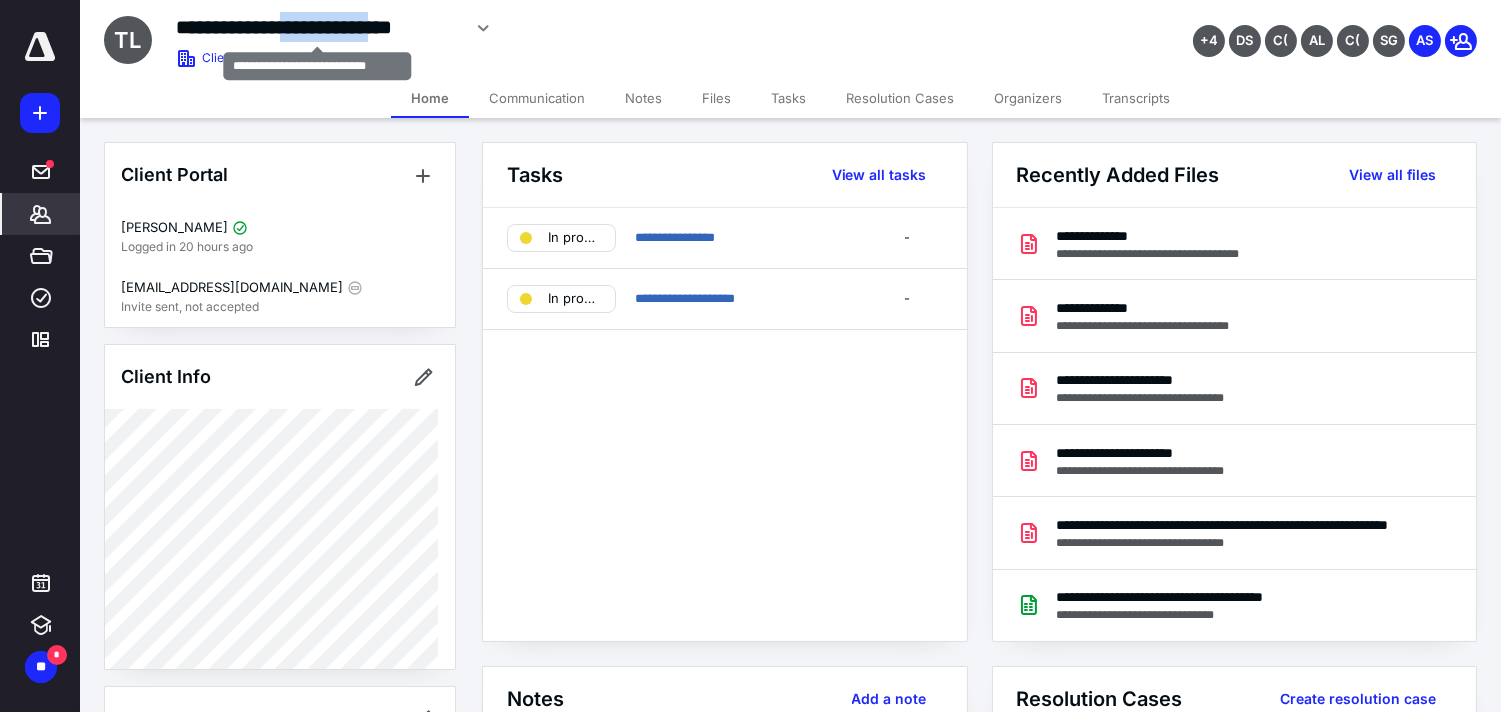 click on "**********" at bounding box center (318, 27) 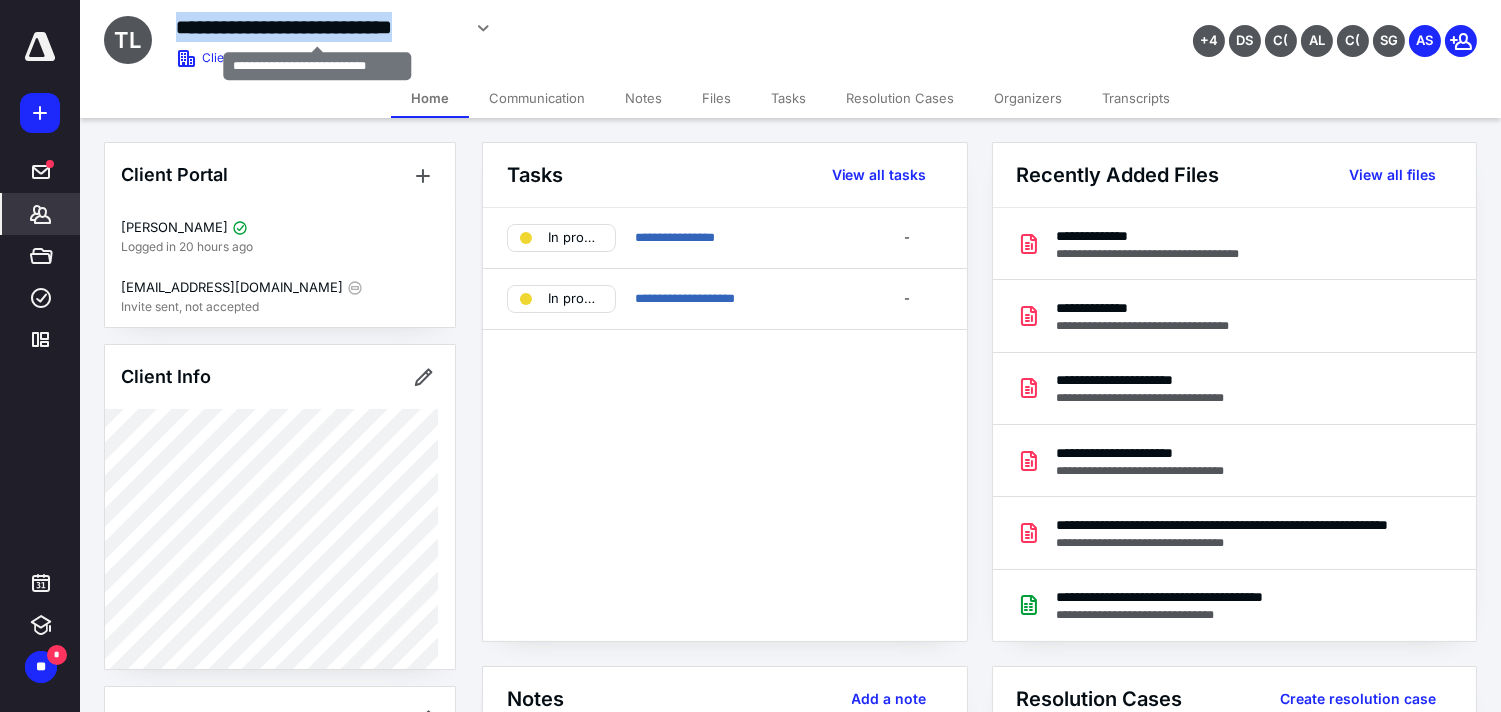 click on "**********" at bounding box center (318, 27) 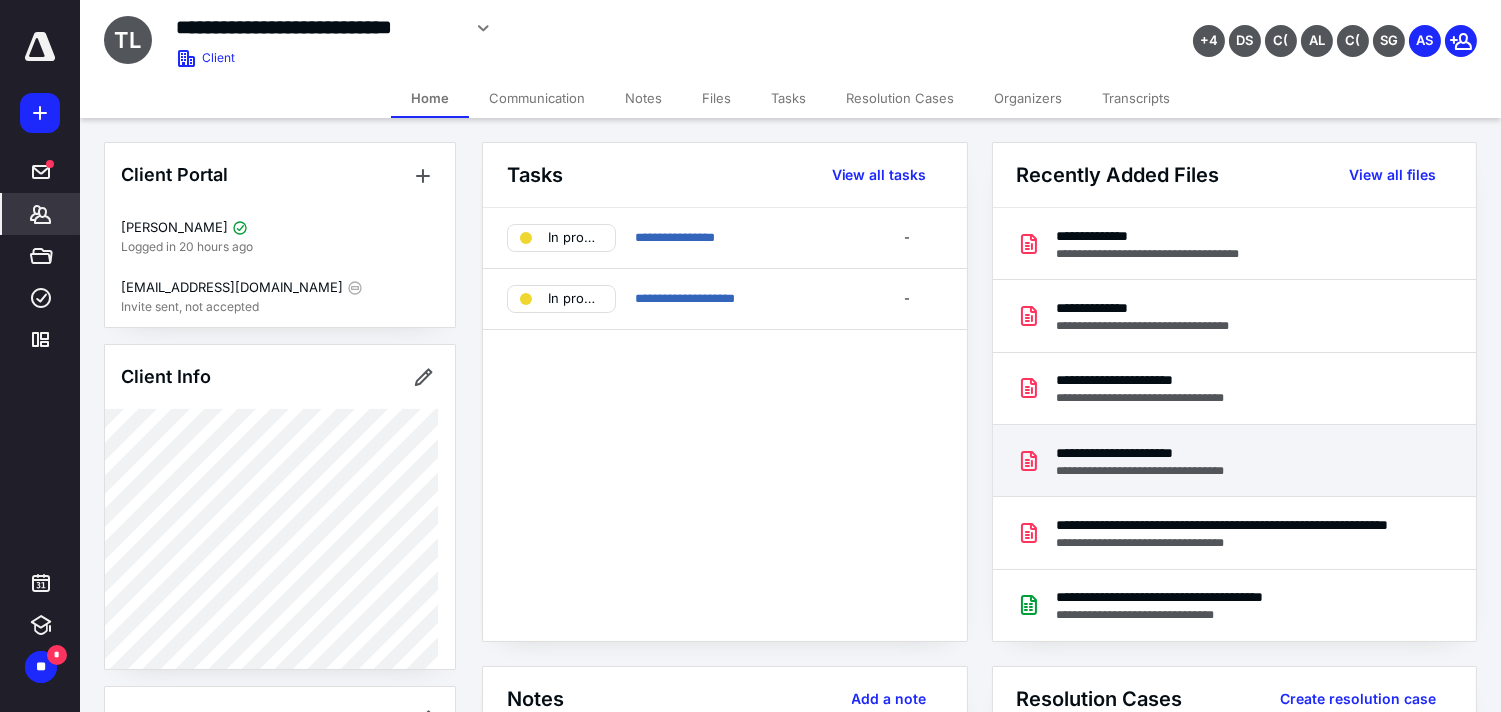 click on "**********" at bounding box center (1235, 461) 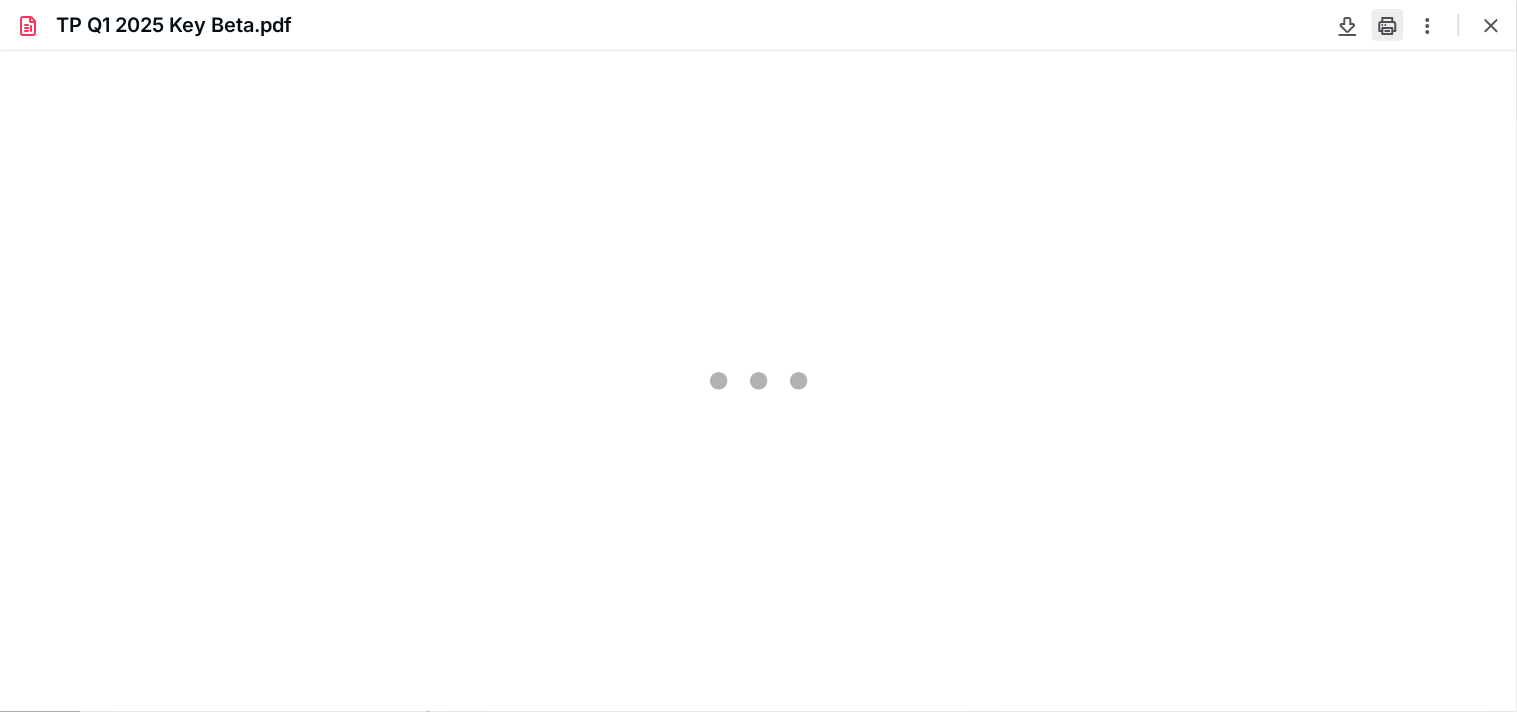 click at bounding box center [1388, 25] 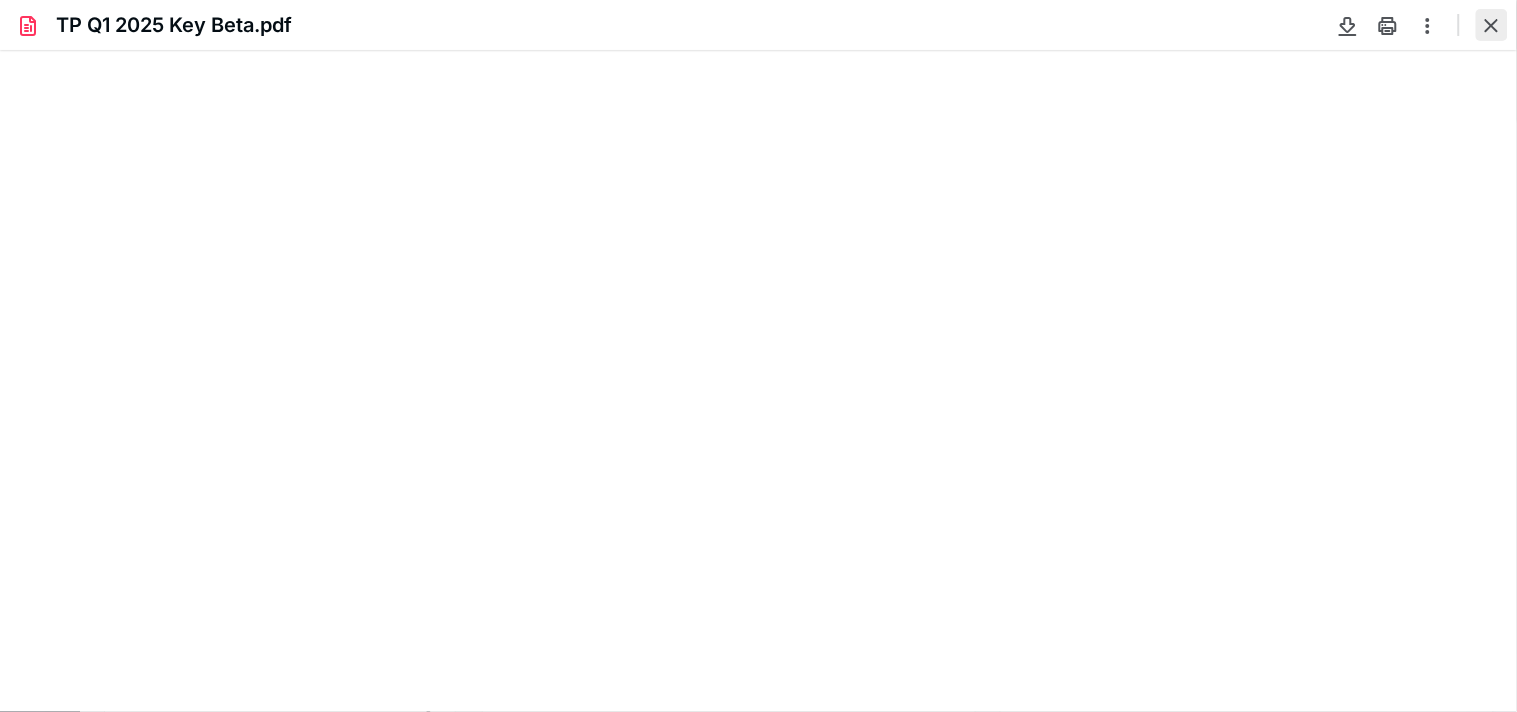 click at bounding box center [1492, 25] 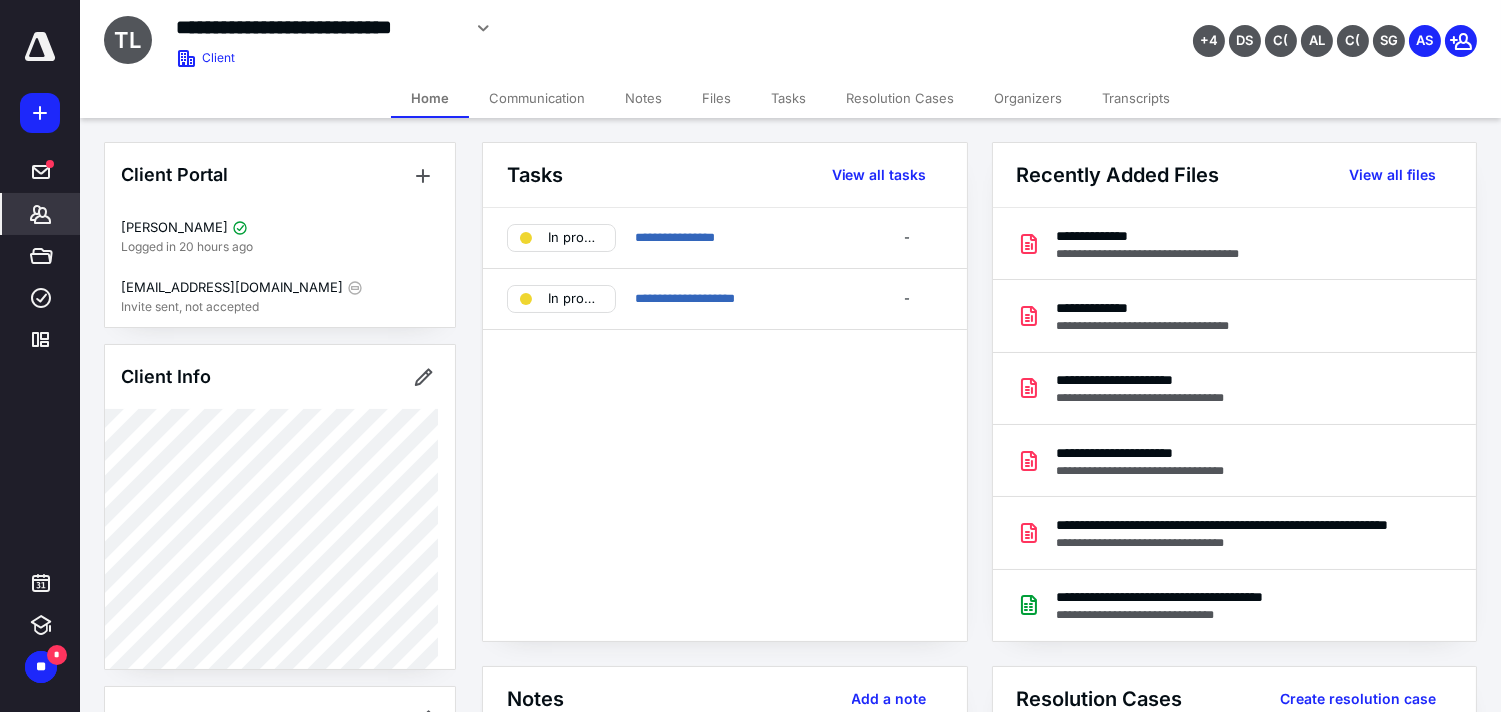 click on "**********" at bounding box center (318, 27) 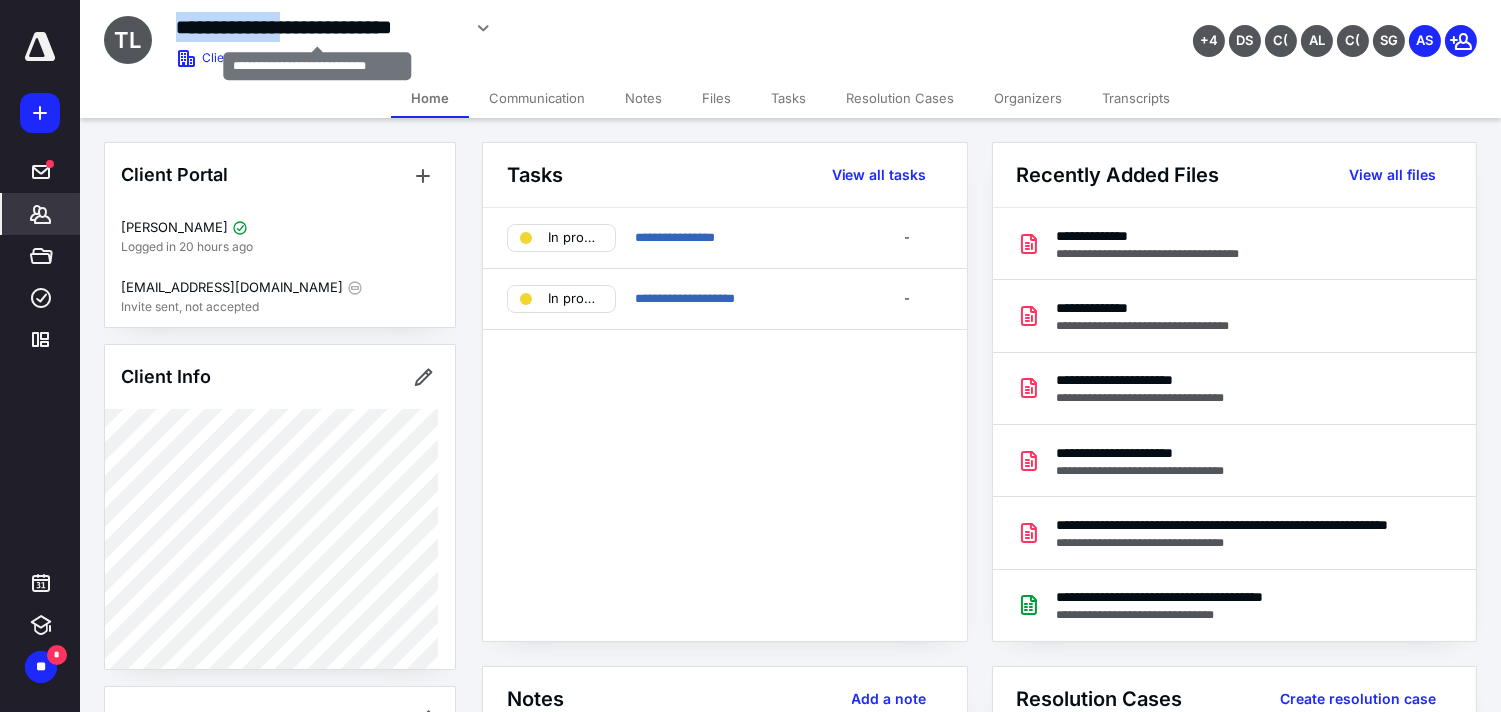click on "**********" at bounding box center [318, 27] 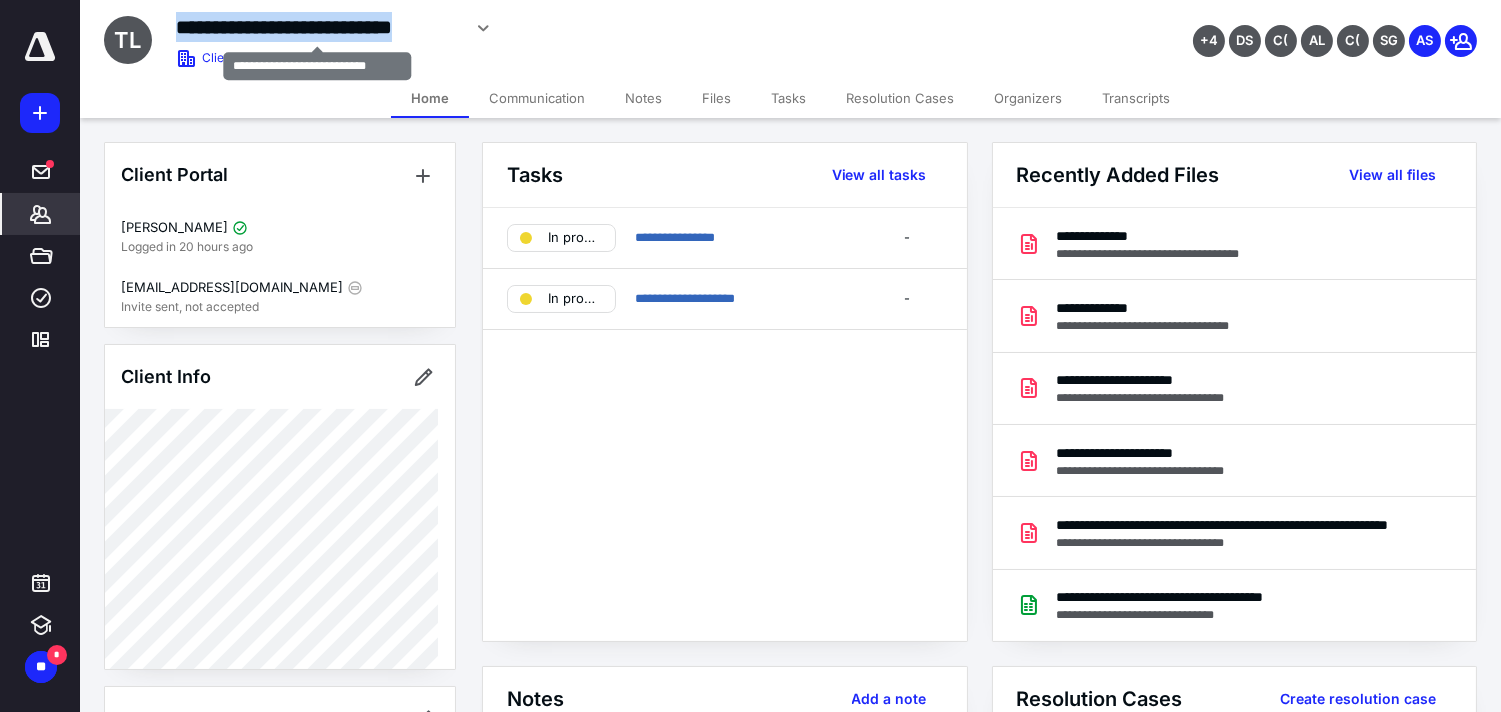 click on "**********" at bounding box center (318, 27) 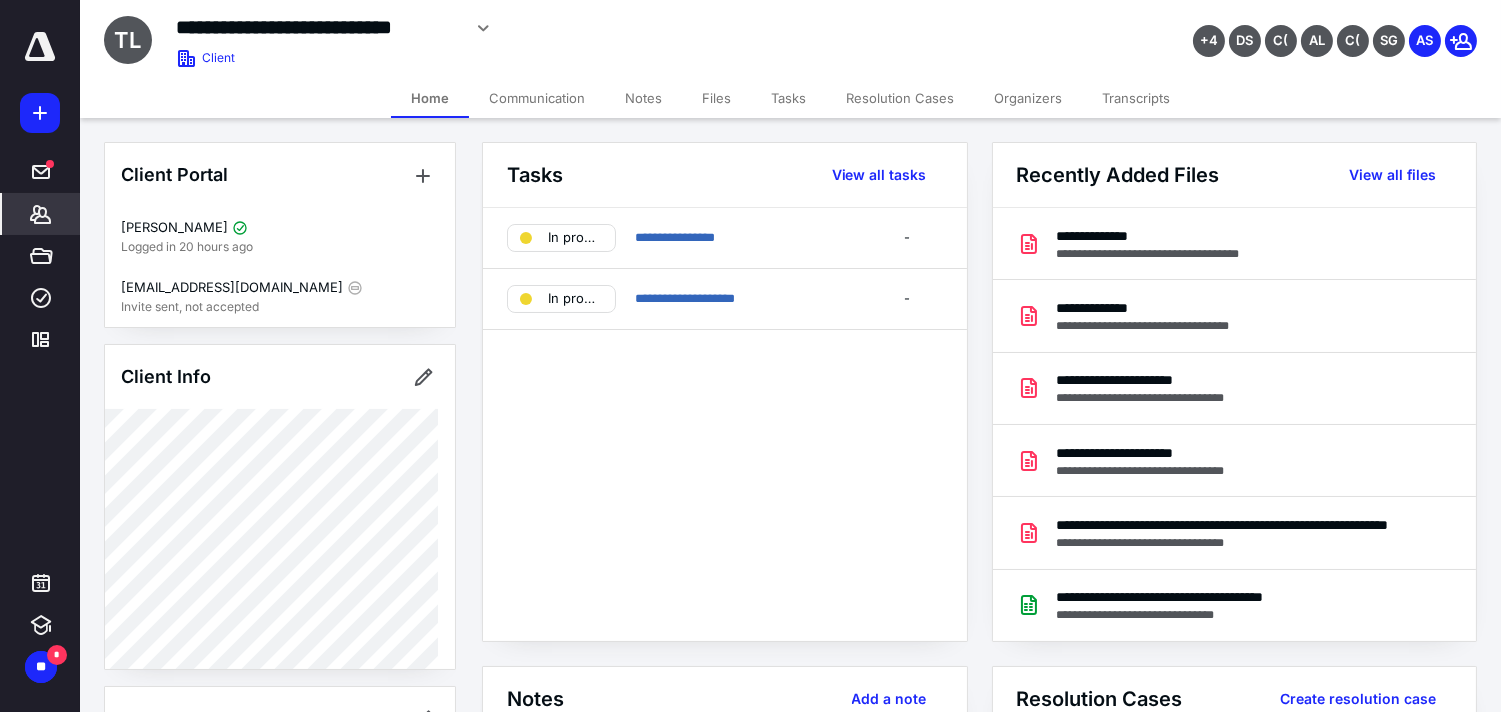 click on "*******" at bounding box center (41, 214) 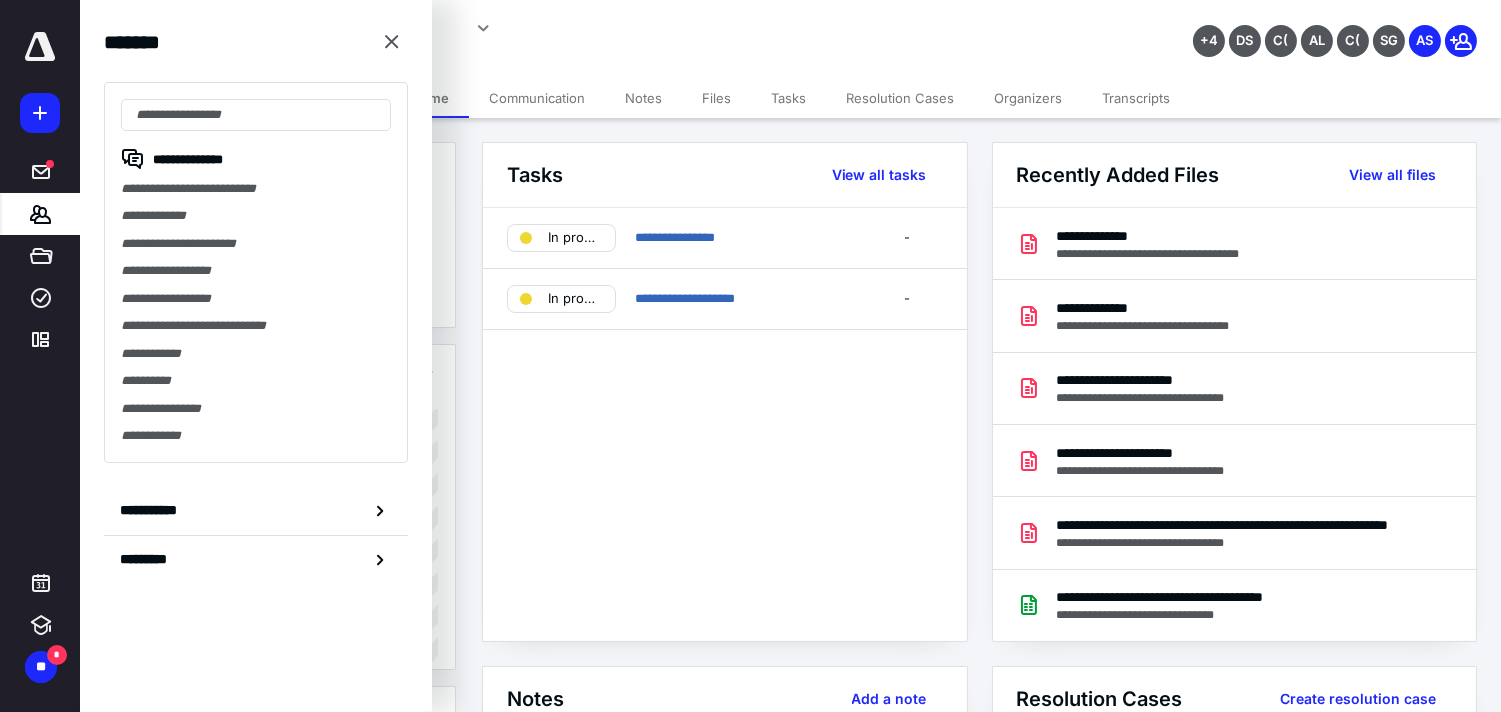 click on "**********" at bounding box center (256, 270) 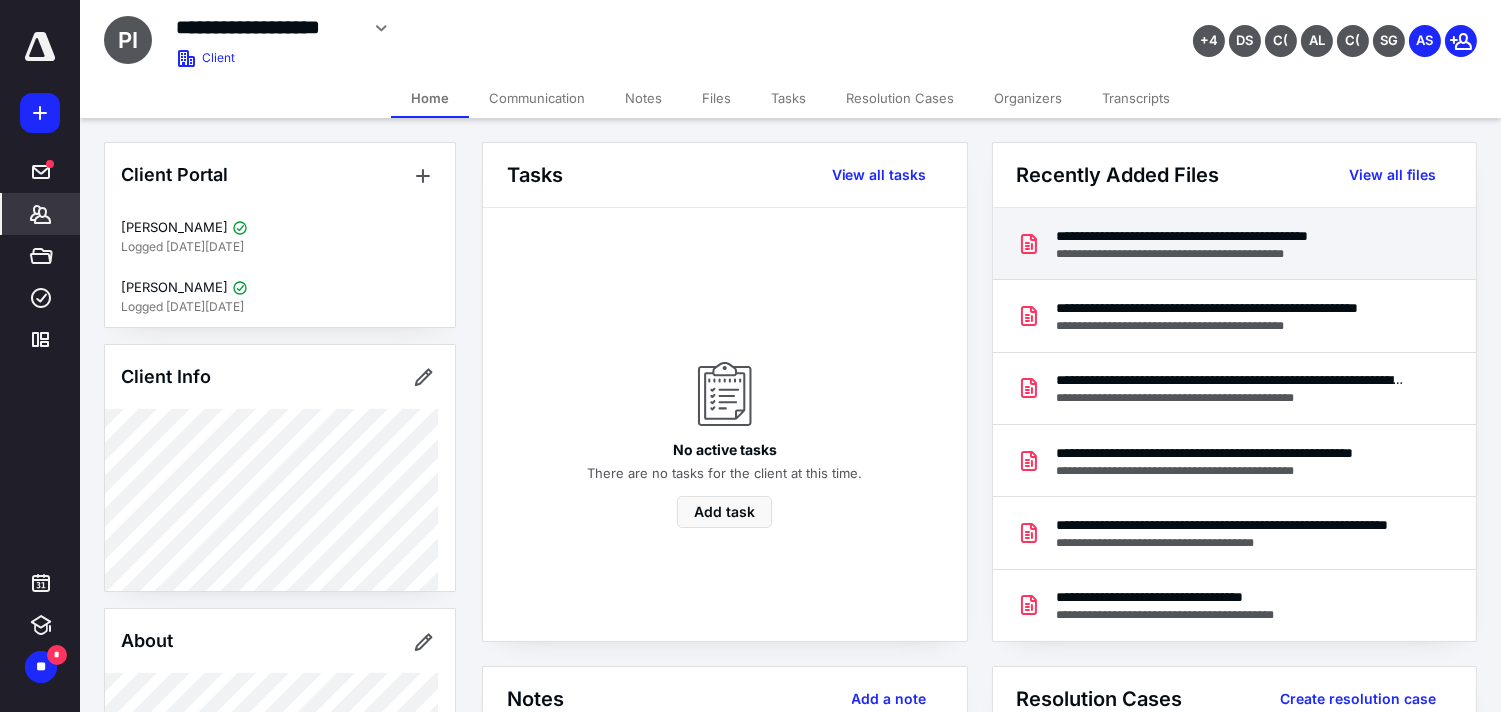click on "**********" at bounding box center [1229, 236] 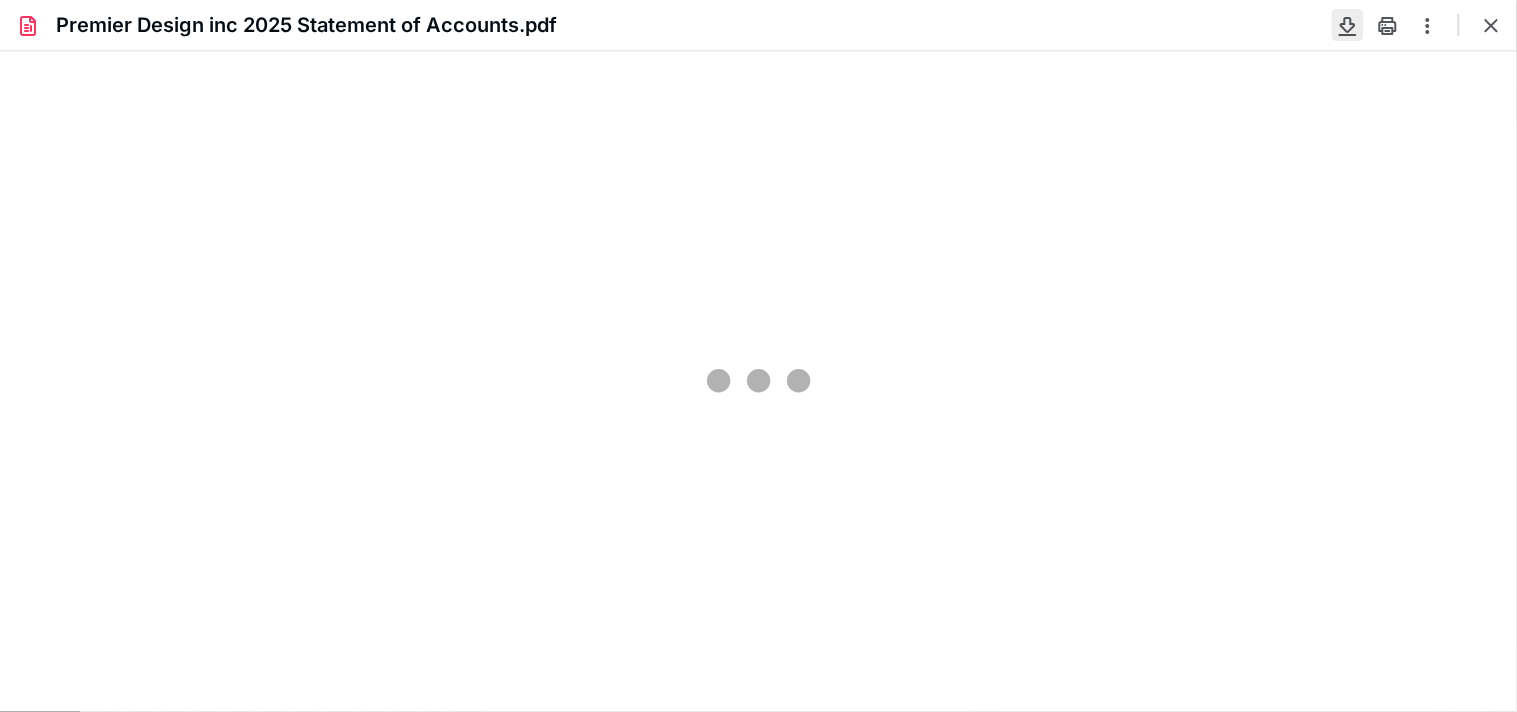click at bounding box center [1348, 25] 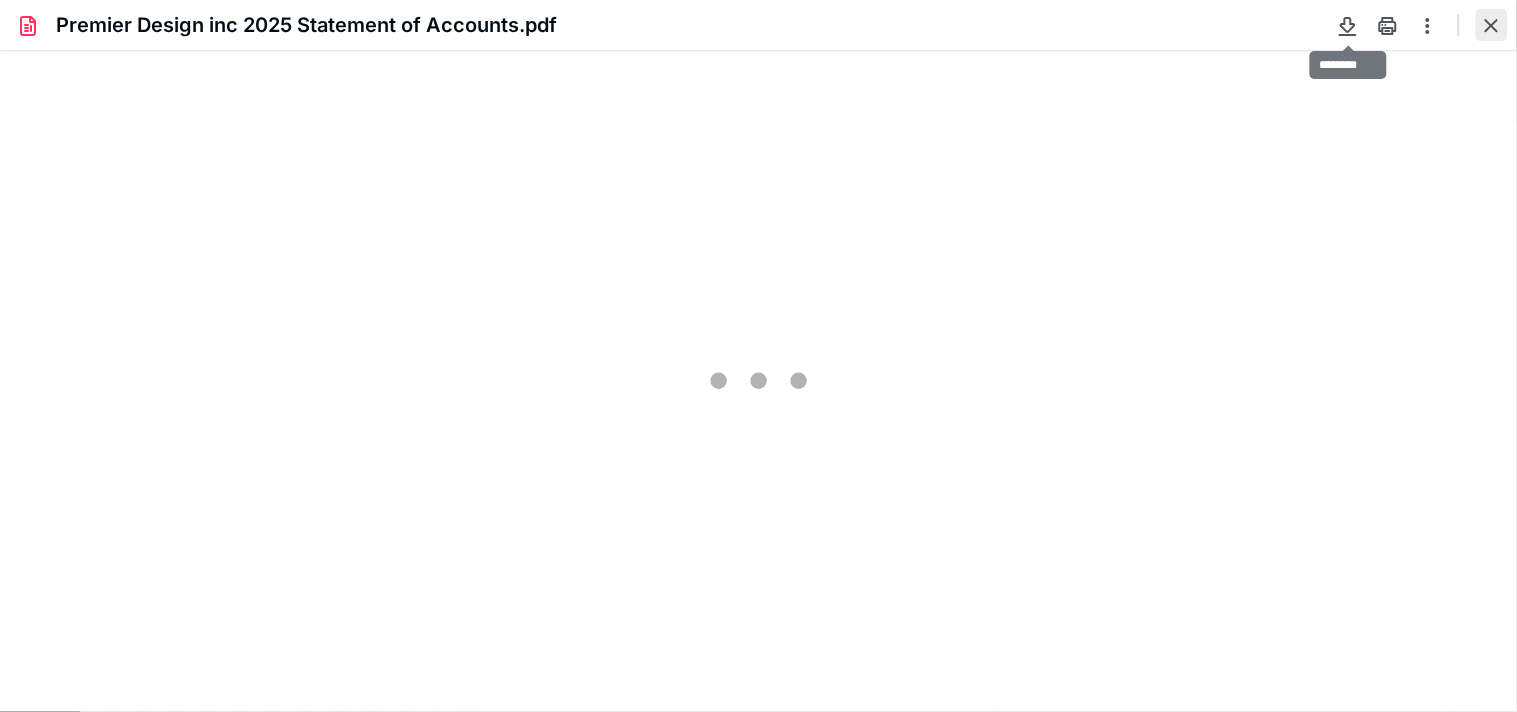 click at bounding box center (1492, 25) 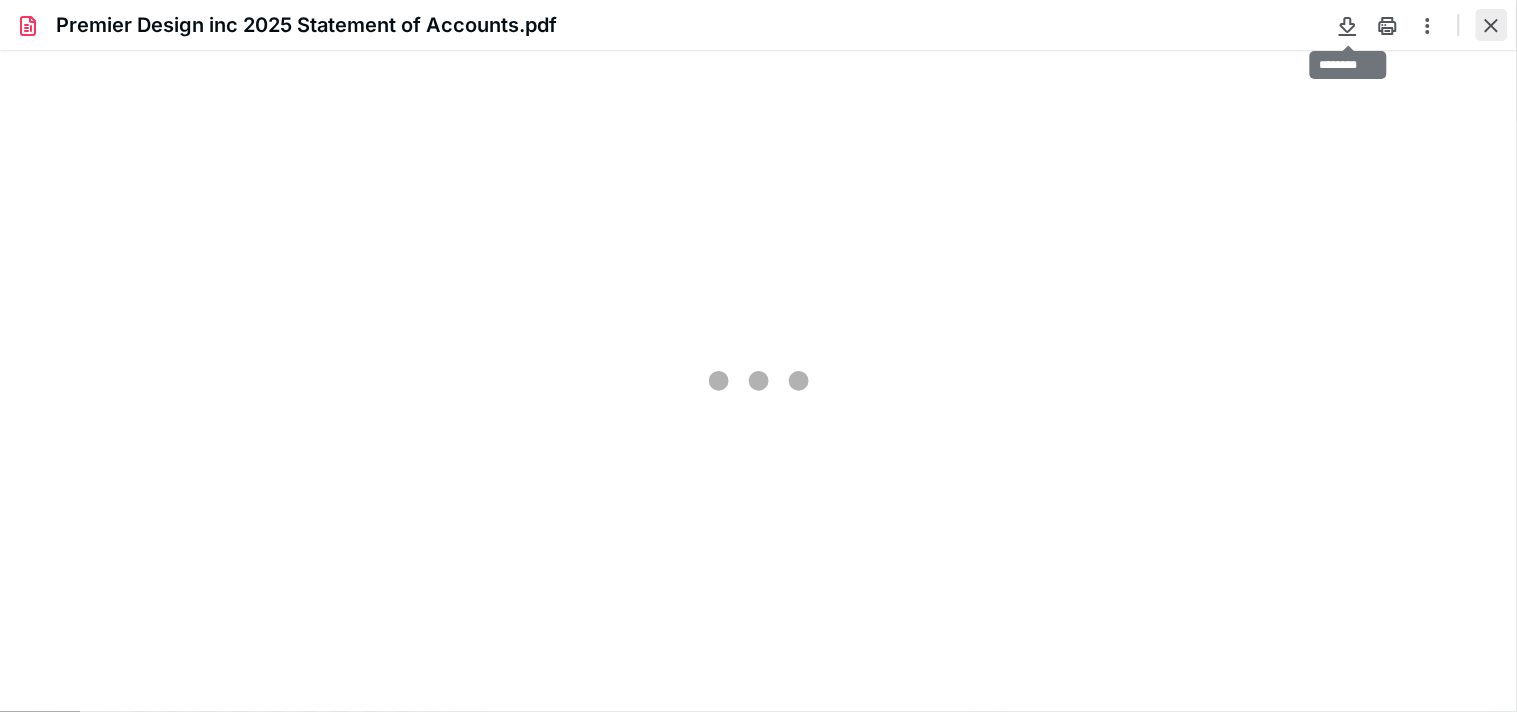 click 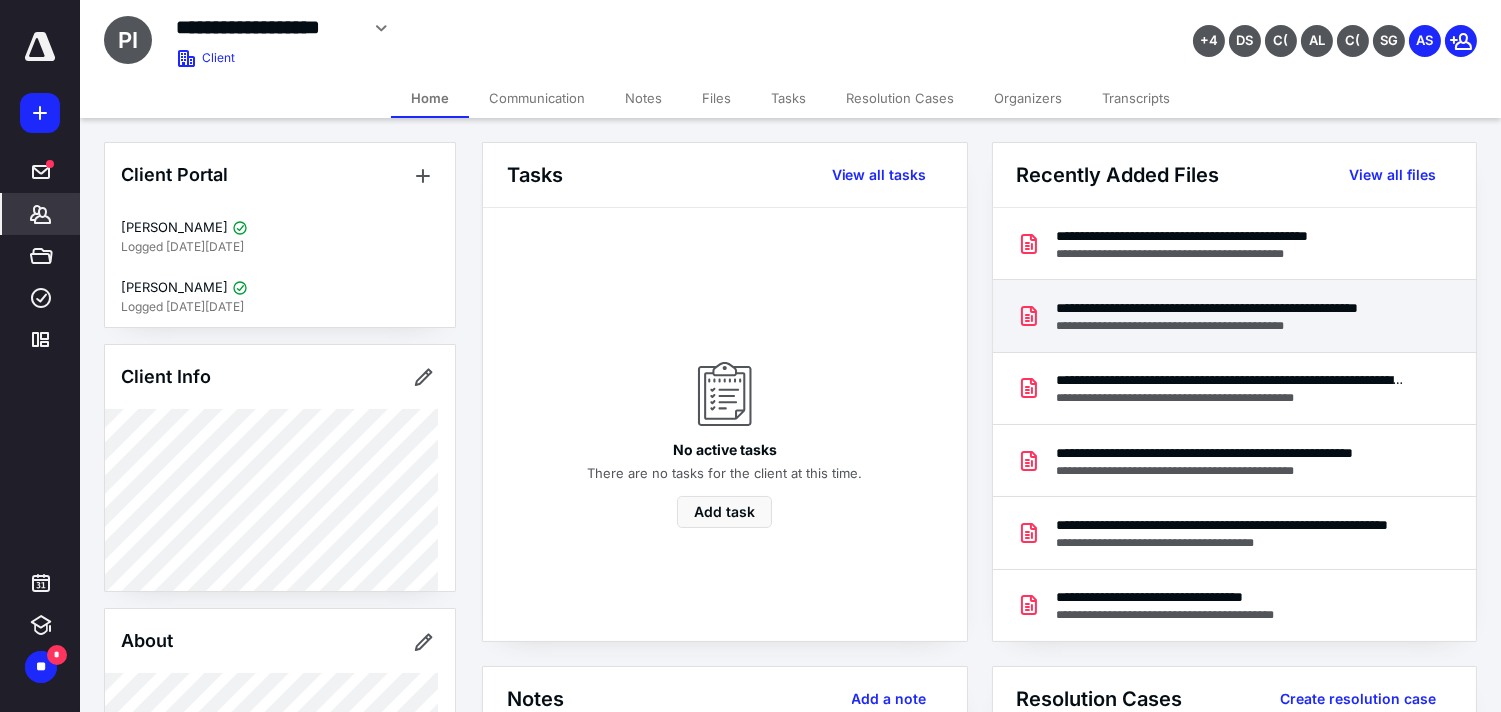 click on "**********" at bounding box center (1231, 326) 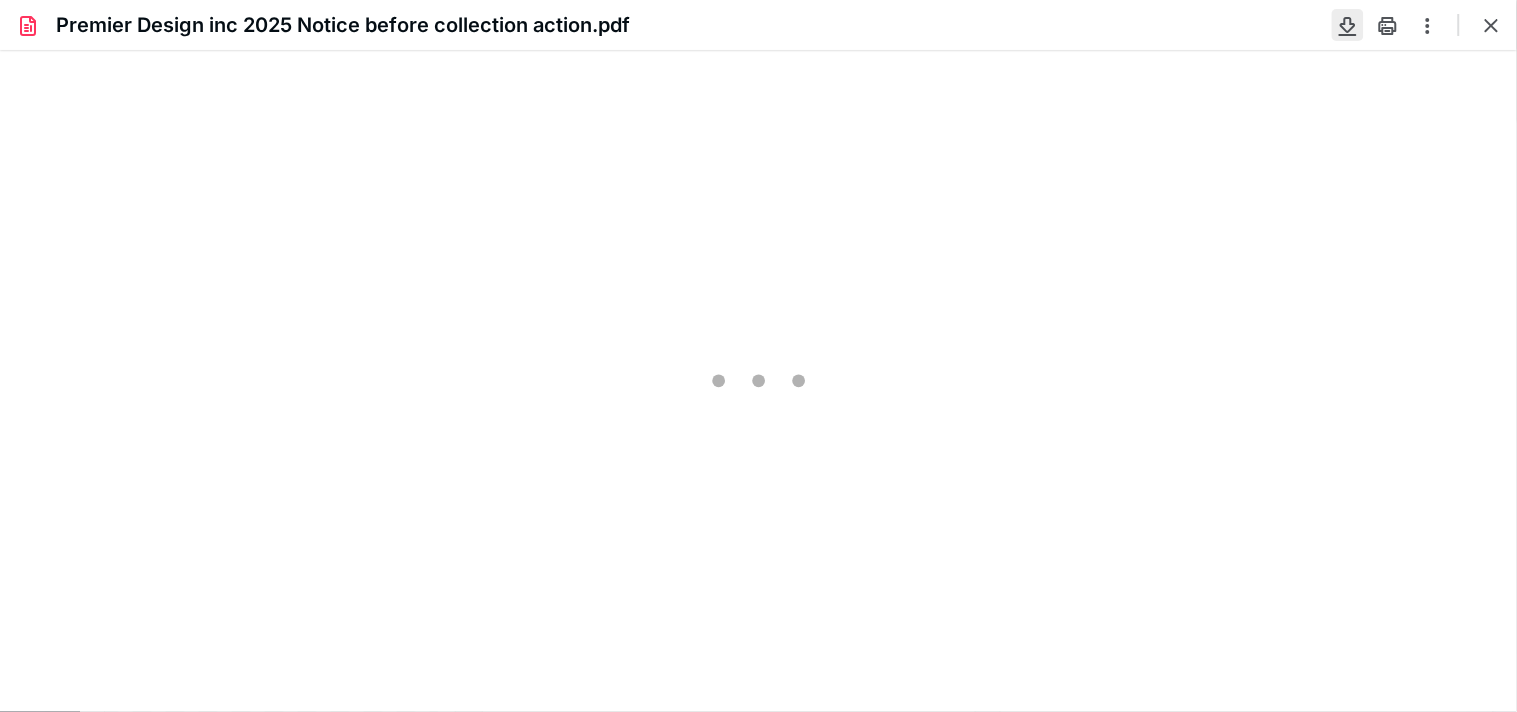 click at bounding box center (1348, 25) 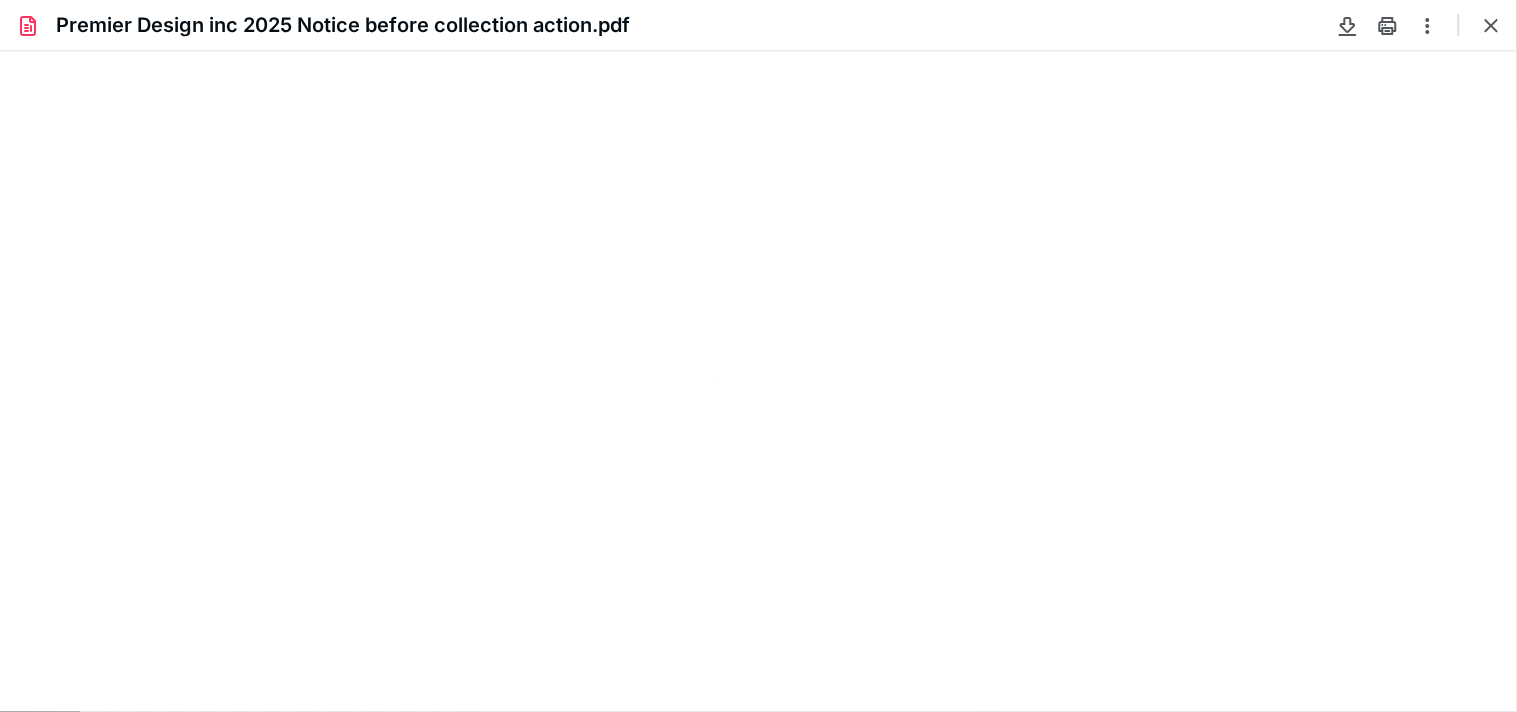 click at bounding box center [1492, 25] 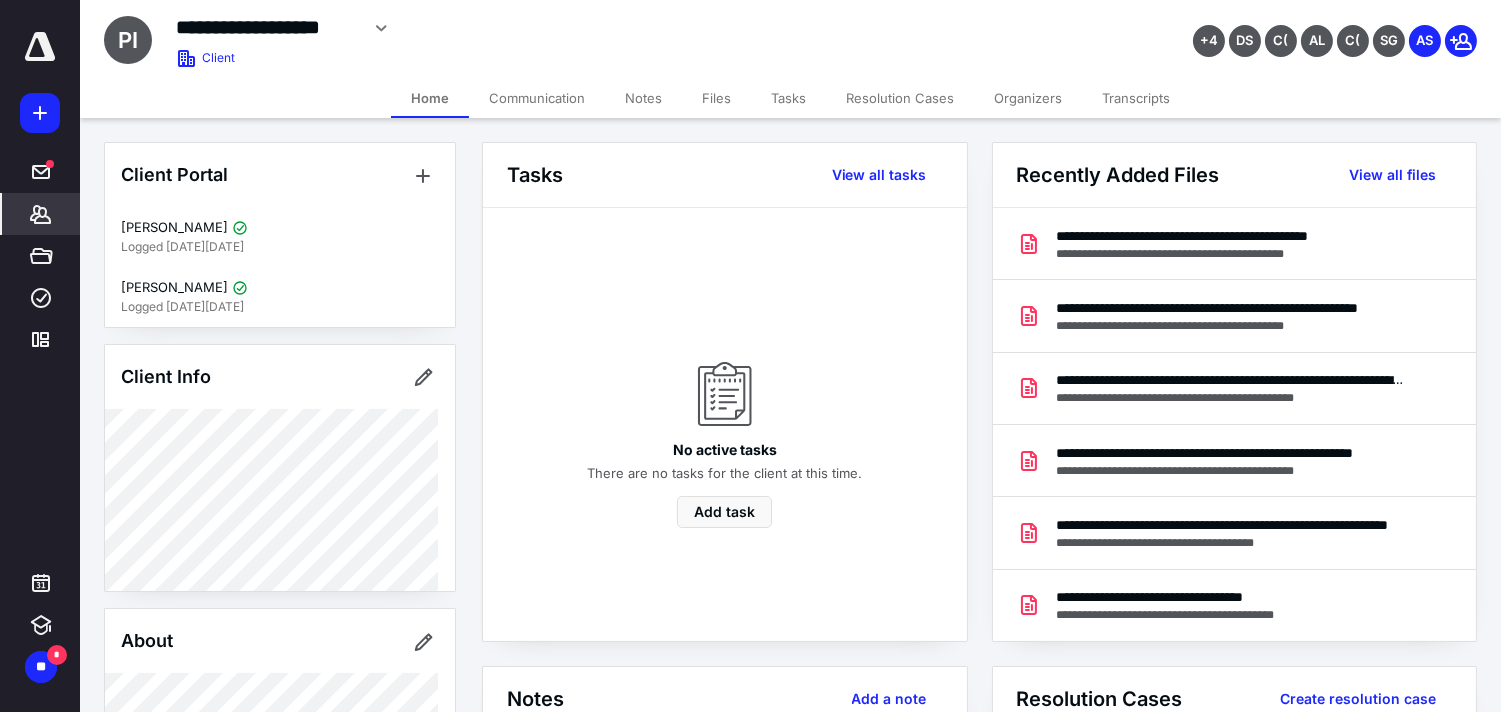 click on "Notes" at bounding box center [643, 98] 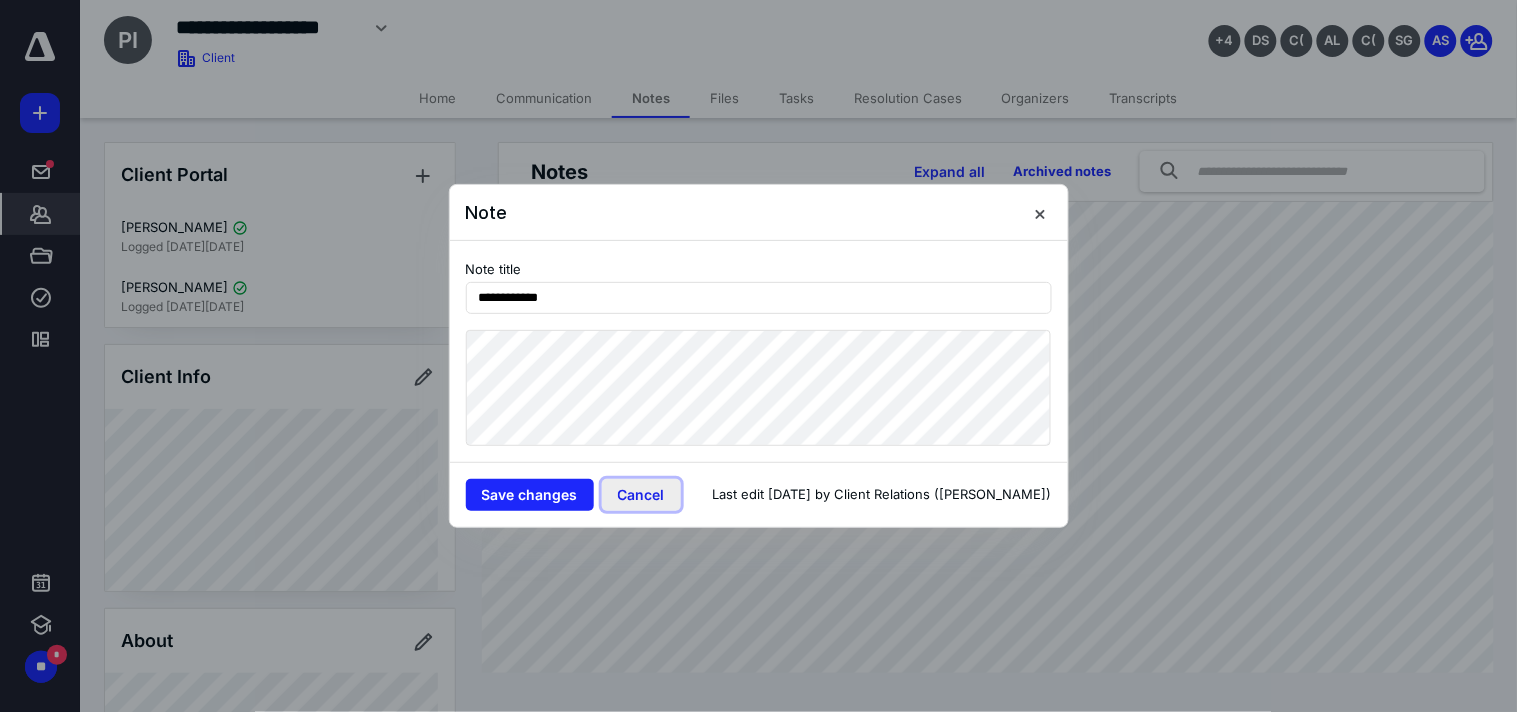 click on "Cancel" at bounding box center [641, 495] 